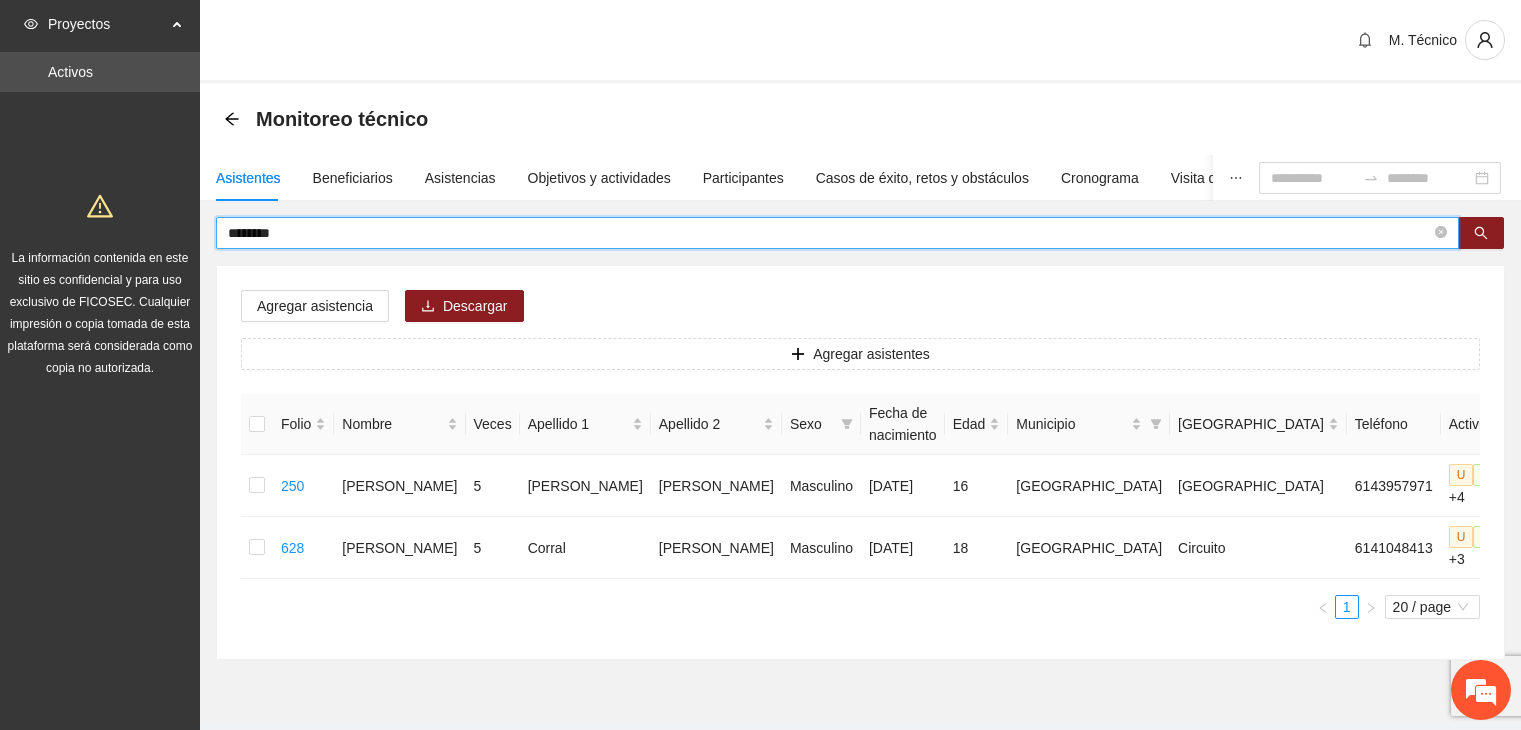 click on "********" at bounding box center (829, 233) 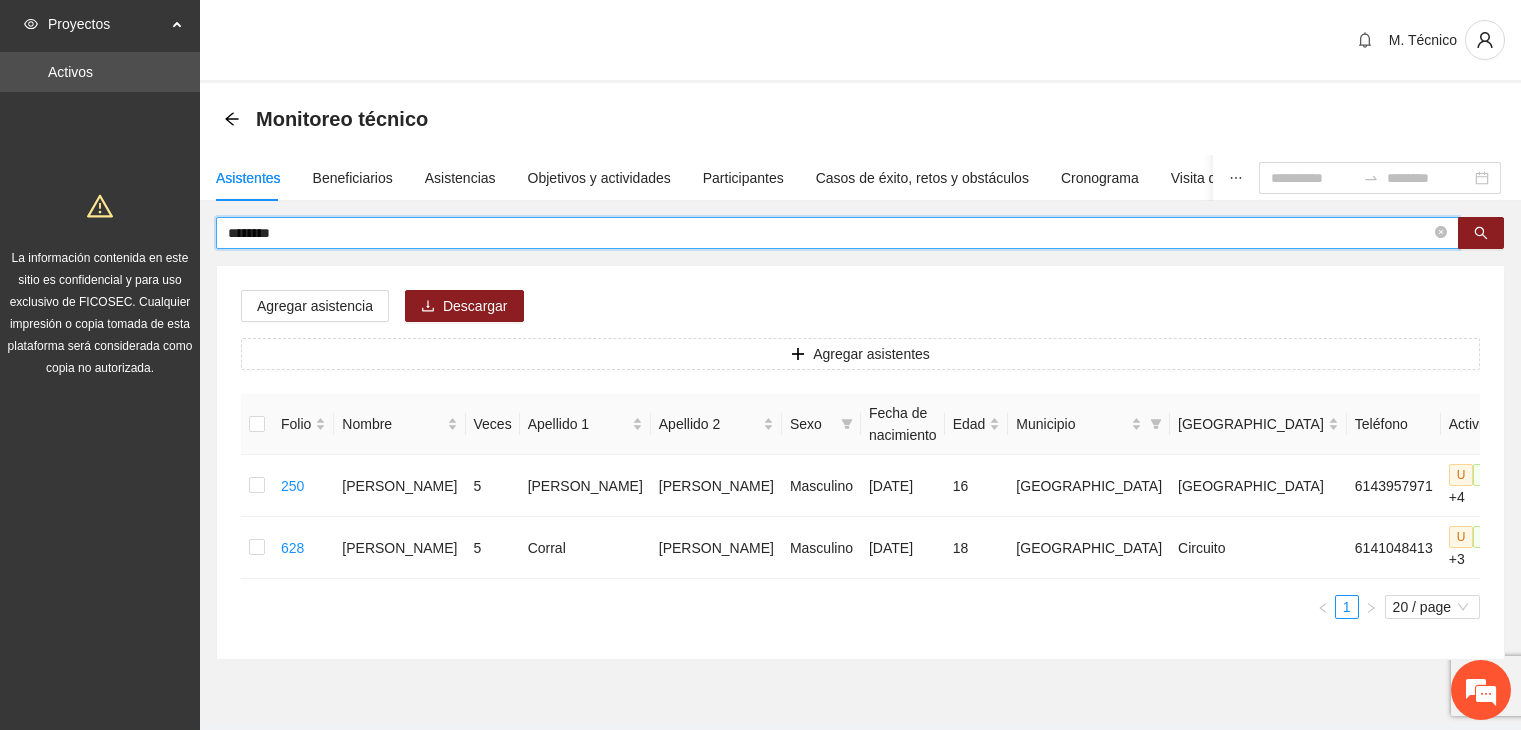 scroll, scrollTop: 0, scrollLeft: 0, axis: both 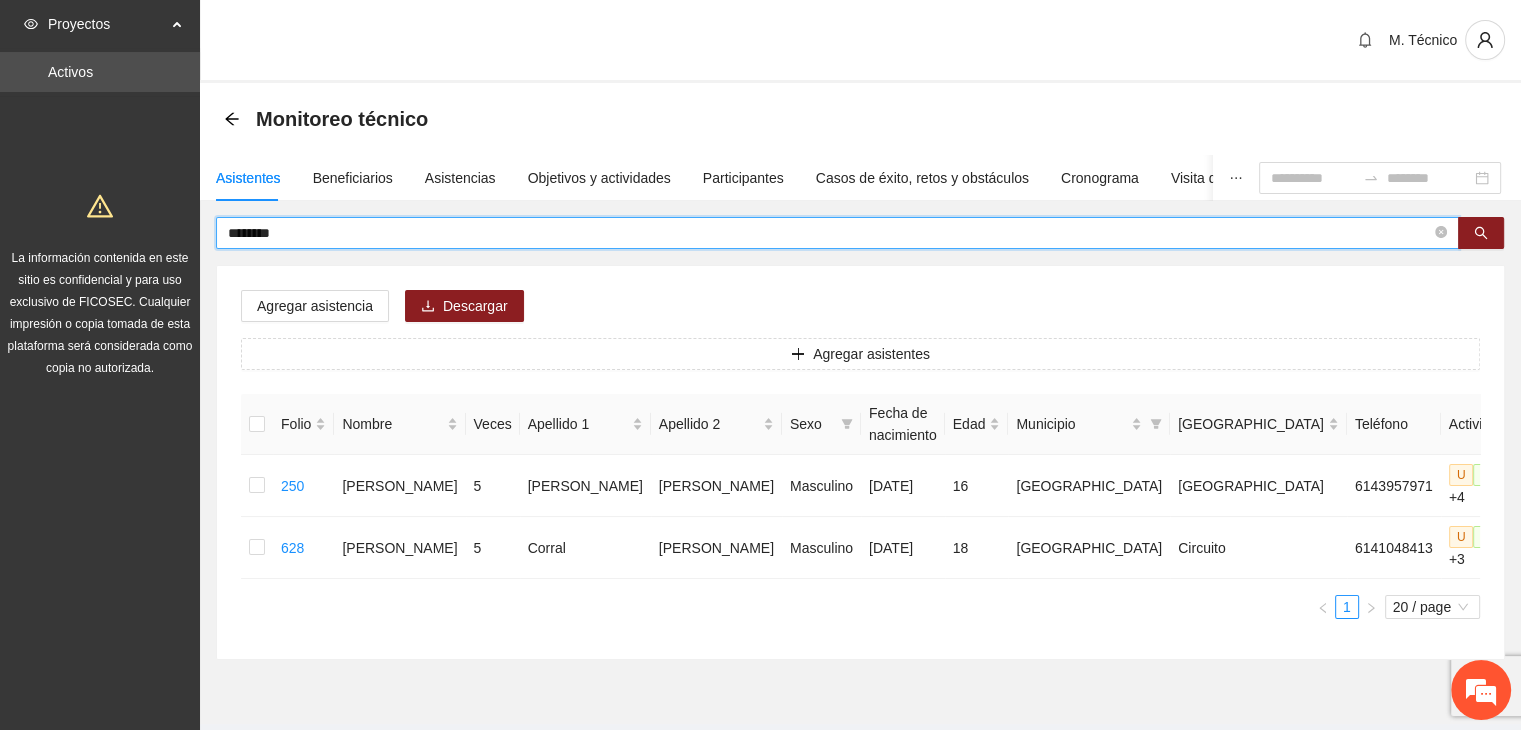 click on "********" at bounding box center [829, 233] 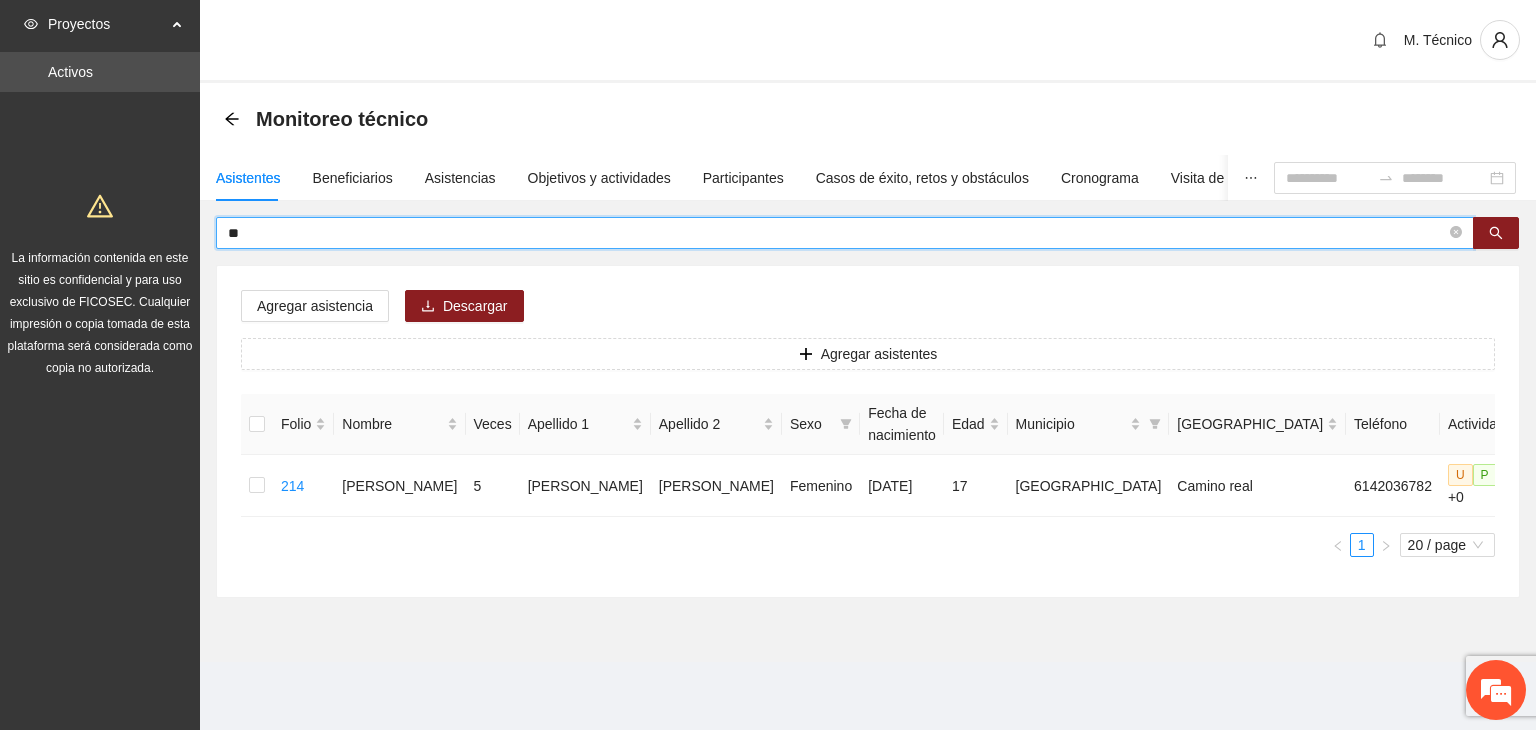 type on "*" 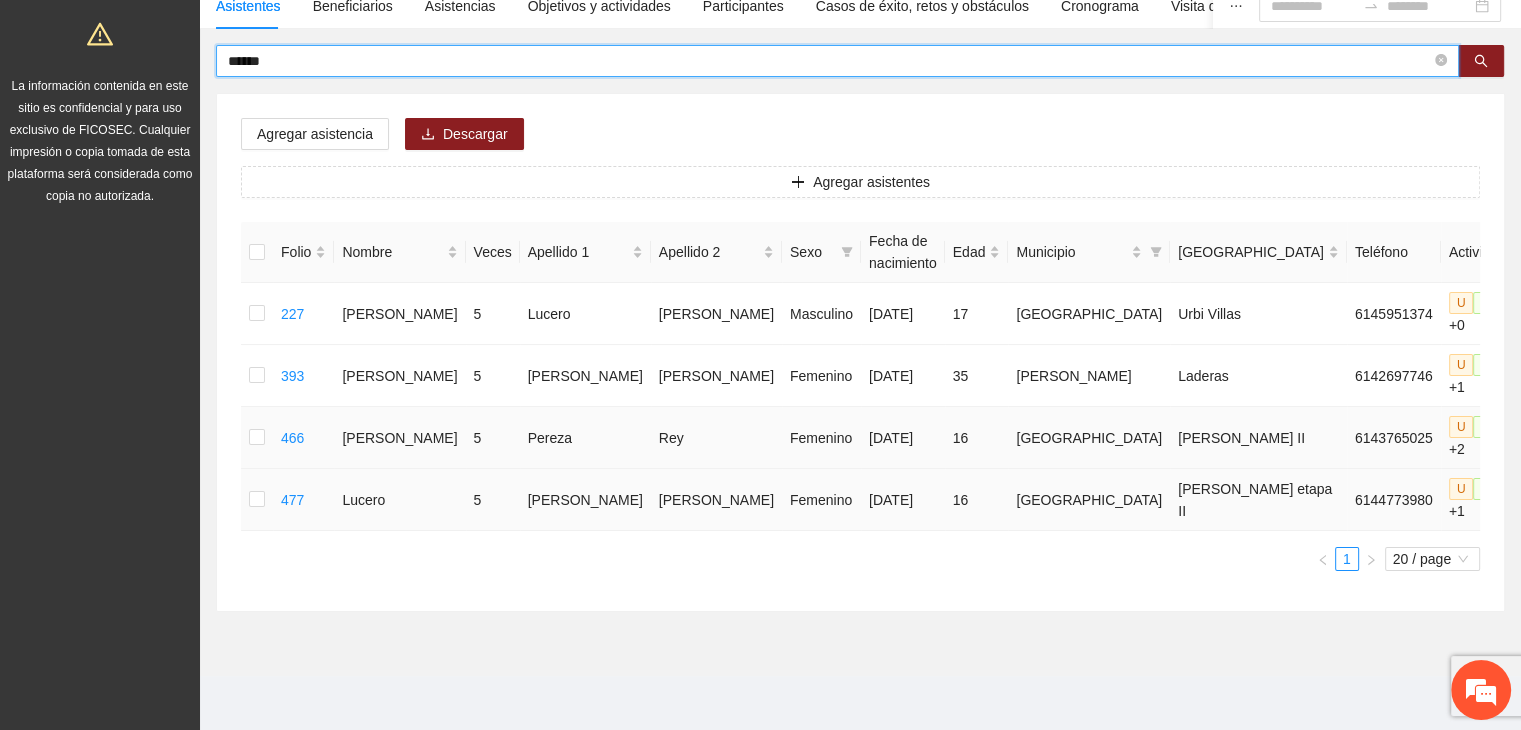 scroll, scrollTop: 173, scrollLeft: 0, axis: vertical 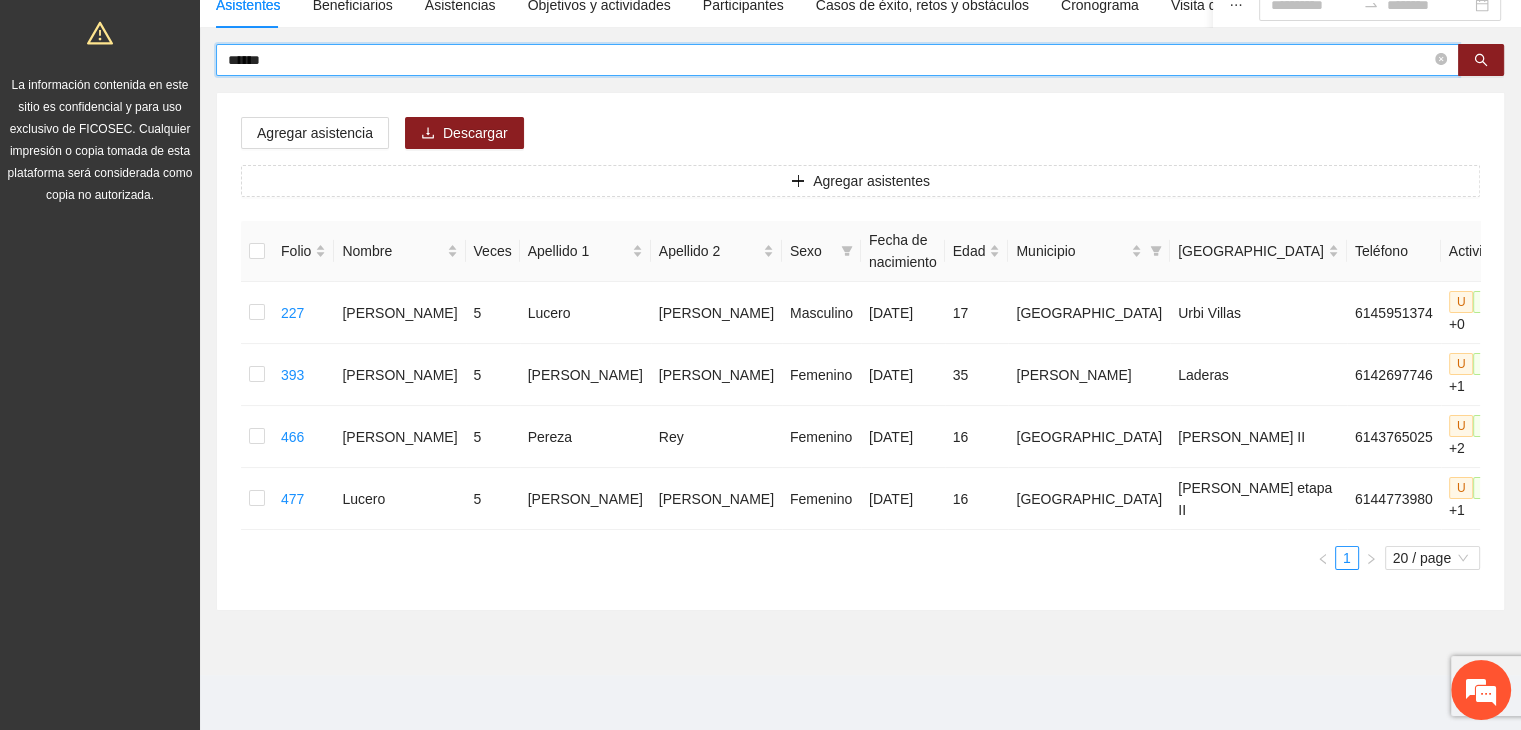 click on "******" at bounding box center (829, 60) 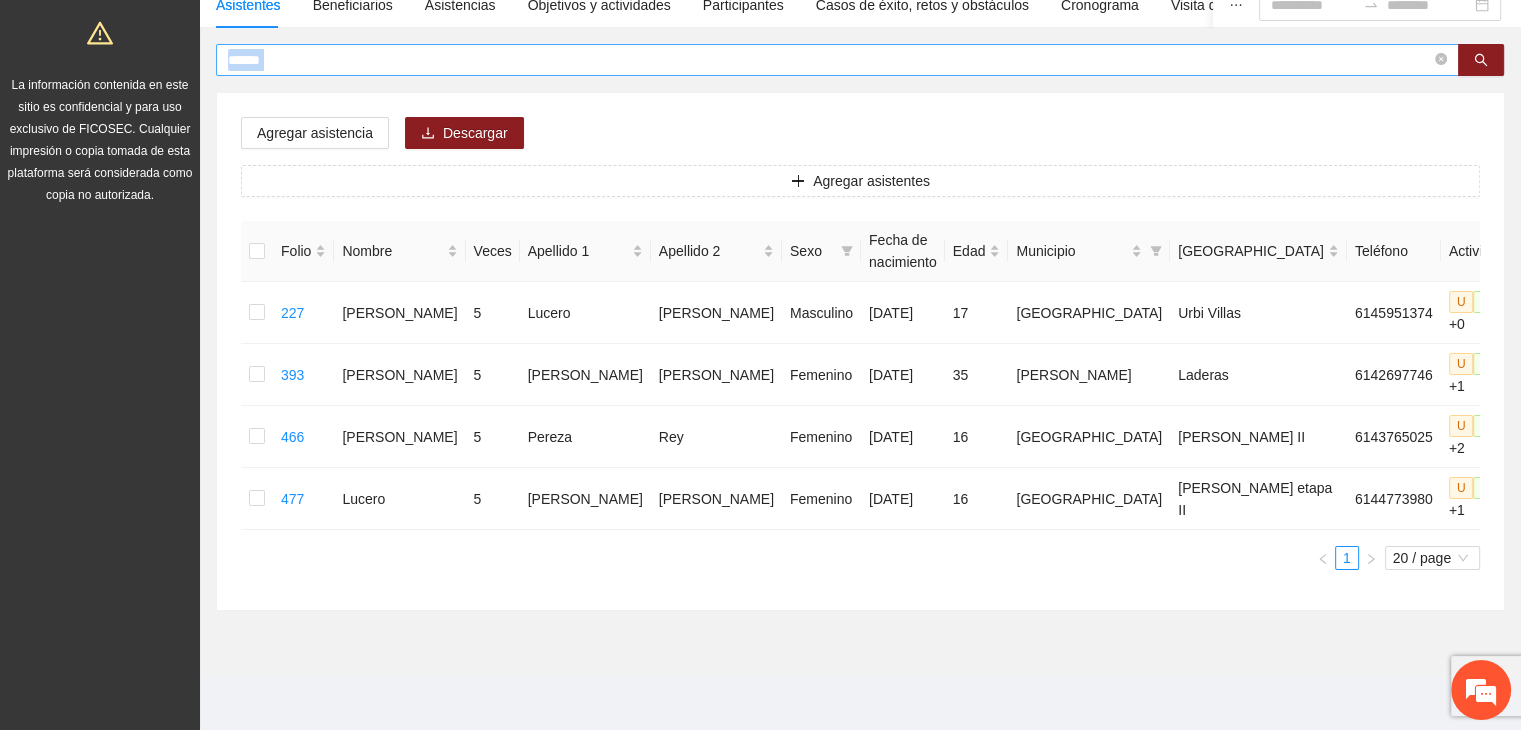 click on "******" at bounding box center (837, 60) 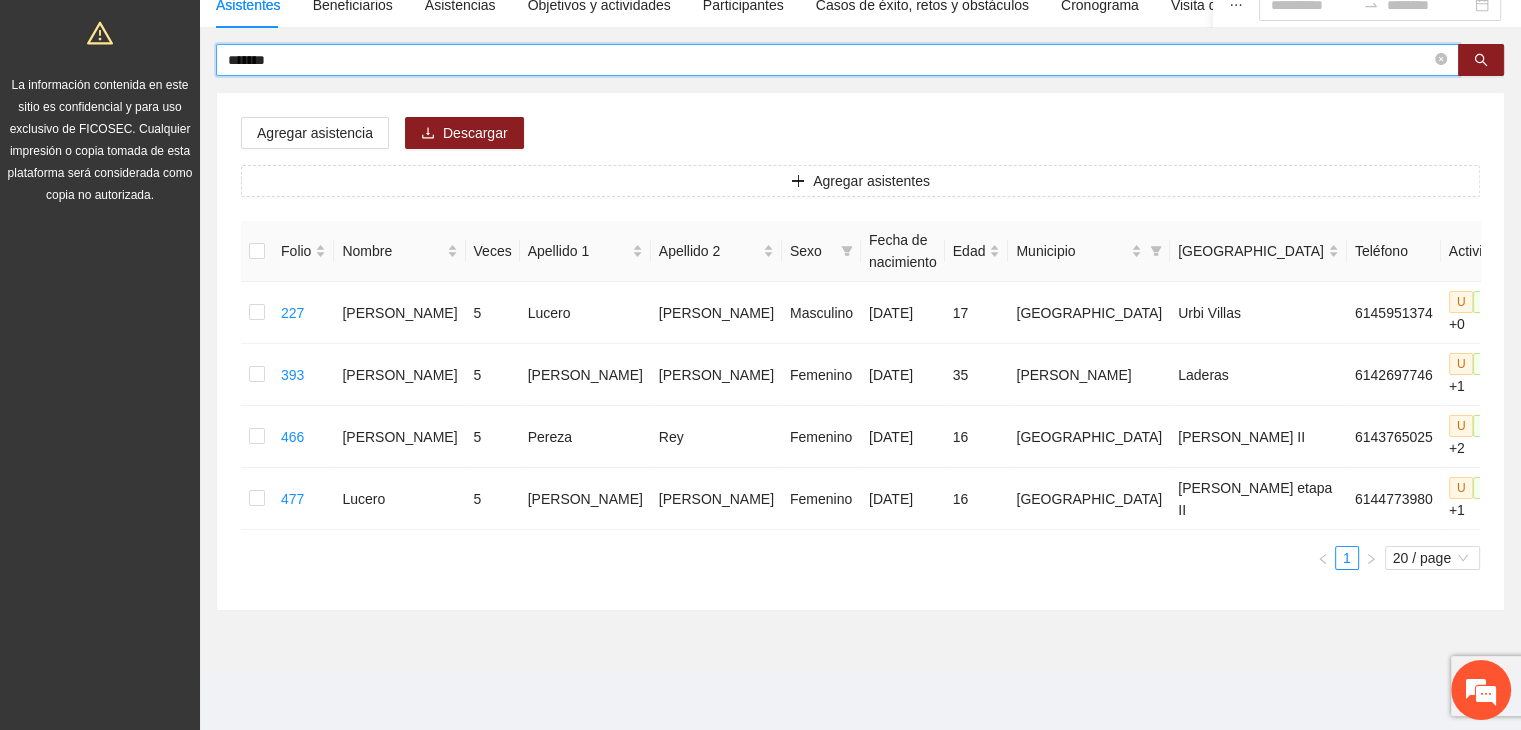type on "*******" 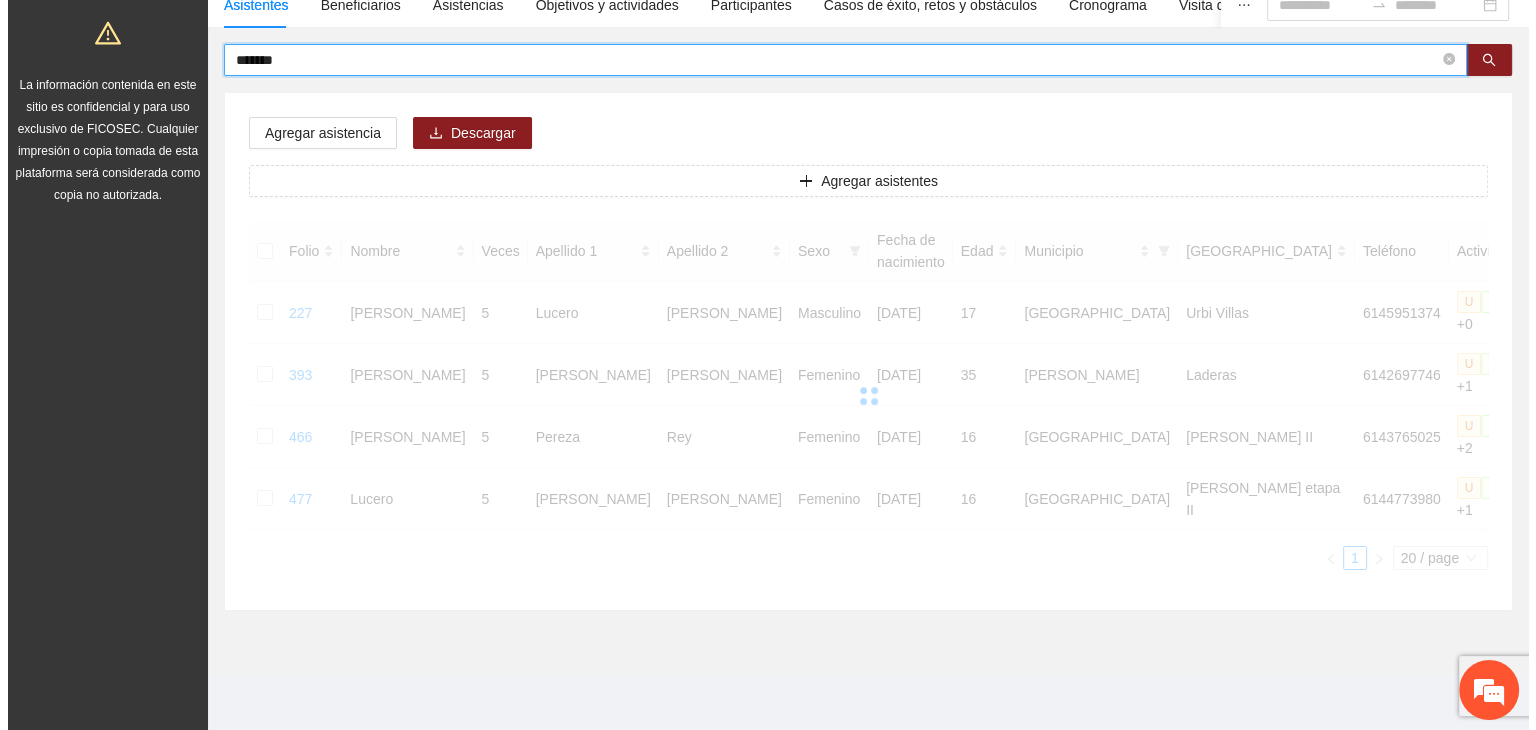 scroll, scrollTop: 49, scrollLeft: 0, axis: vertical 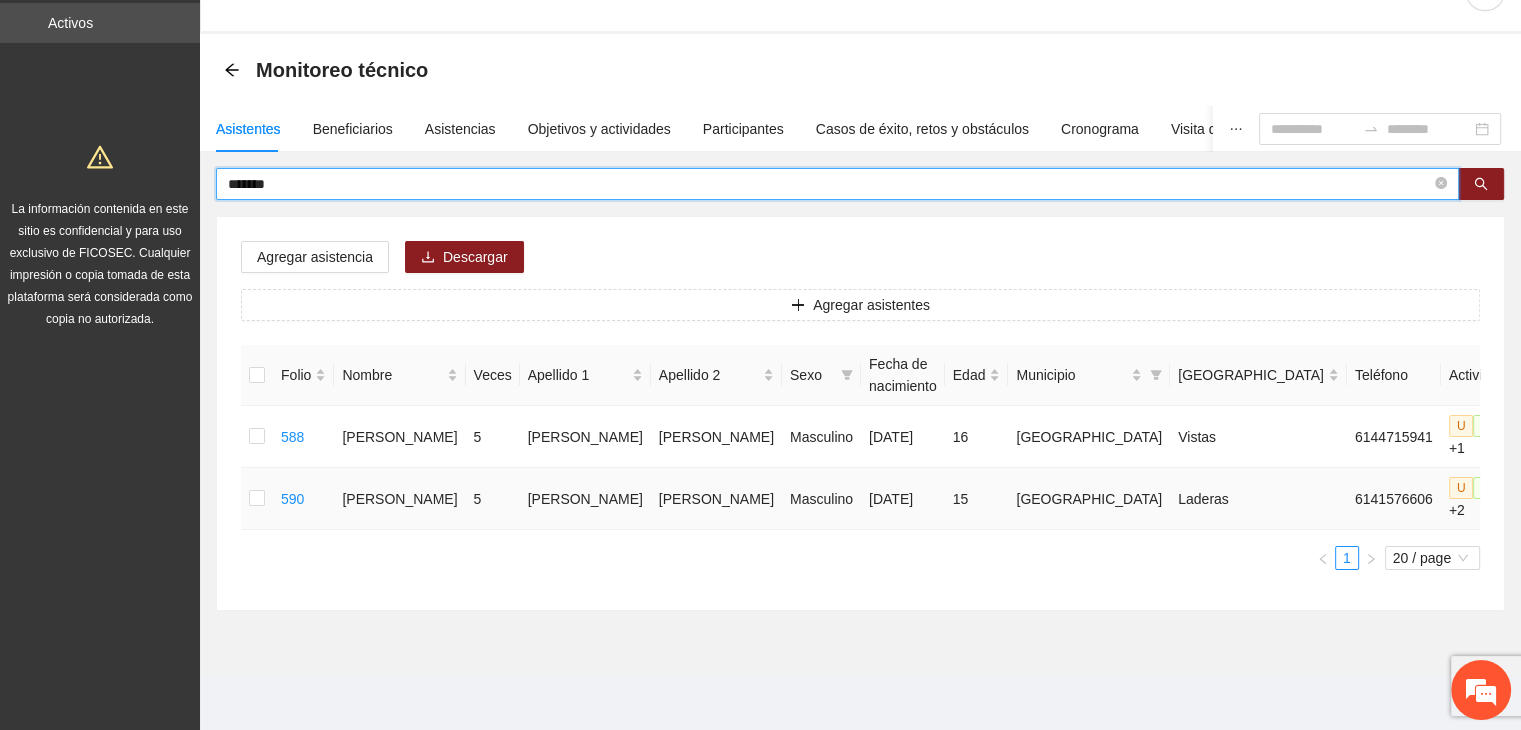 click 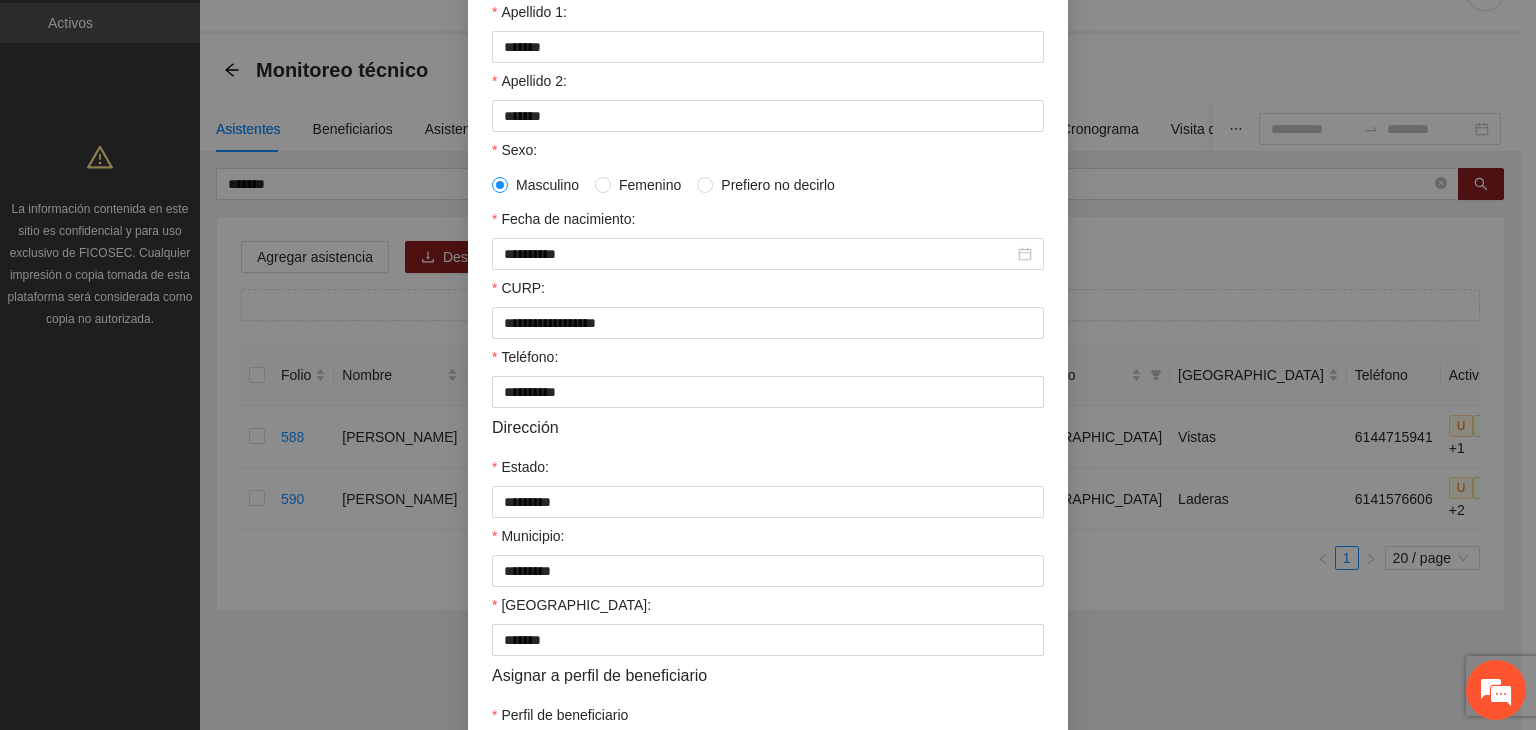 scroll, scrollTop: 300, scrollLeft: 0, axis: vertical 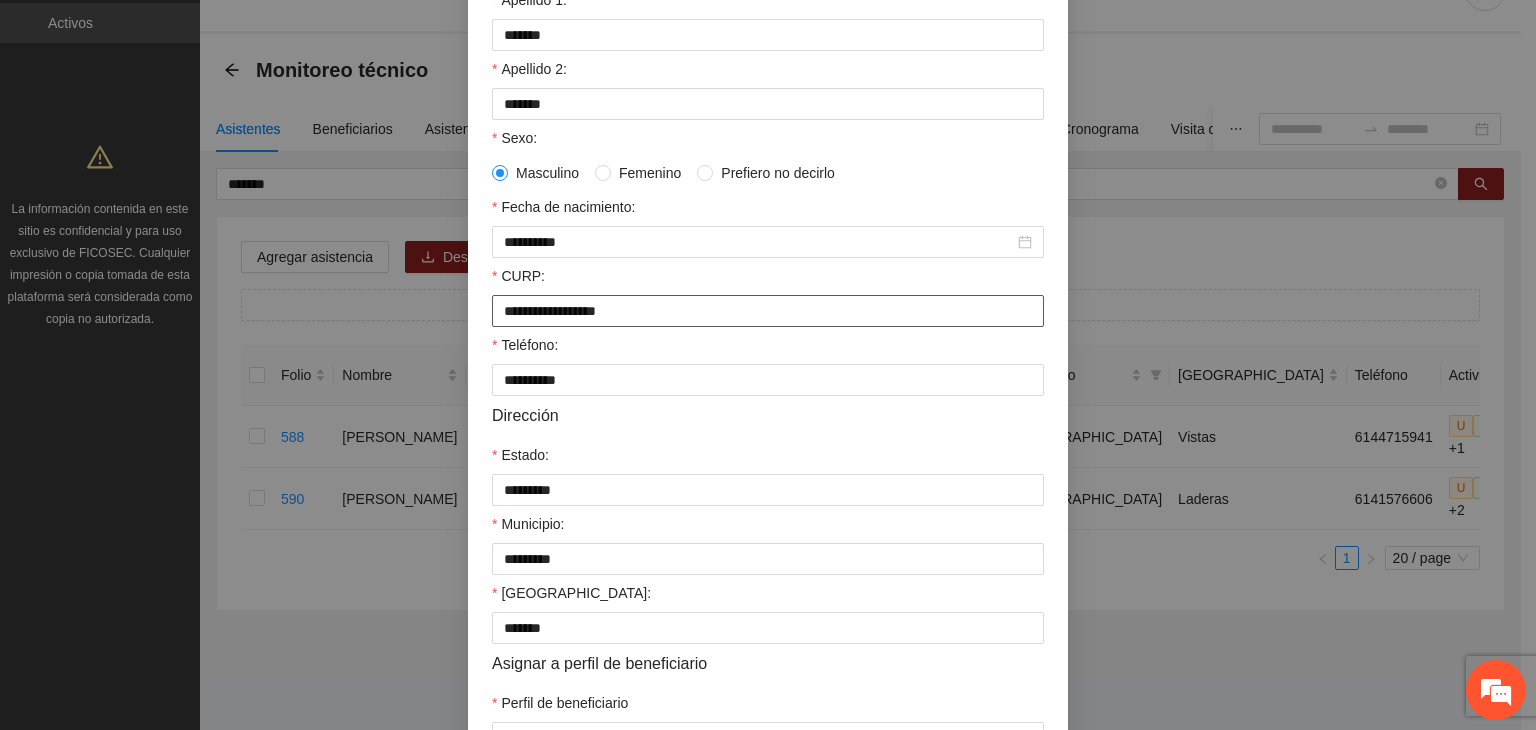 drag, startPoint x: 728, startPoint y: 320, endPoint x: 107, endPoint y: 393, distance: 625.27594 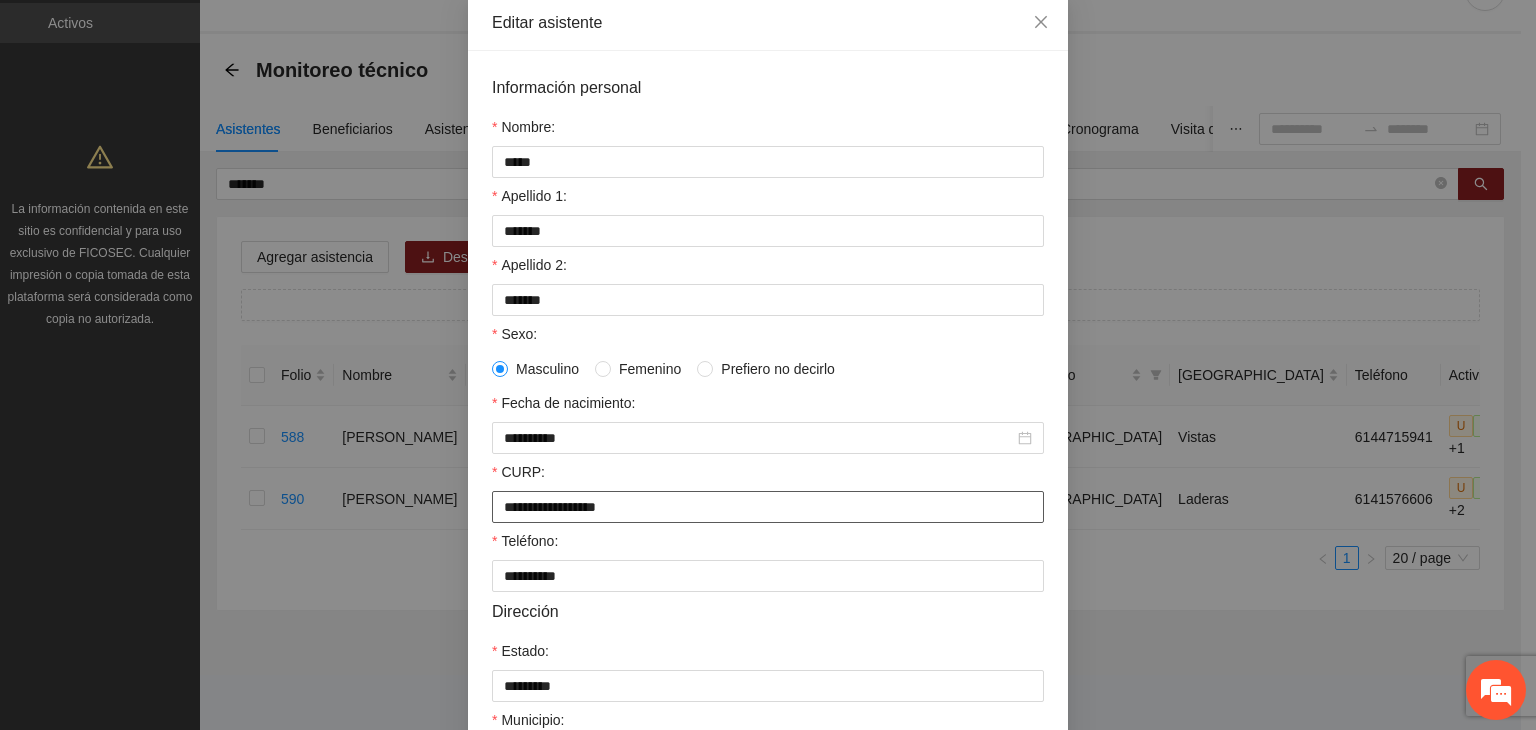 scroll, scrollTop: 0, scrollLeft: 0, axis: both 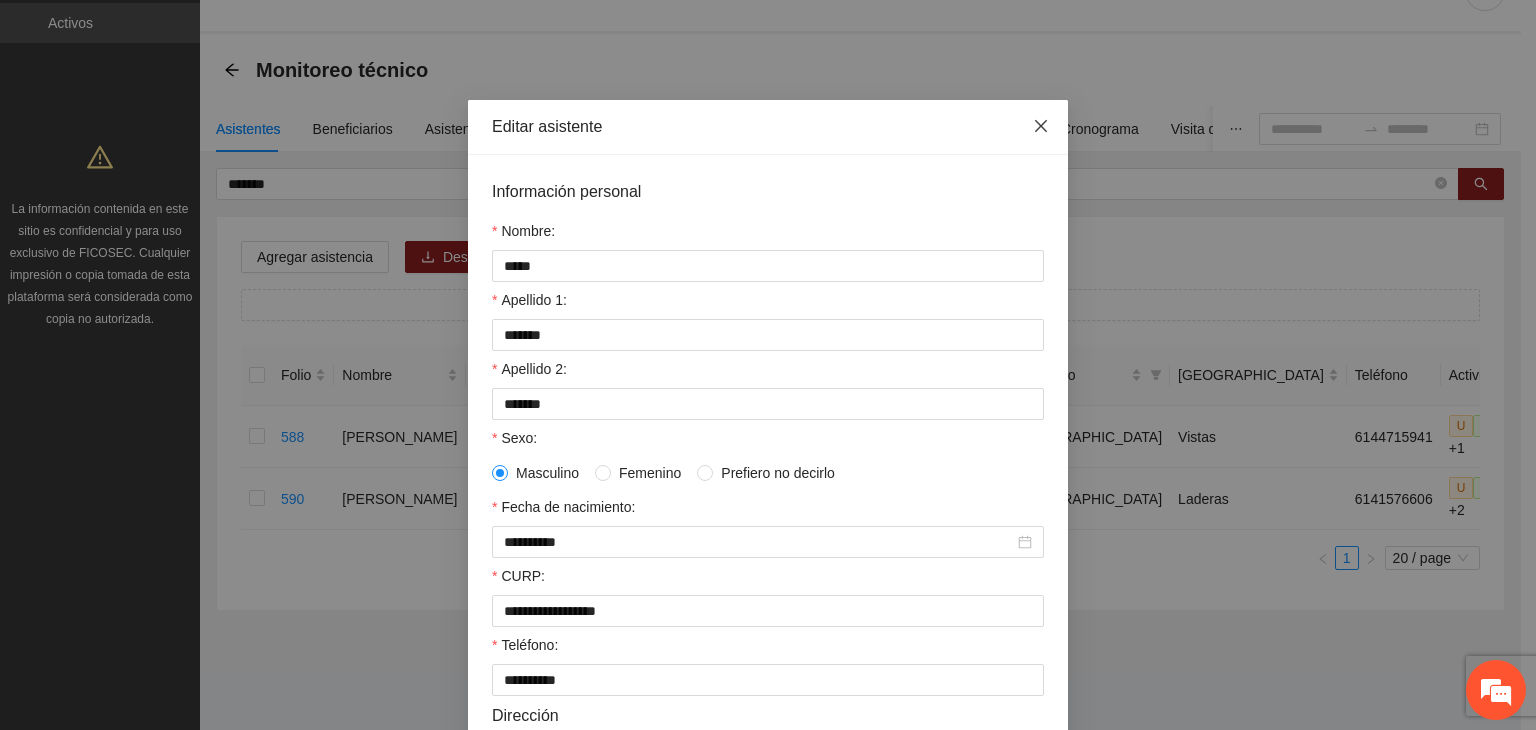 click 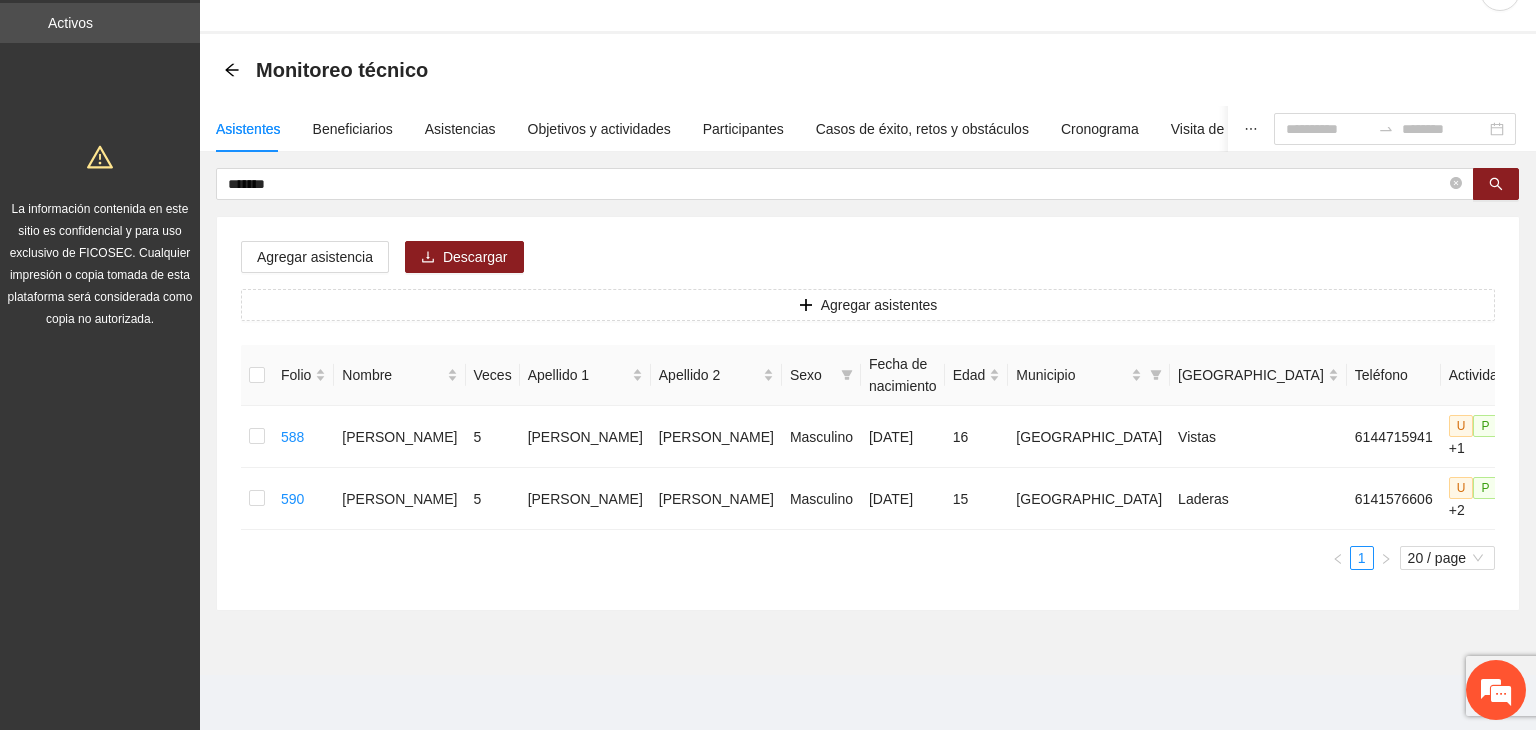 scroll, scrollTop: 23, scrollLeft: 0, axis: vertical 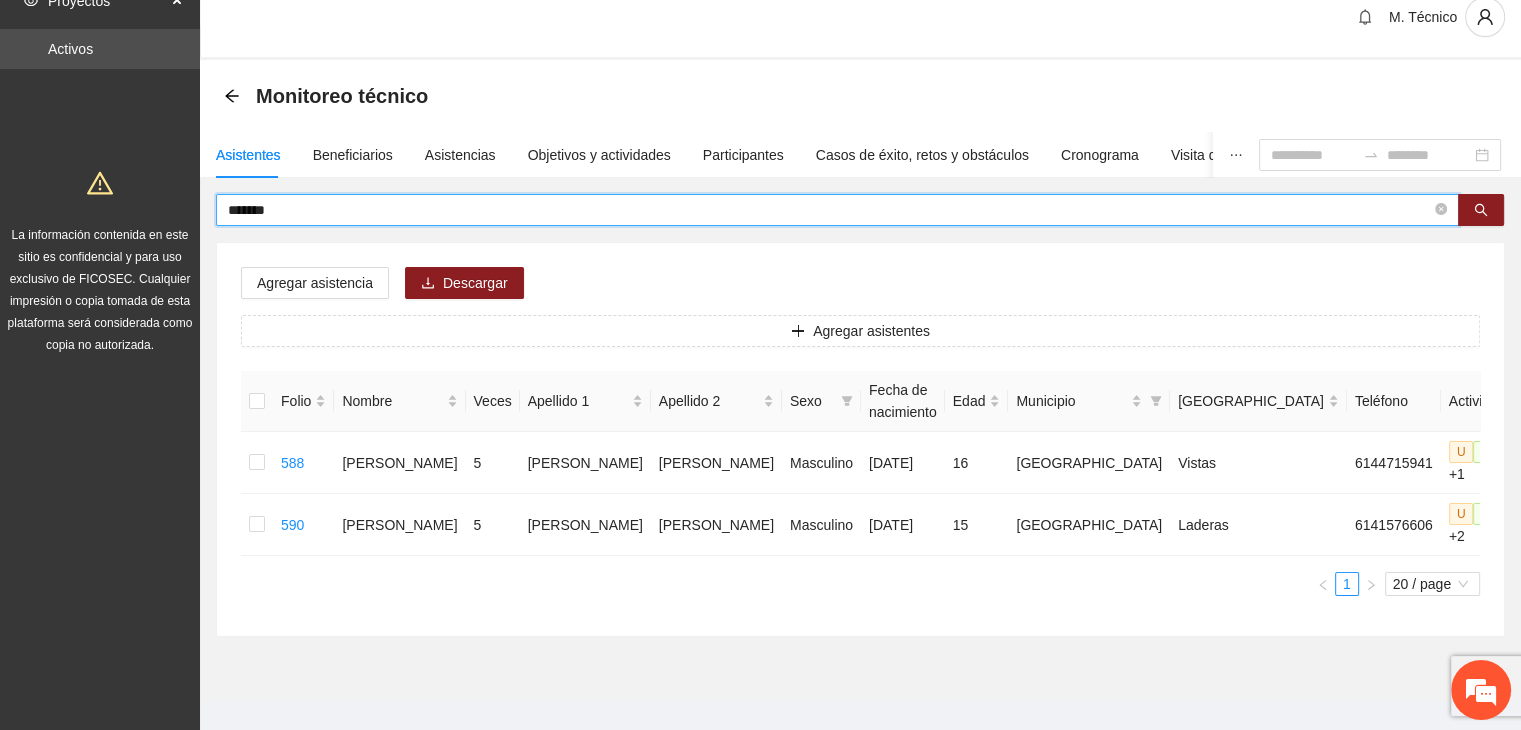 click on "*******" at bounding box center [829, 210] 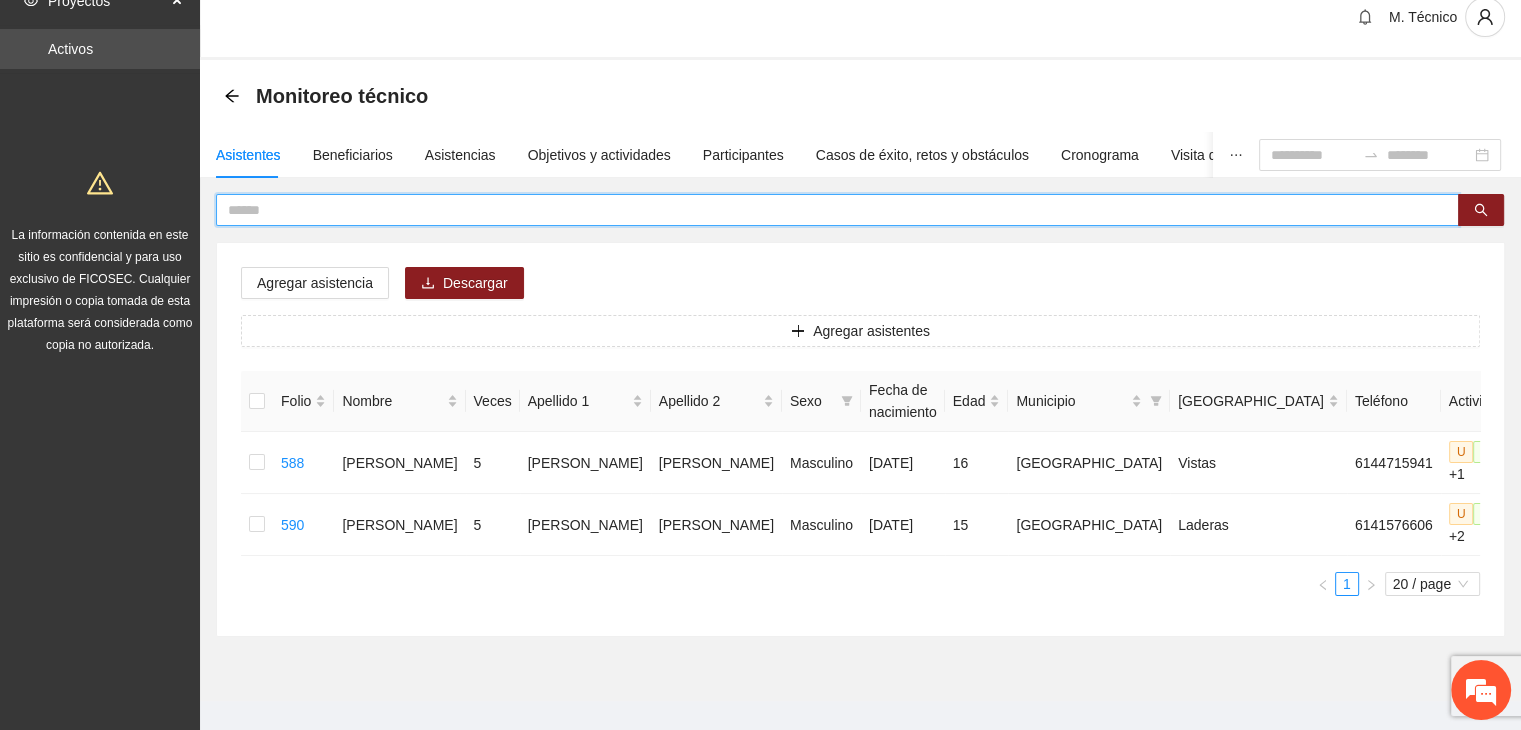 type 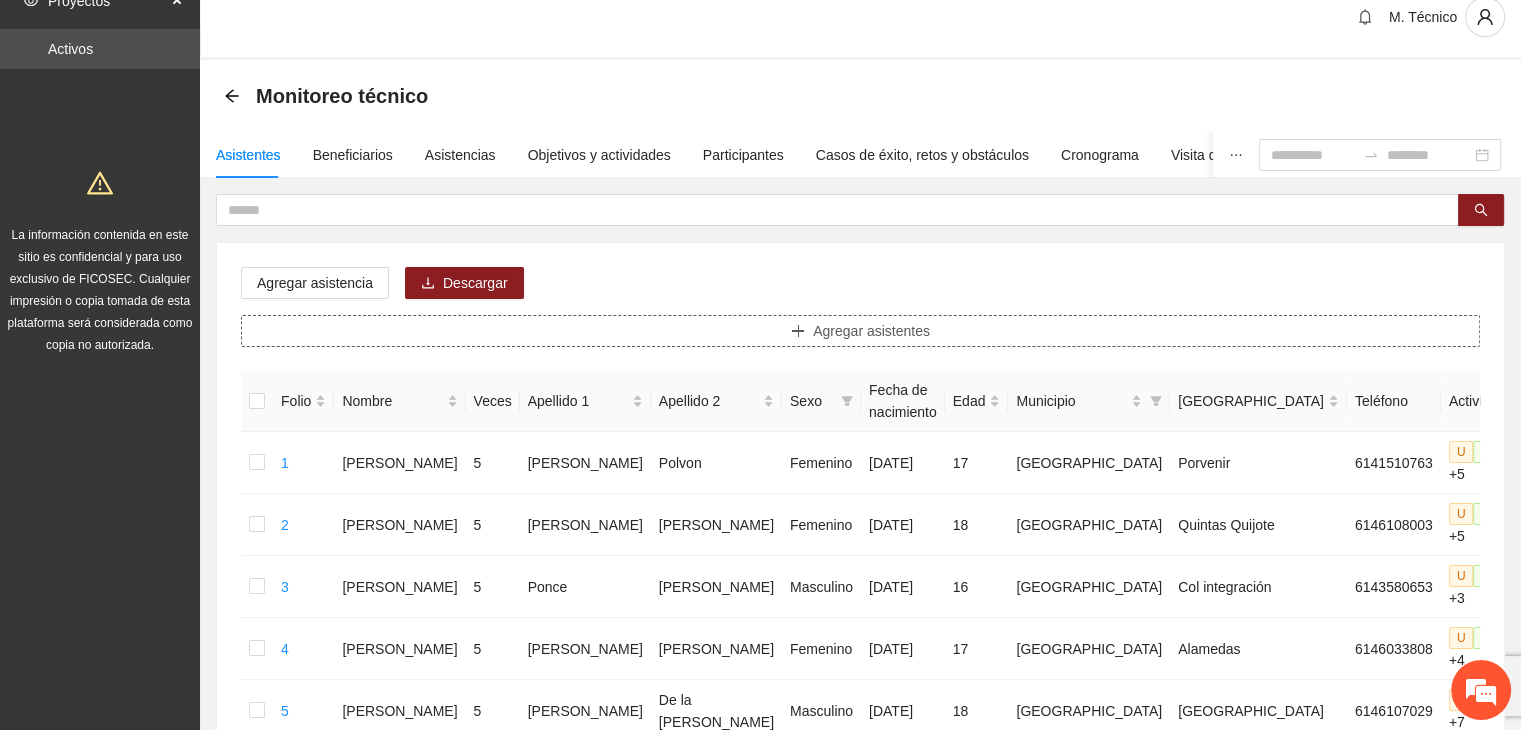 click on "Agregar asistentes" at bounding box center (871, 331) 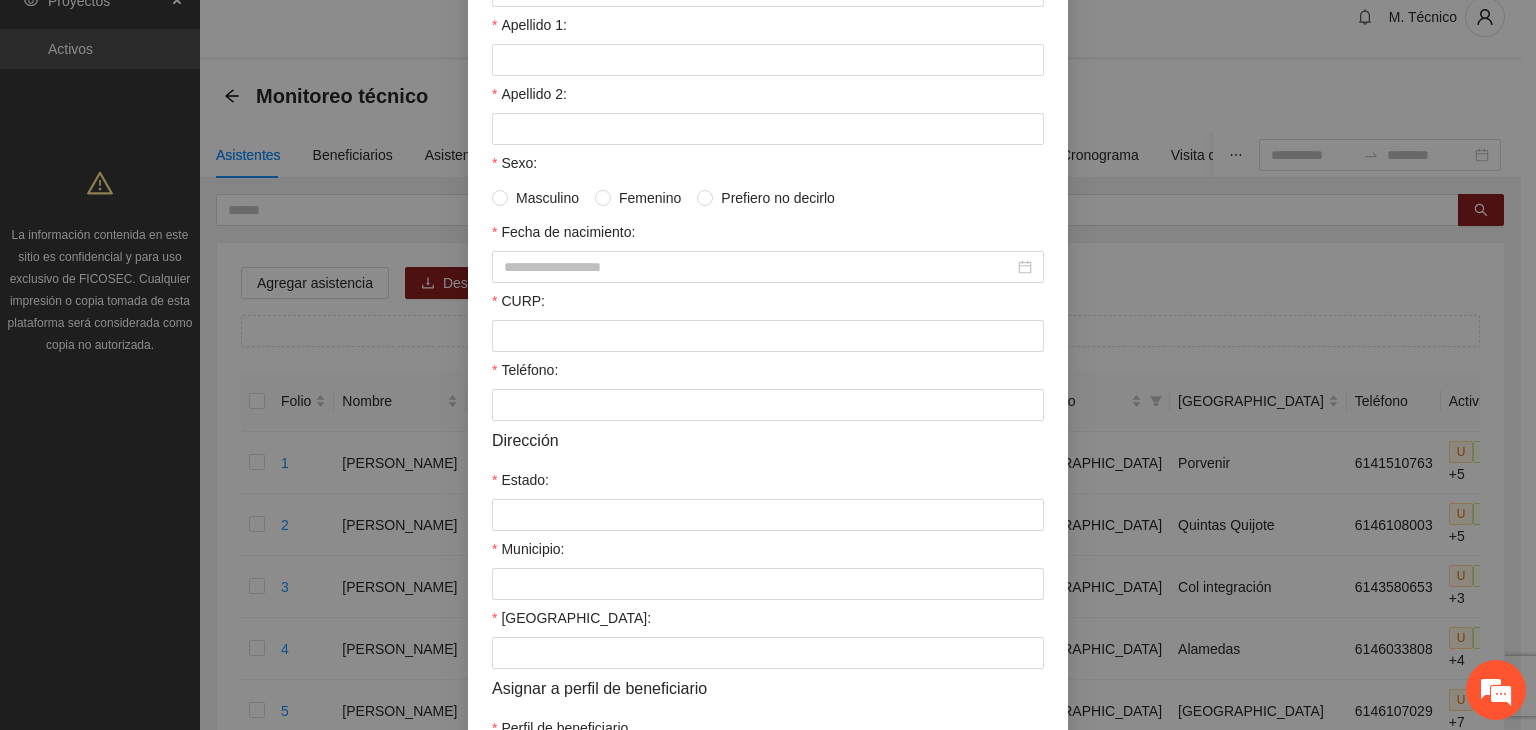 scroll, scrollTop: 200, scrollLeft: 0, axis: vertical 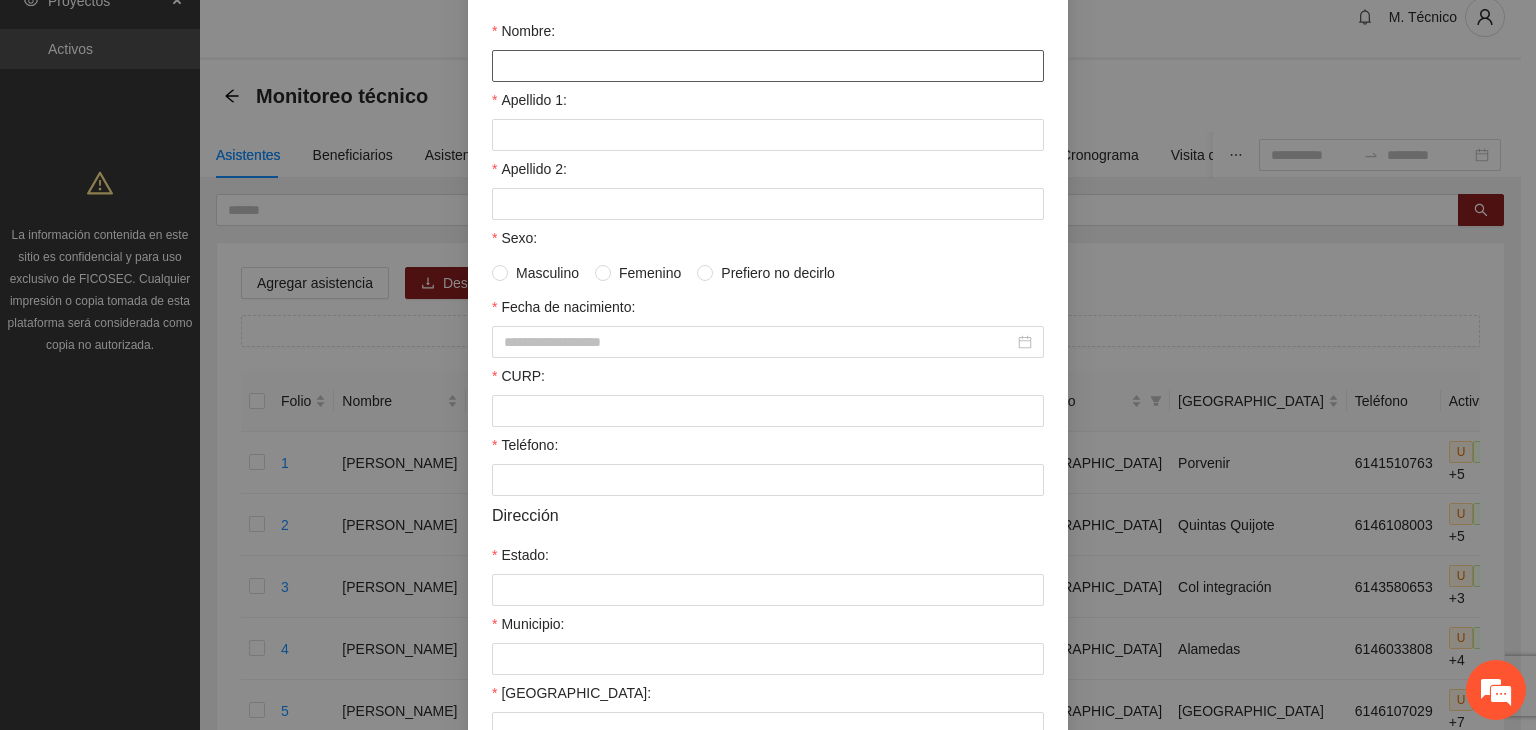 click on "Nombre:" at bounding box center (768, 66) 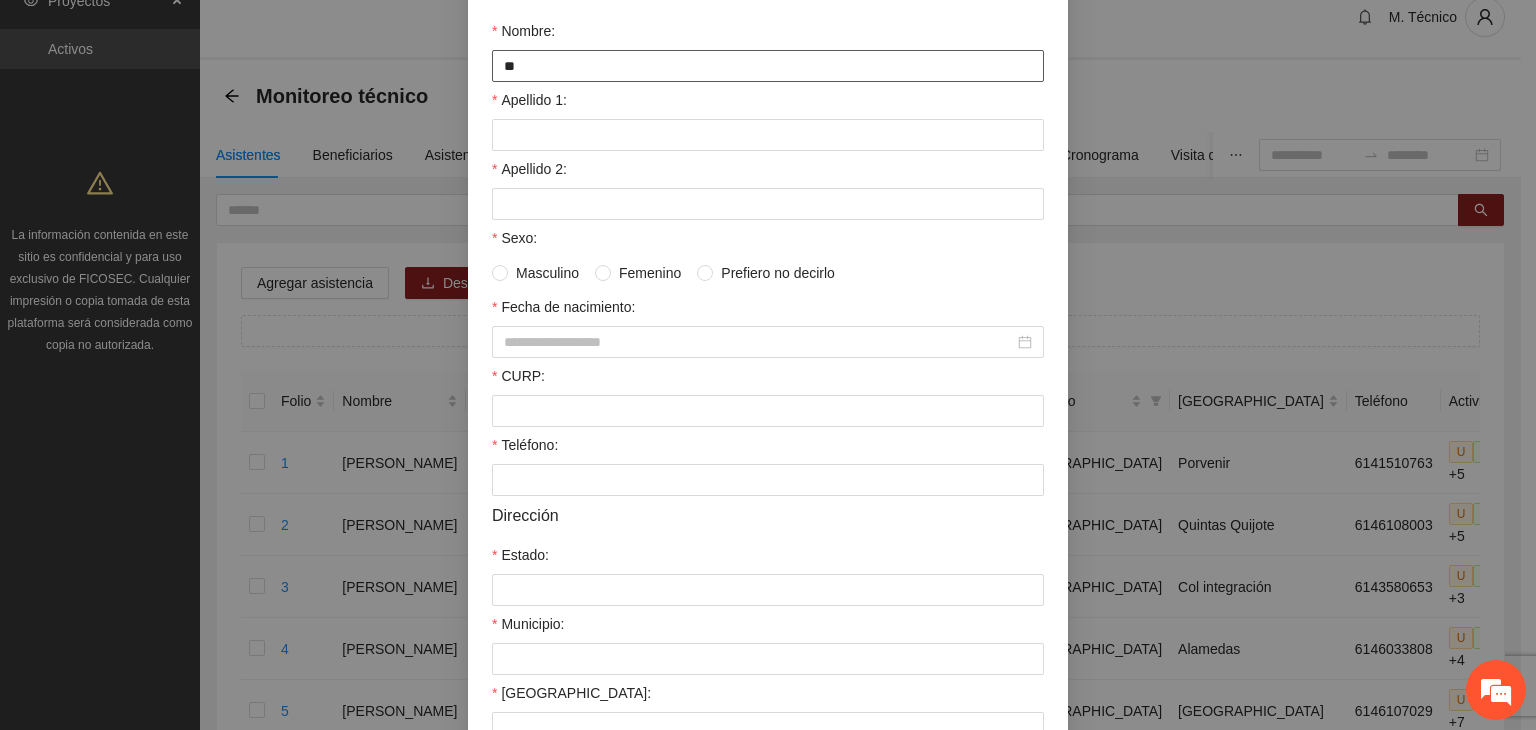 type on "*" 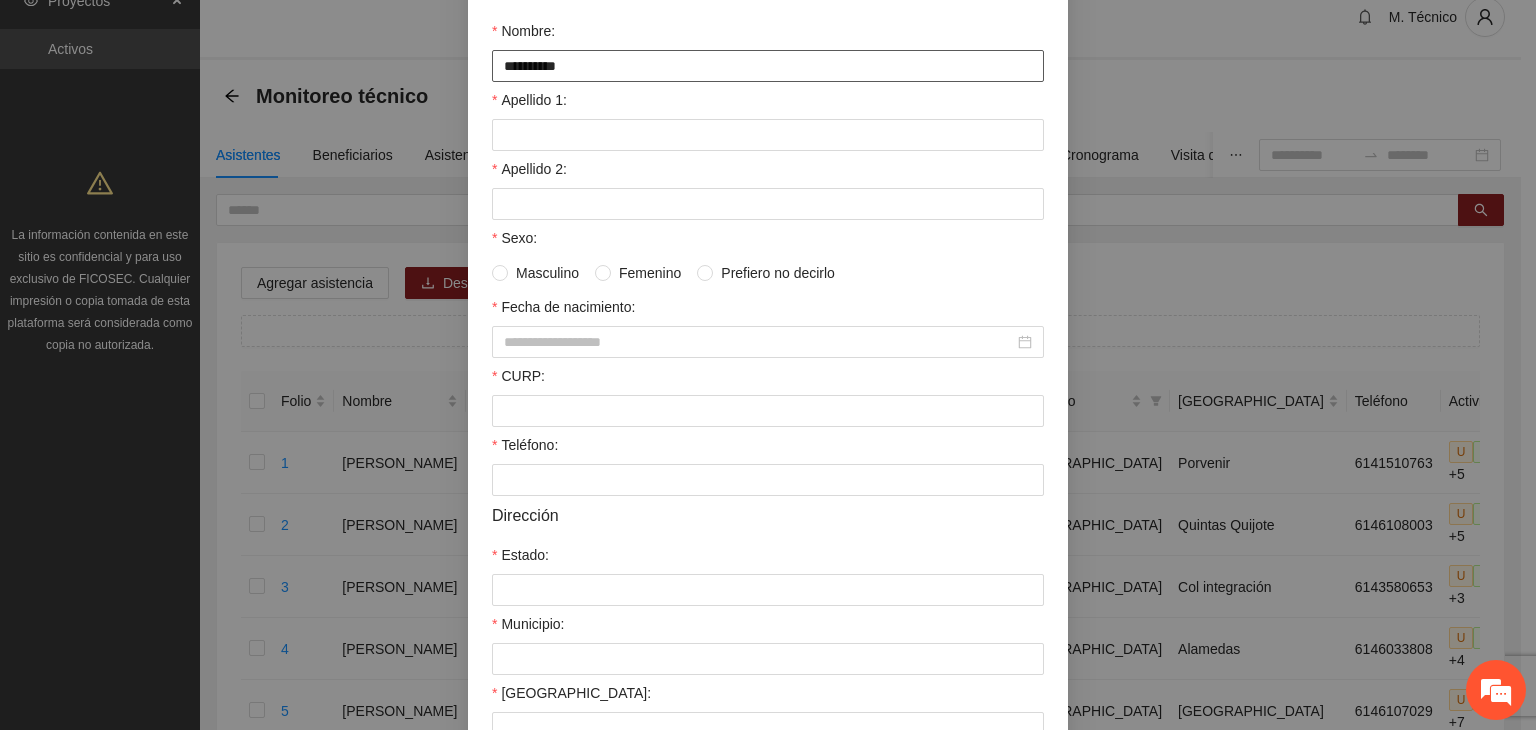 type on "**********" 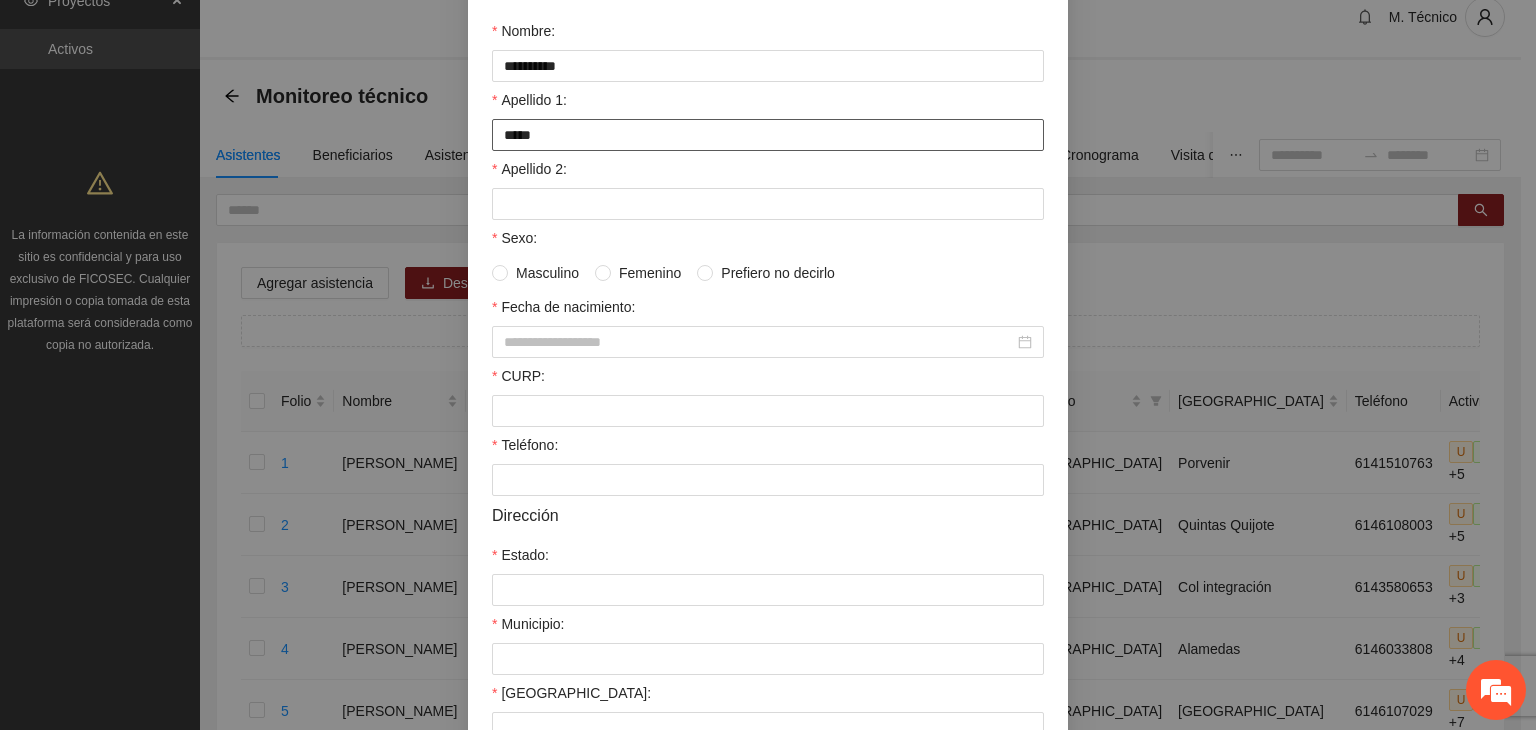 type on "*****" 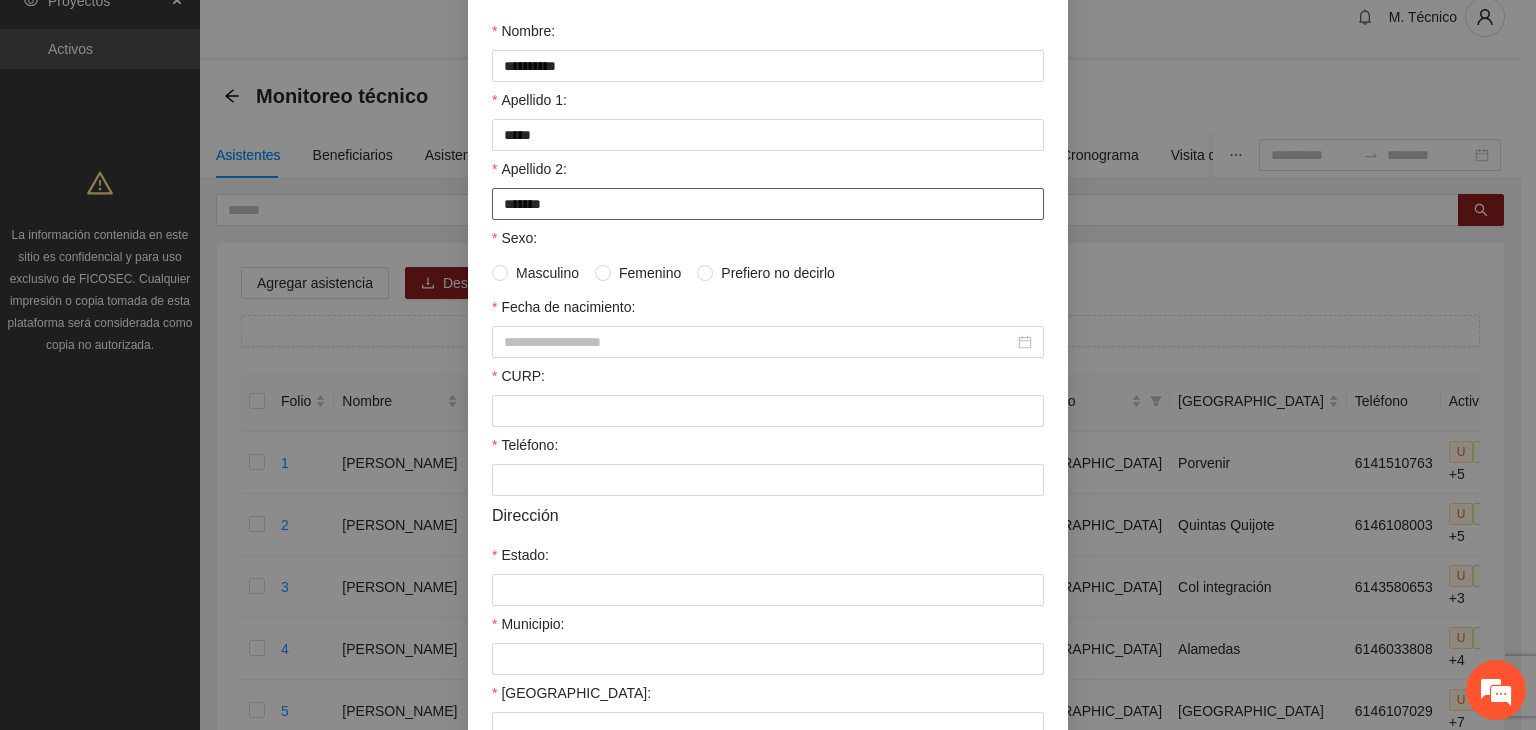 type on "*******" 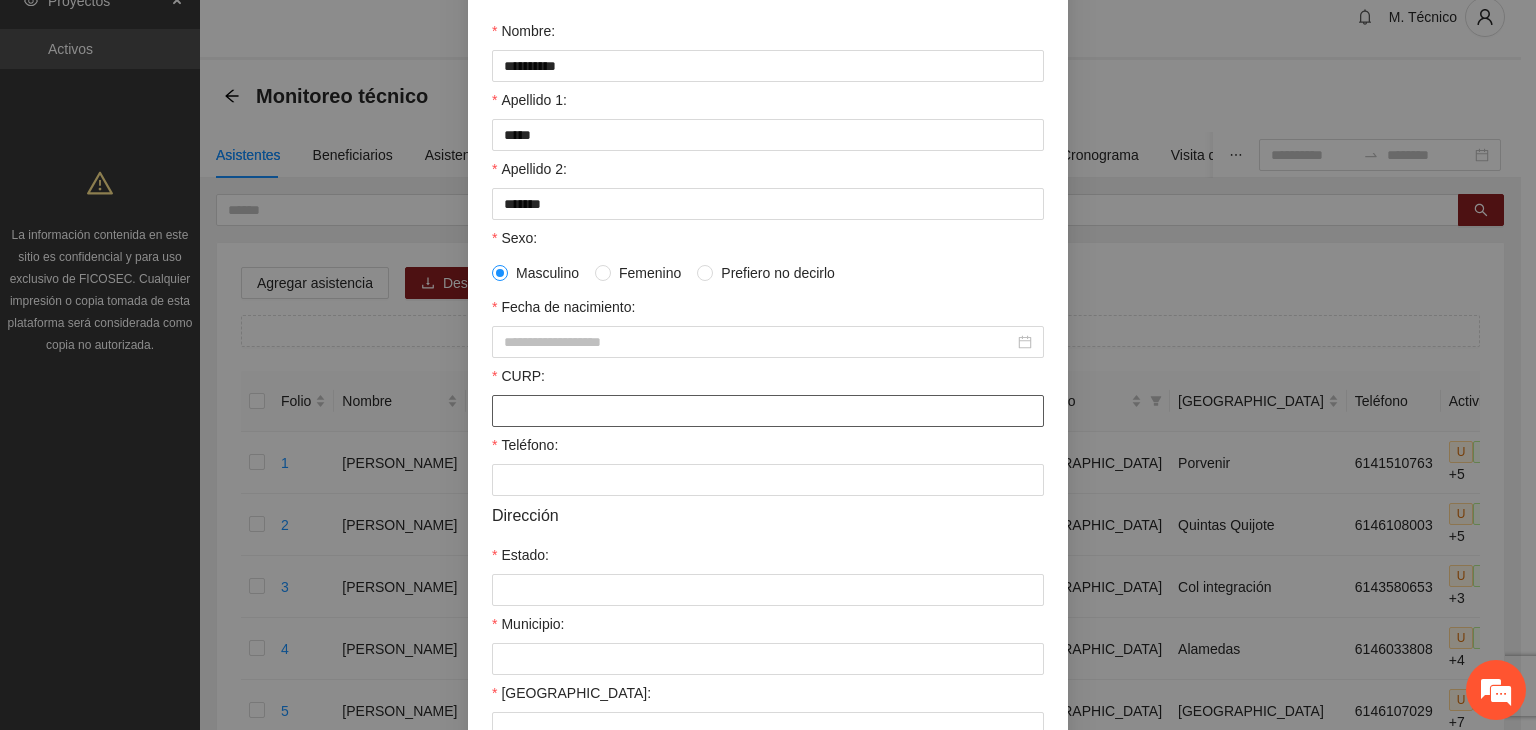 click on "CURP:" at bounding box center [768, 411] 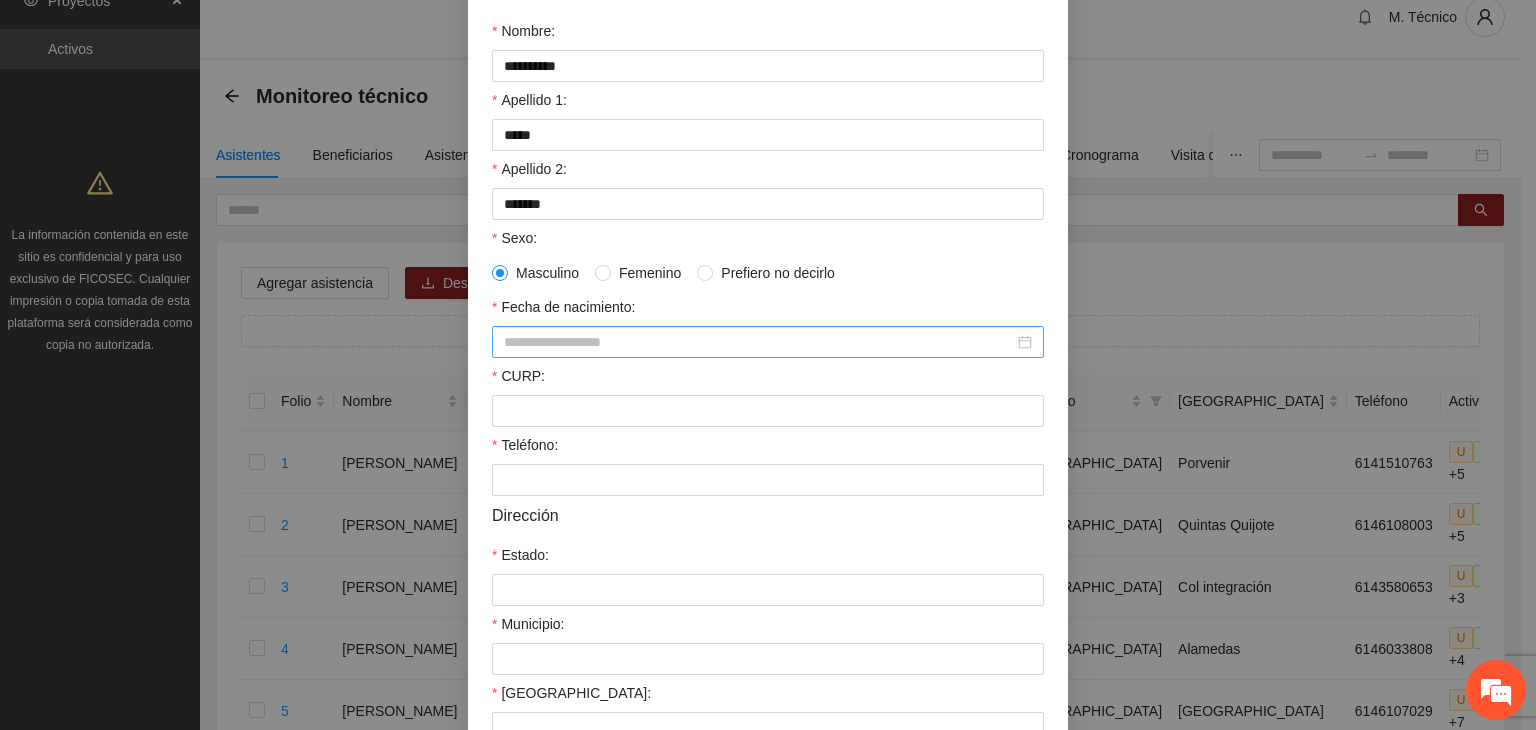 click on "Fecha de nacimiento:" at bounding box center (759, 342) 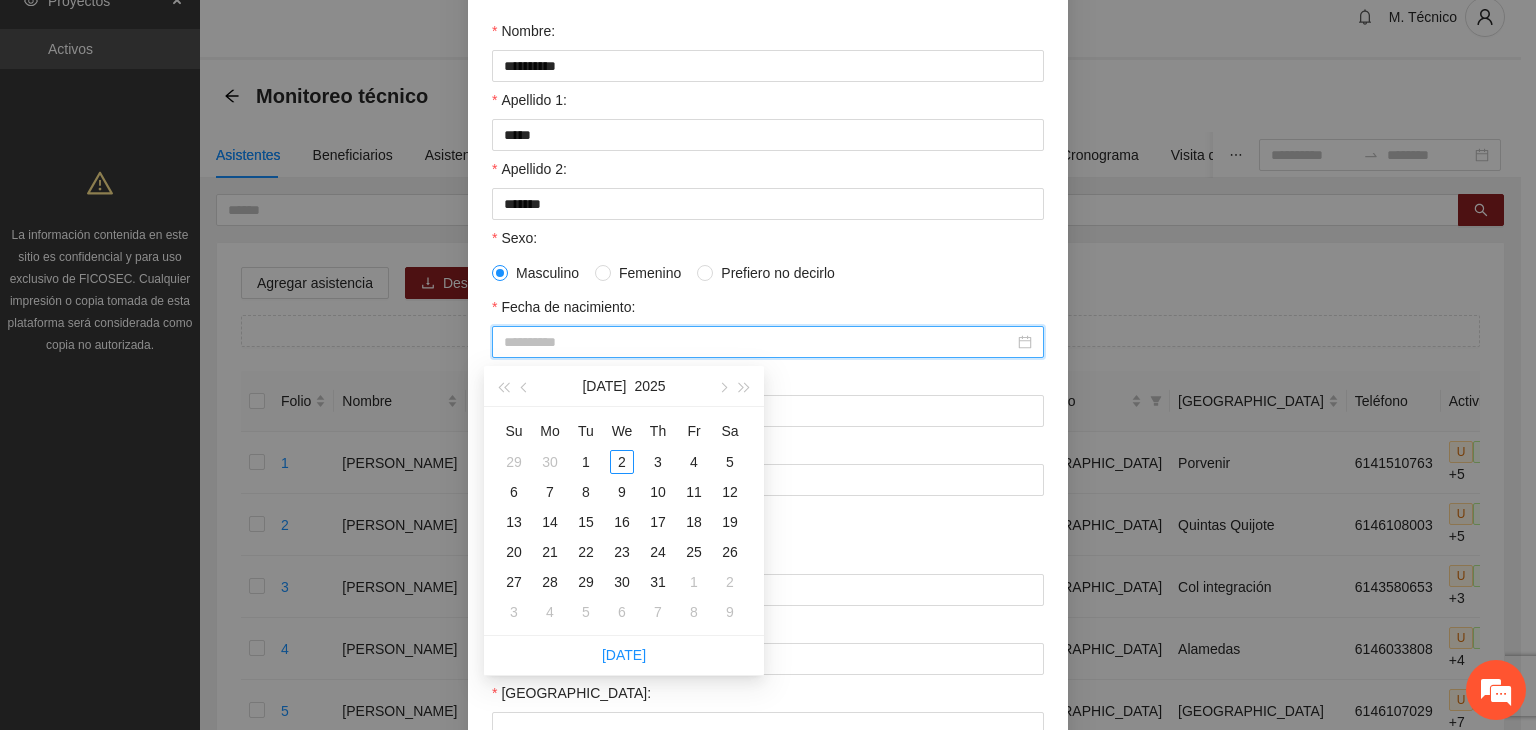 type on "**********" 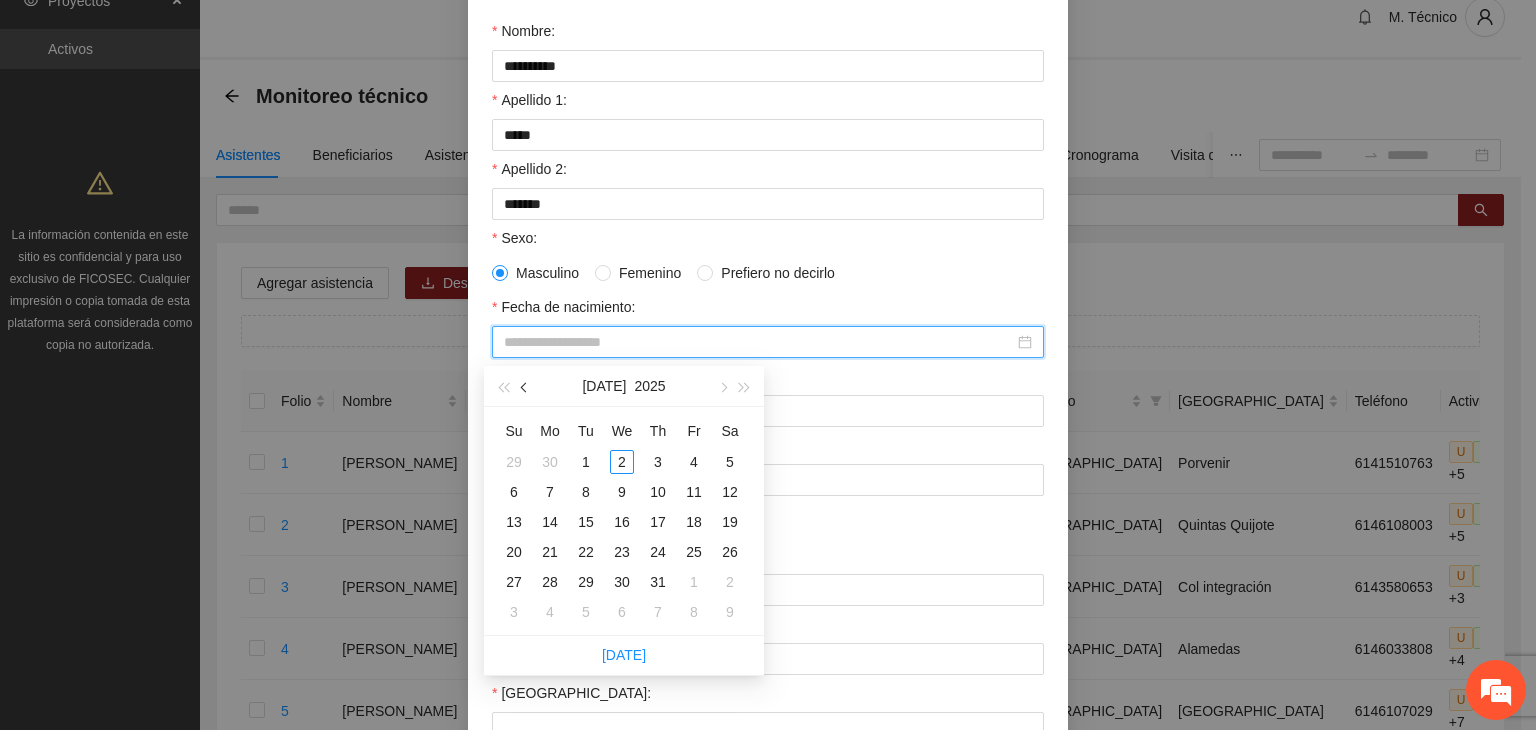 click at bounding box center [525, 386] 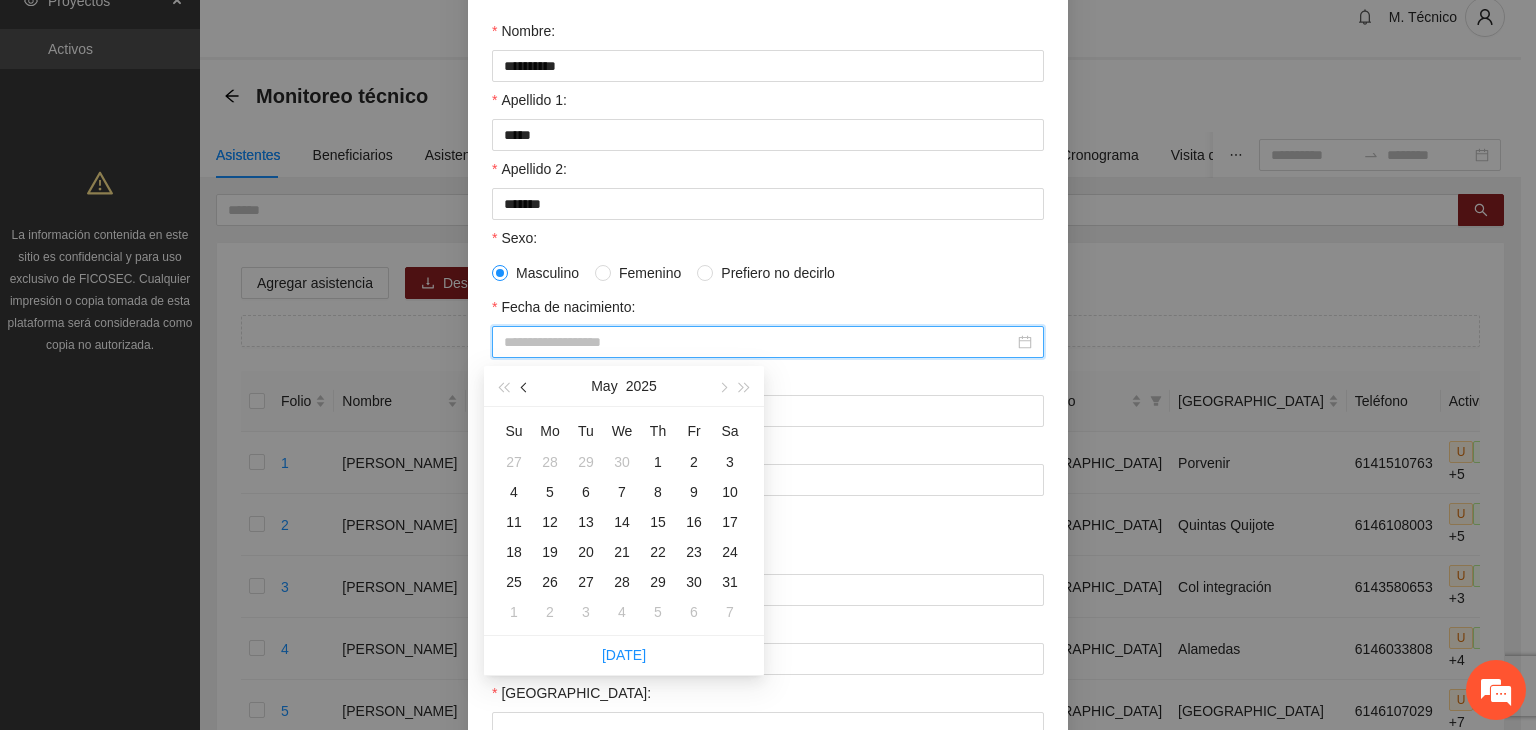 click at bounding box center (525, 386) 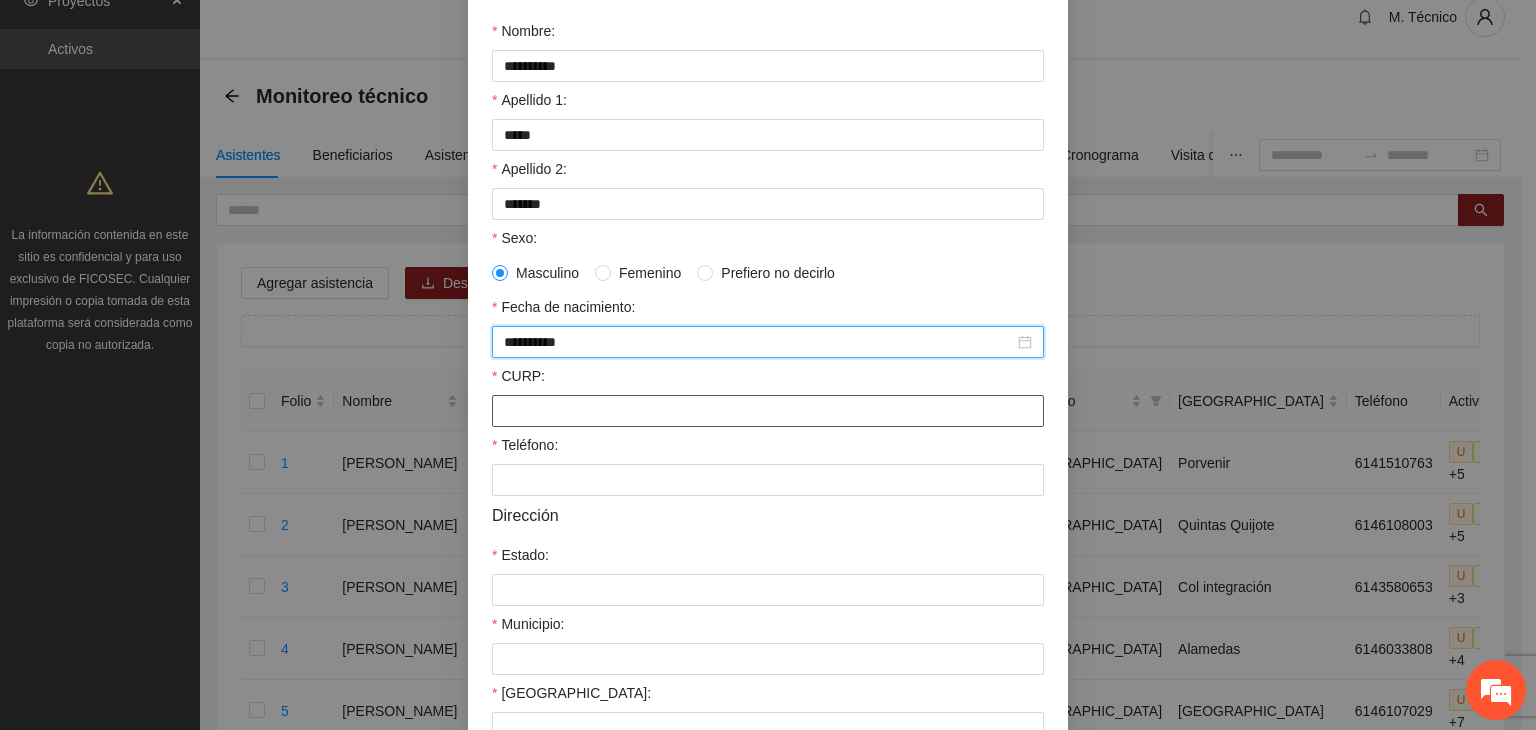 type on "**********" 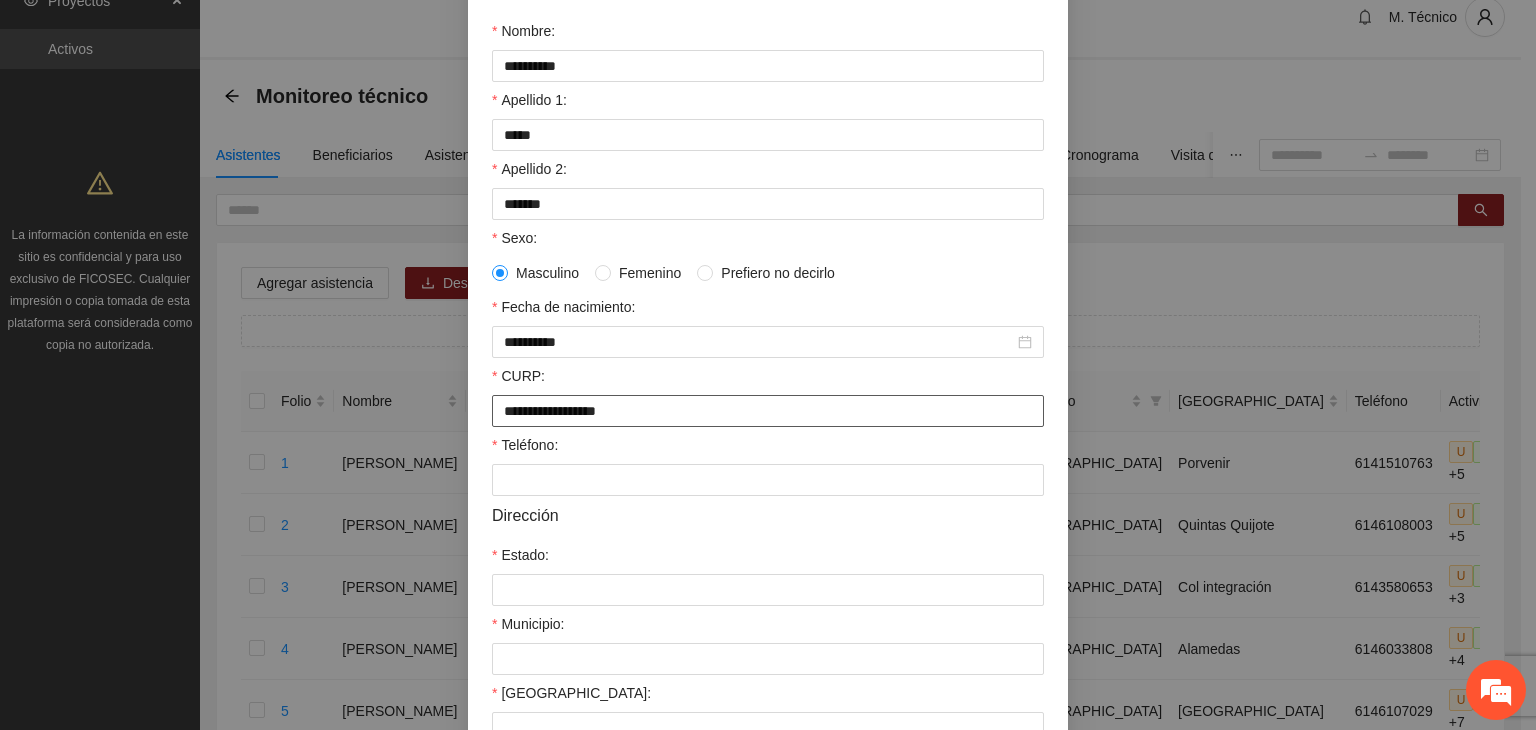 drag, startPoint x: 314, startPoint y: 487, endPoint x: 0, endPoint y: 533, distance: 317.35153 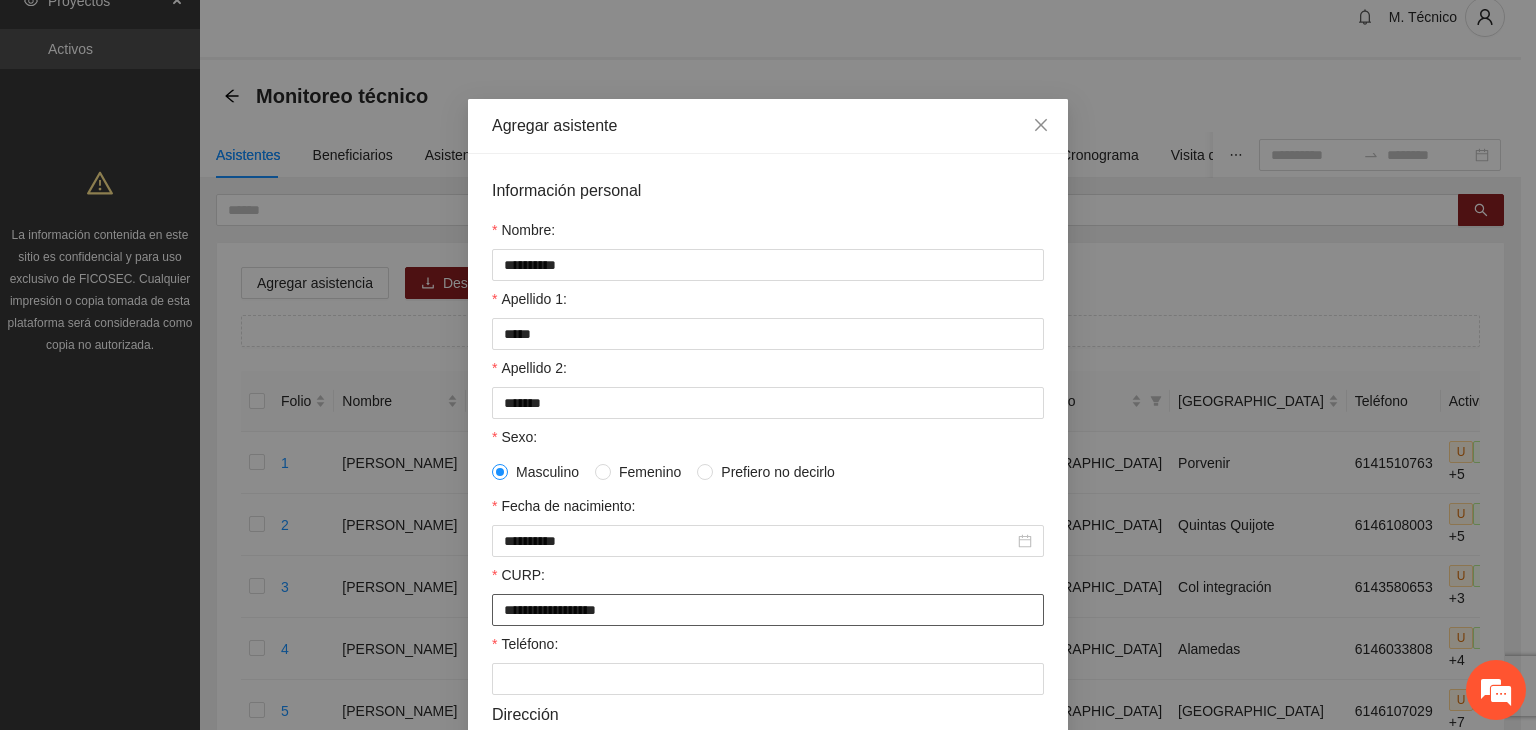 scroll, scrollTop: 0, scrollLeft: 0, axis: both 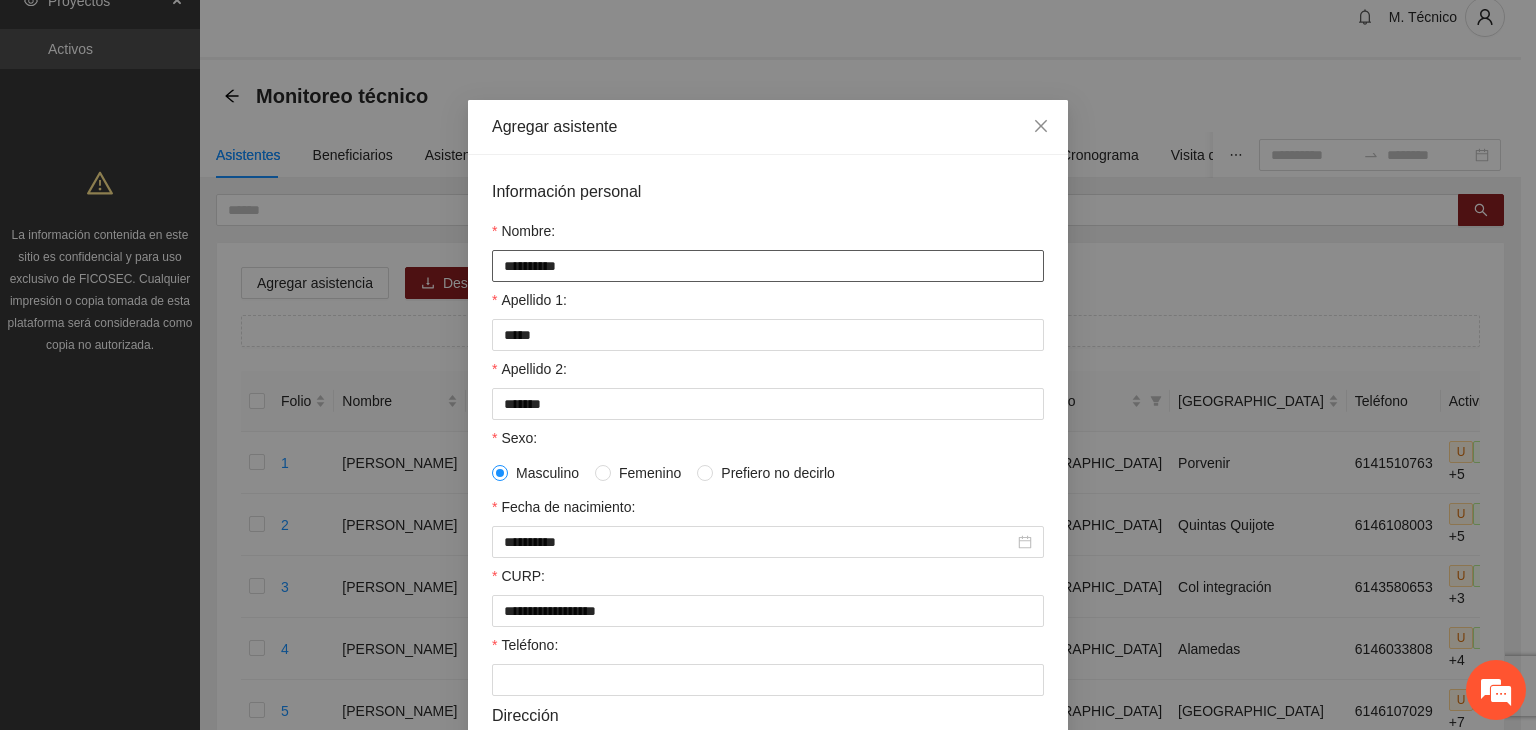 drag, startPoint x: 511, startPoint y: 270, endPoint x: 521, endPoint y: 281, distance: 14.866069 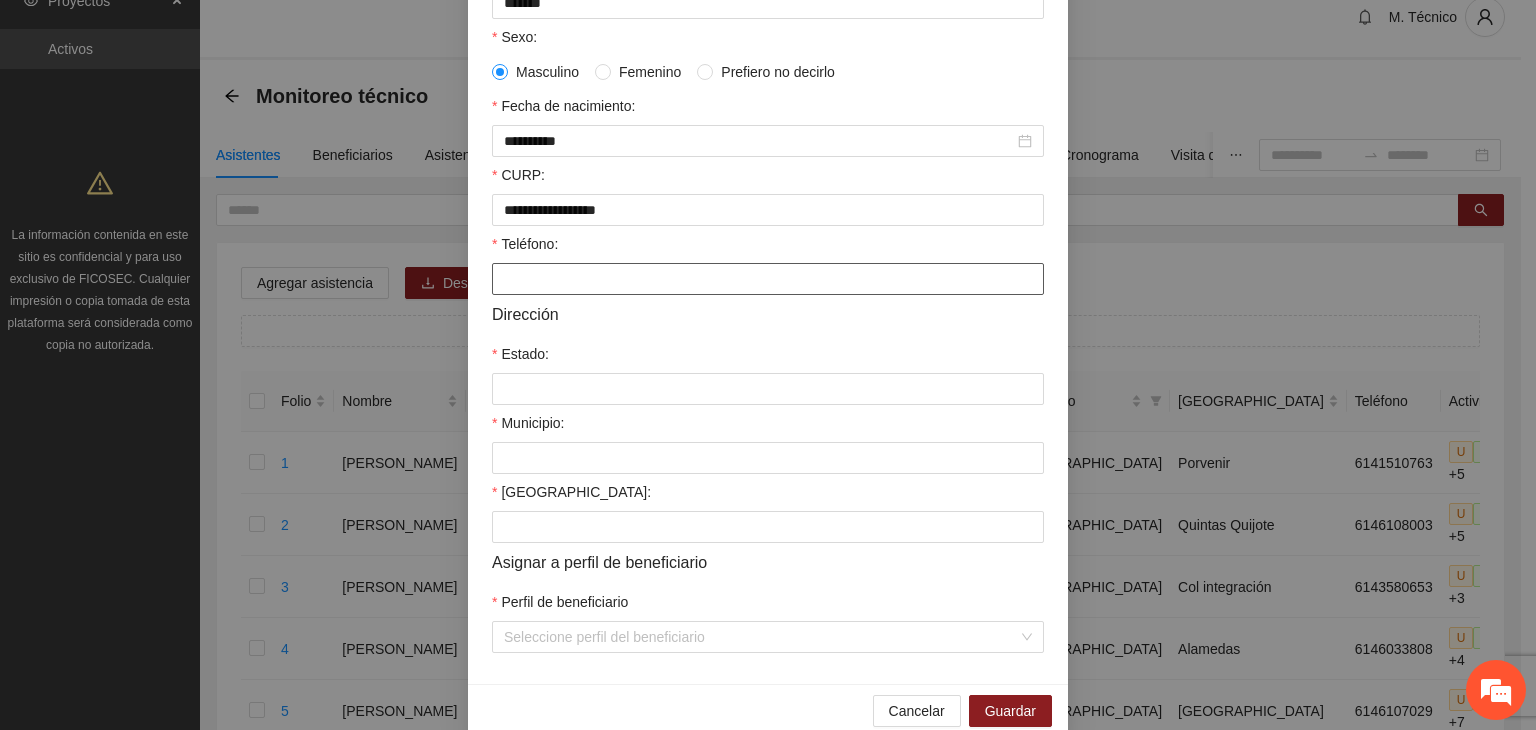 scroll, scrollTop: 441, scrollLeft: 0, axis: vertical 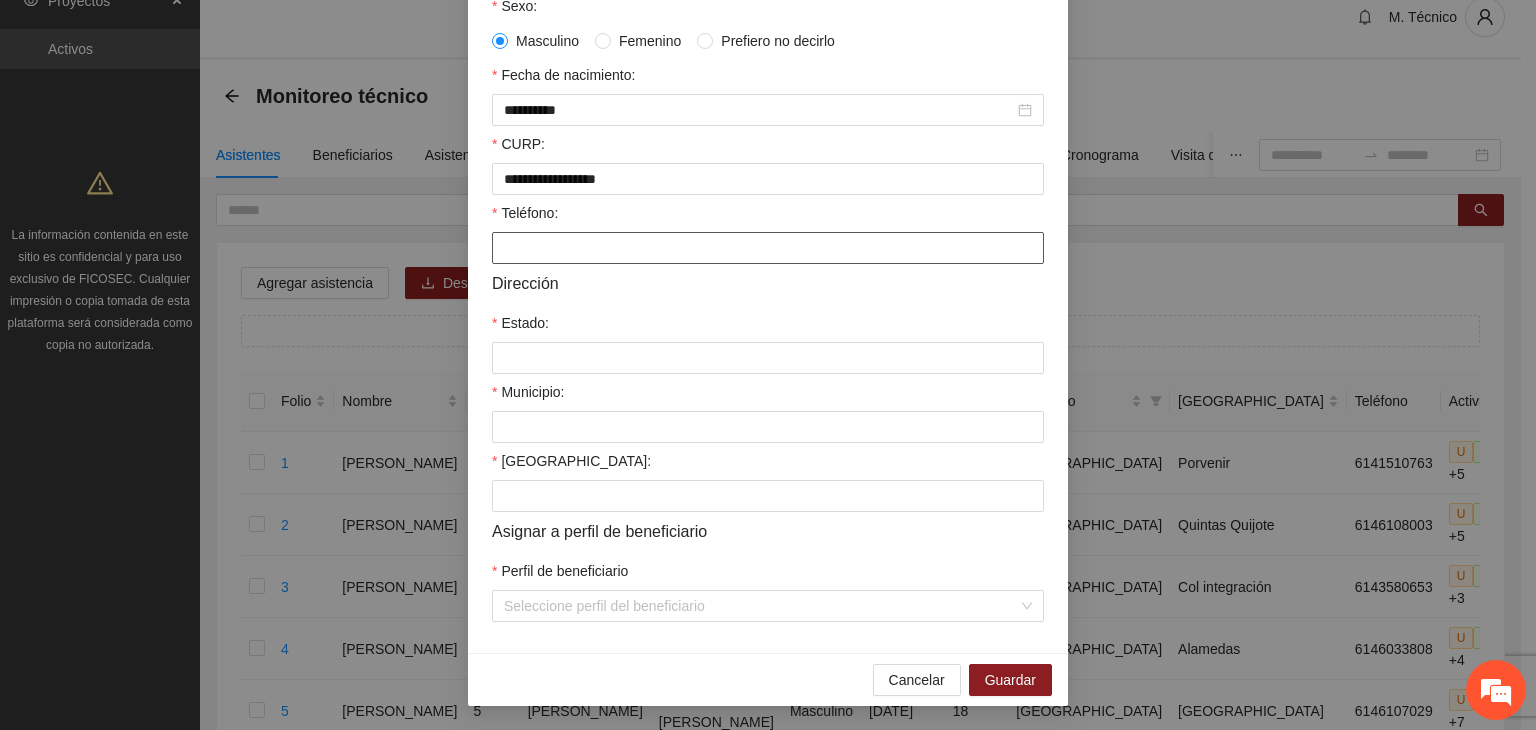 type on "**********" 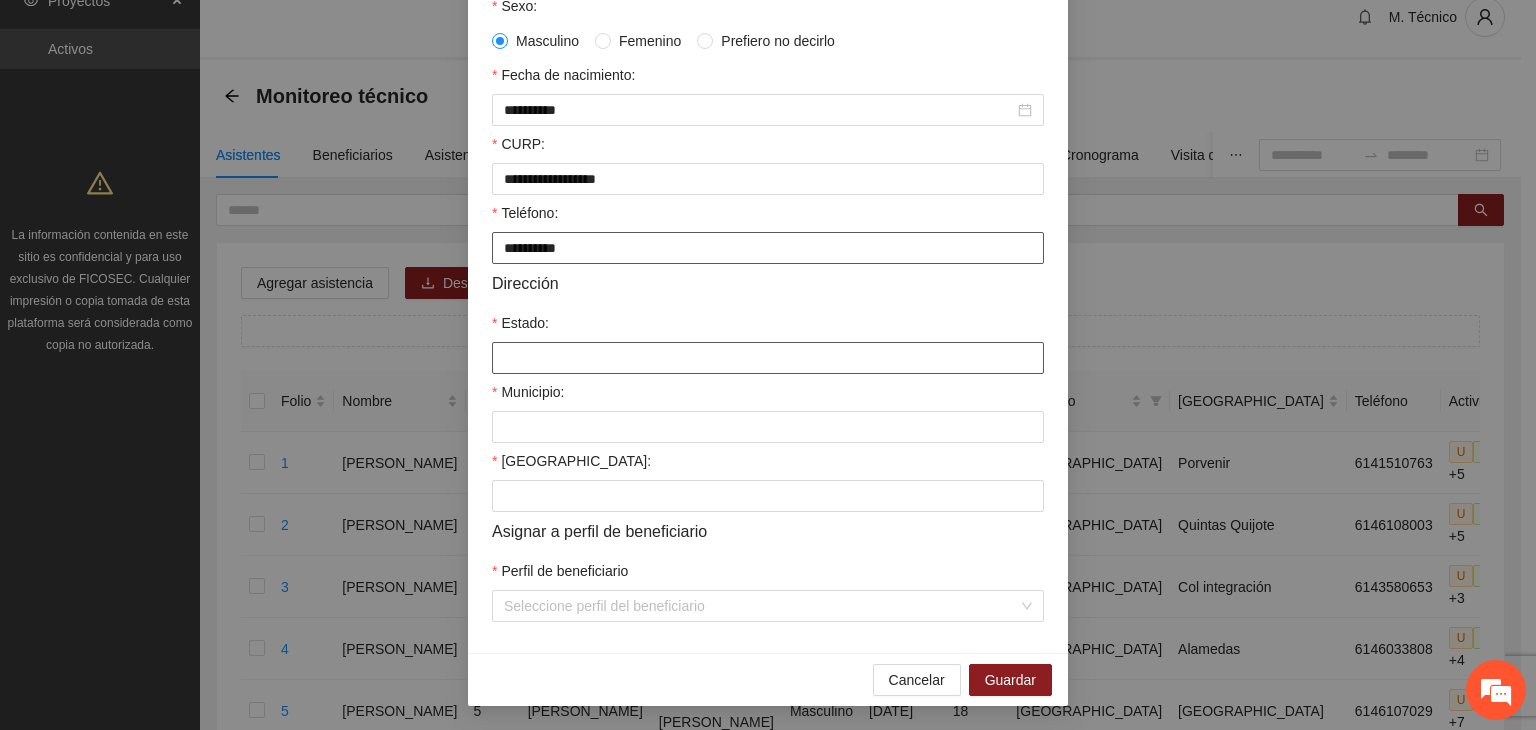 type on "**********" 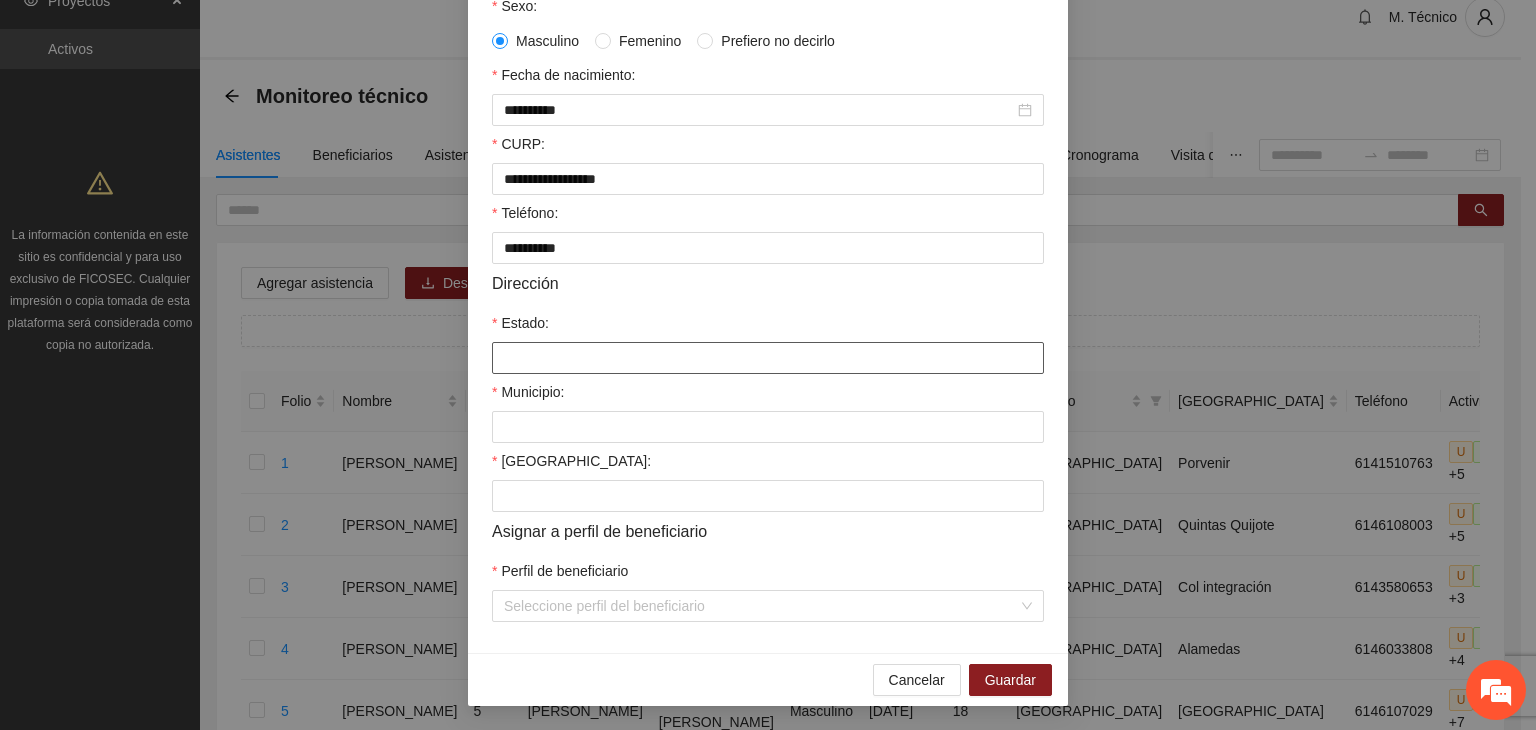 click on "Estado:" at bounding box center (768, 358) 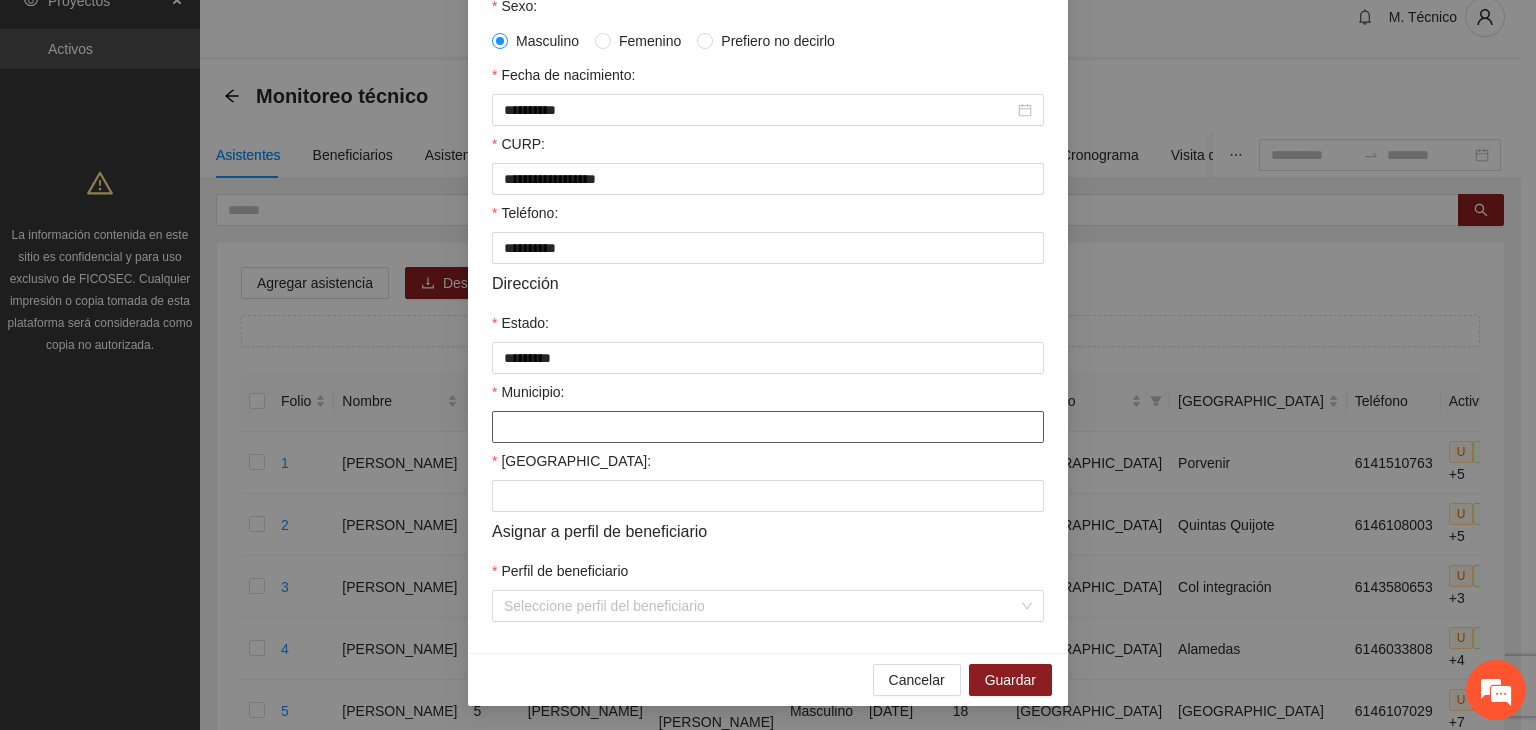 drag, startPoint x: 599, startPoint y: 430, endPoint x: 605, endPoint y: 440, distance: 11.661903 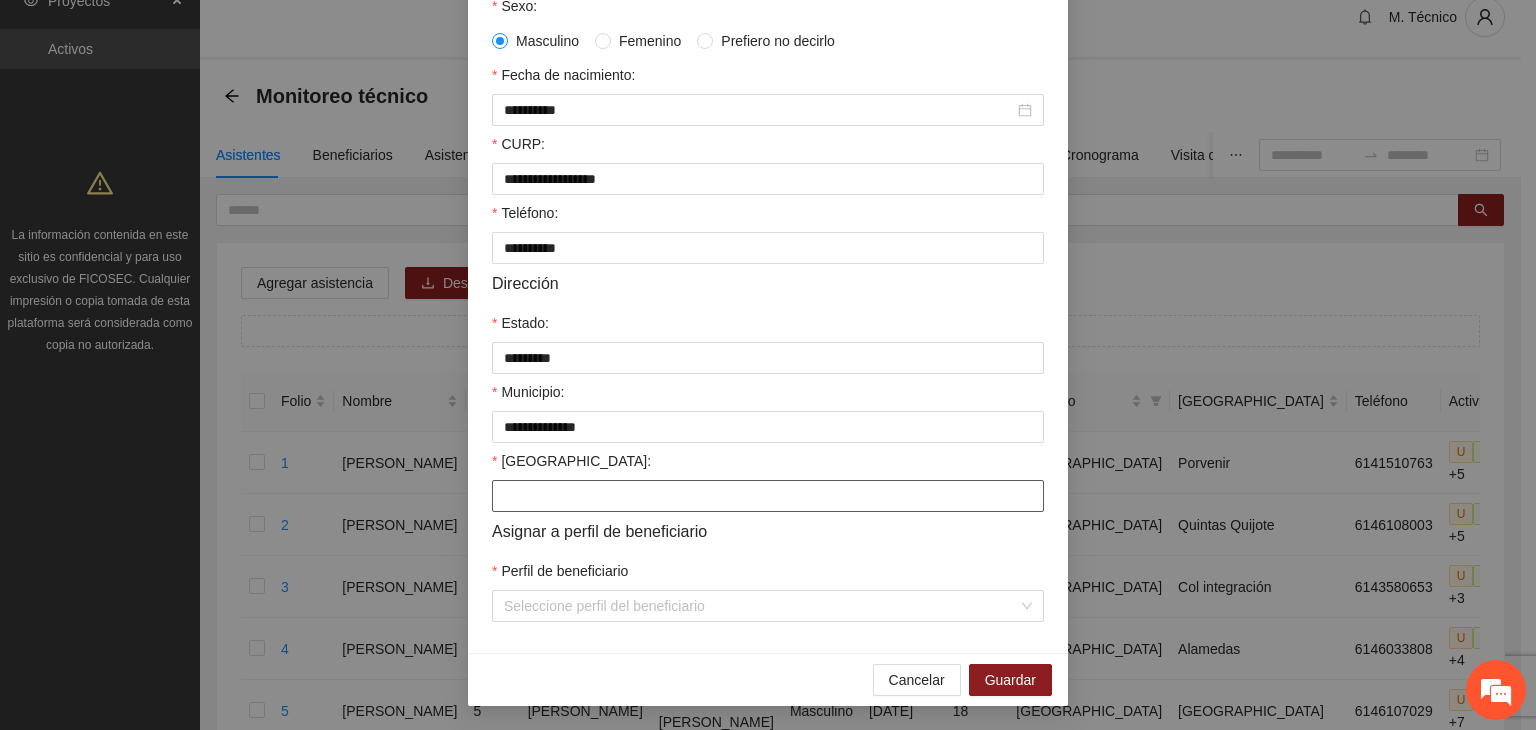 click on "[GEOGRAPHIC_DATA]:" at bounding box center (768, 465) 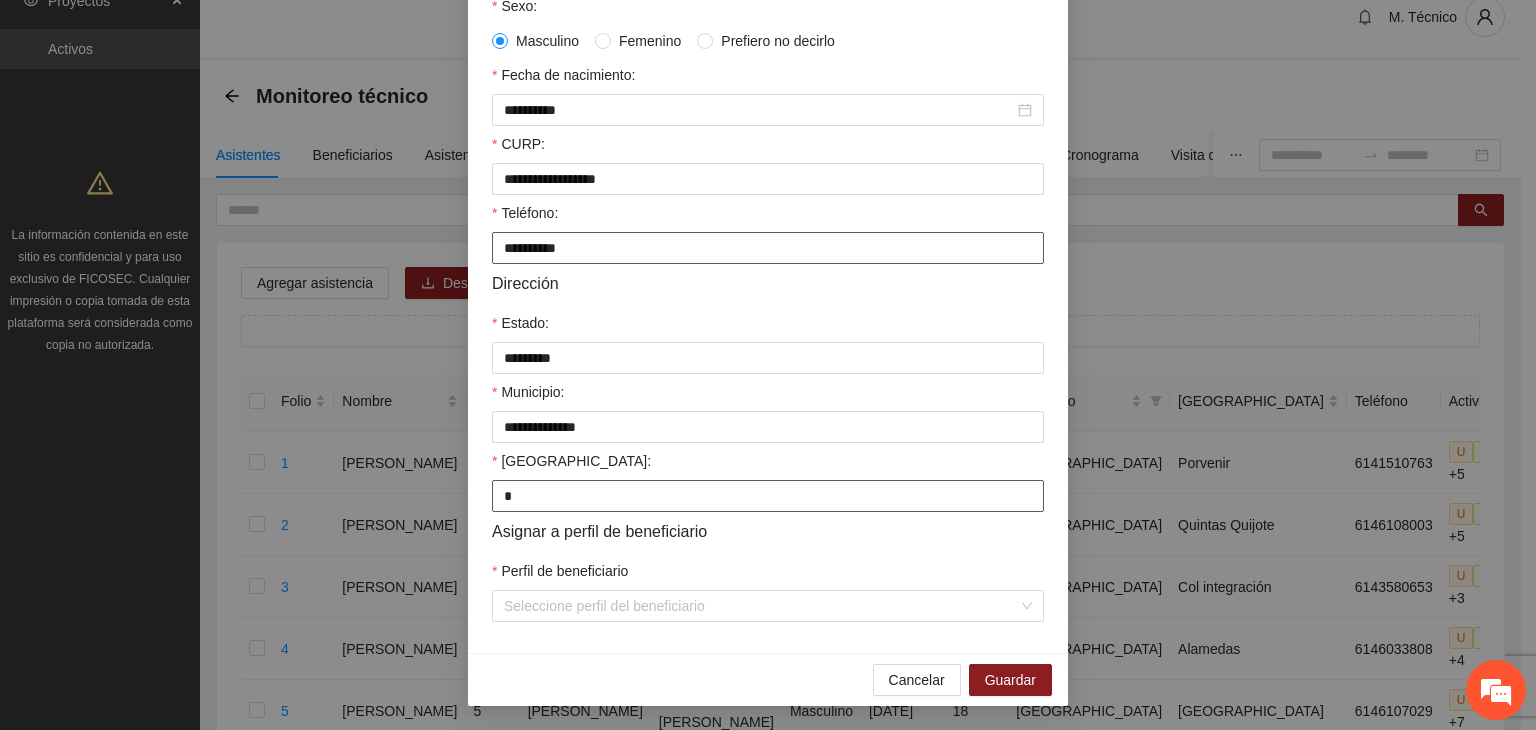 type on "**********" 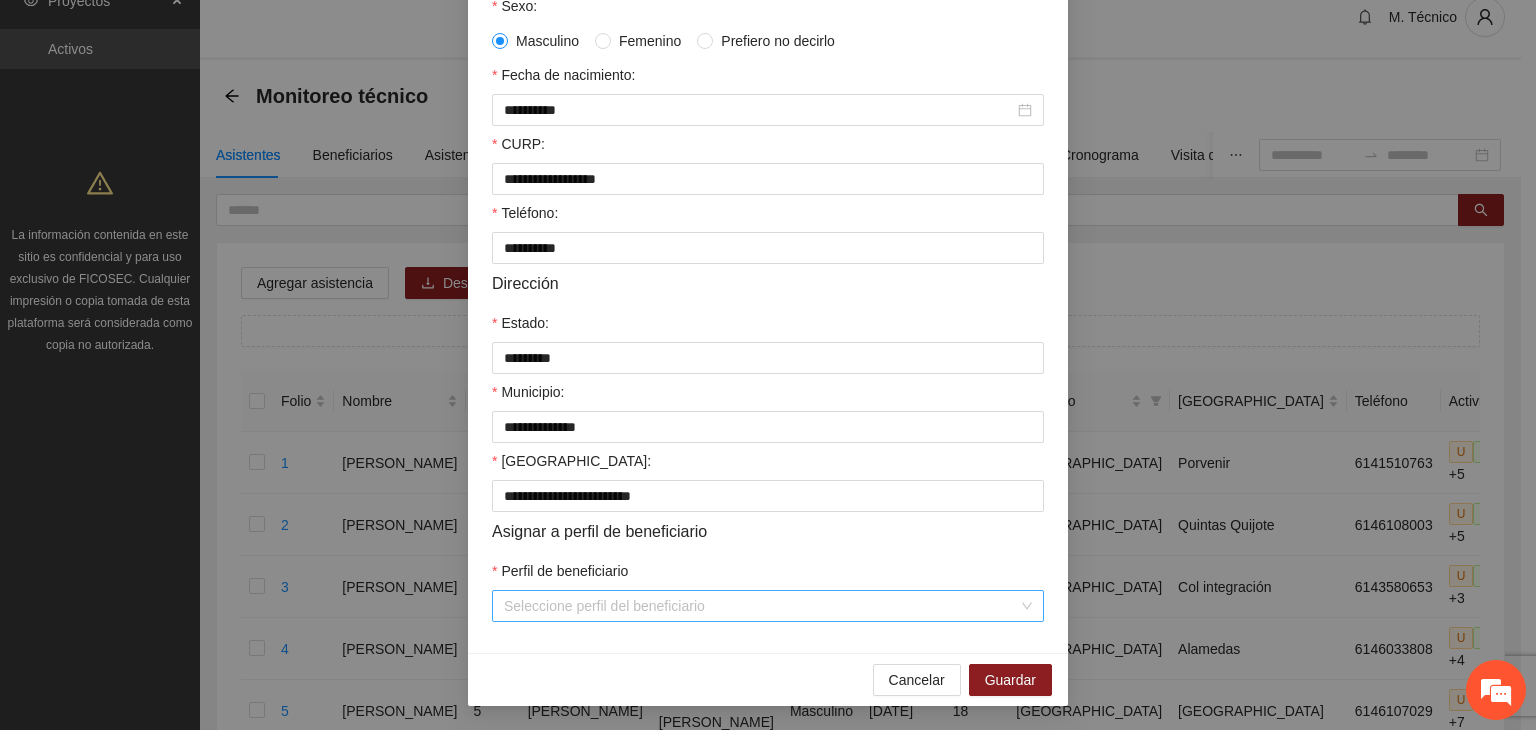 click on "Perfil de beneficiario" at bounding box center [761, 606] 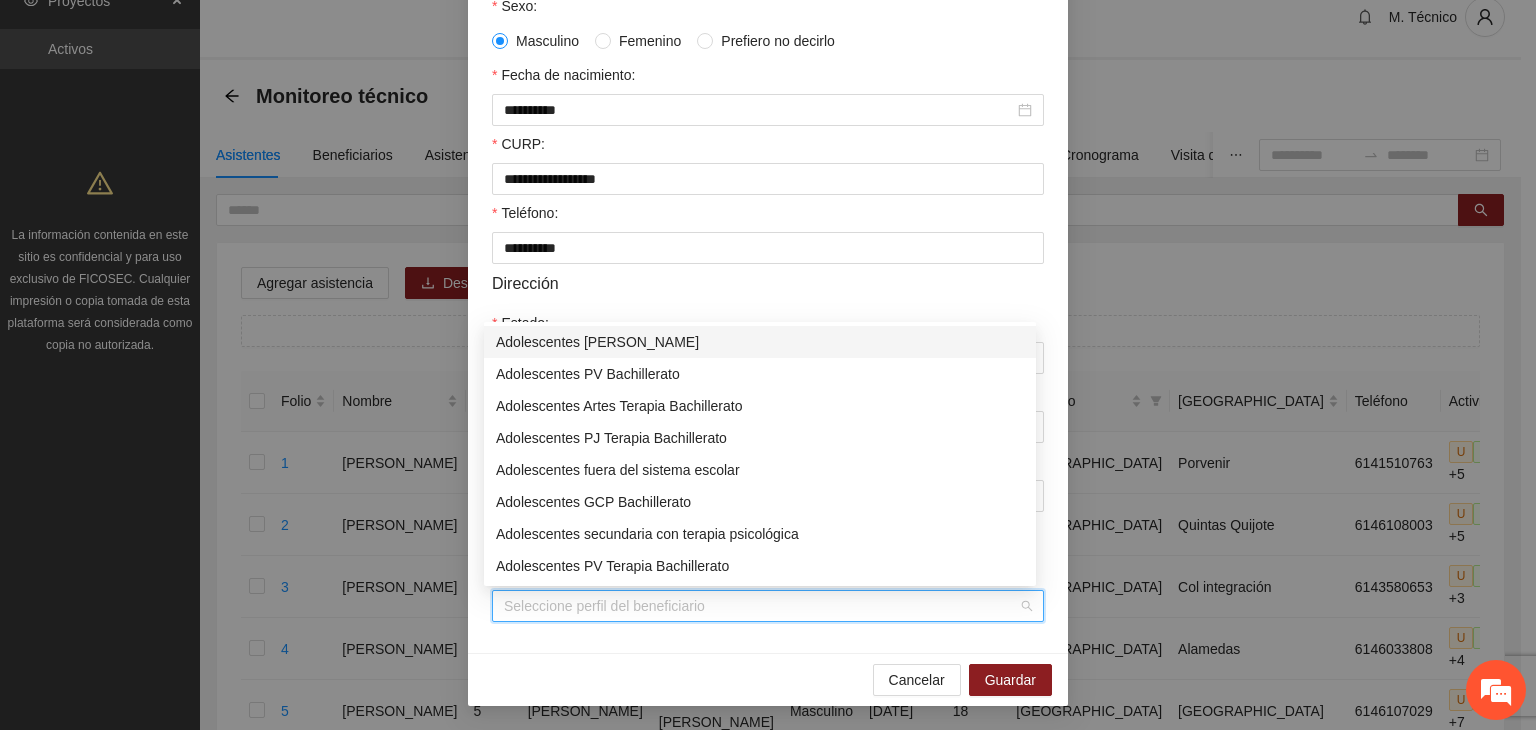 click on "Adolescentes [PERSON_NAME]" at bounding box center (760, 342) 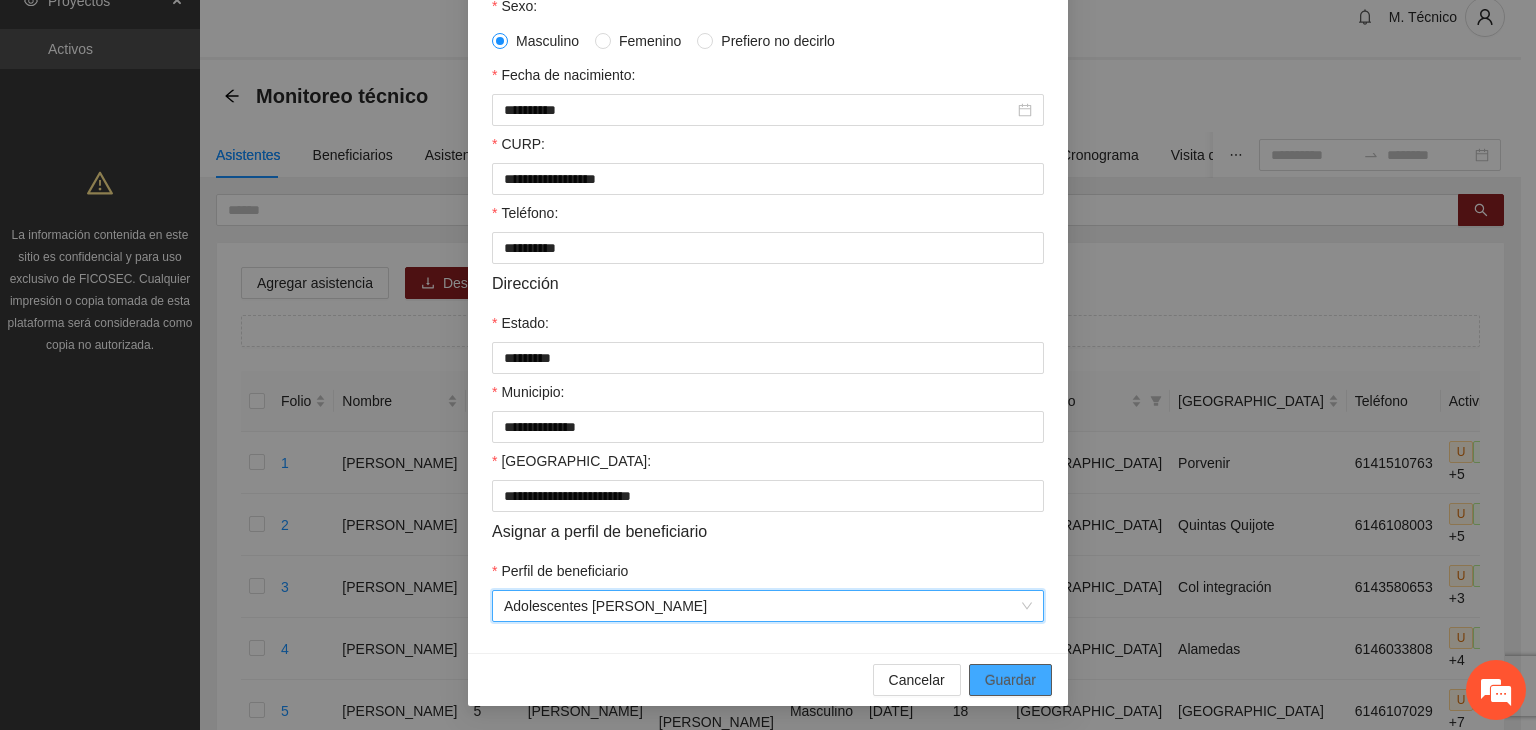 click on "Guardar" at bounding box center (1010, 680) 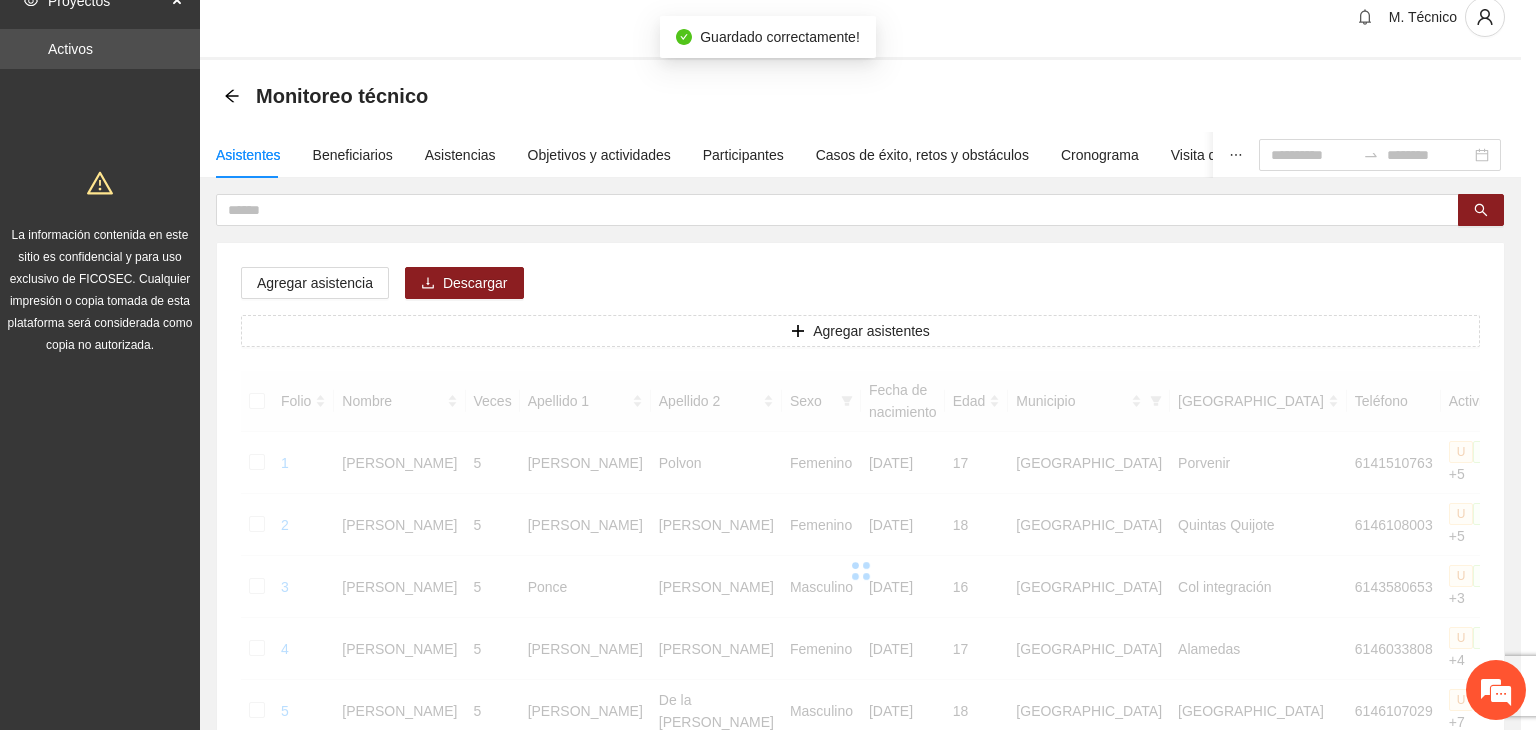 scroll, scrollTop: 341, scrollLeft: 0, axis: vertical 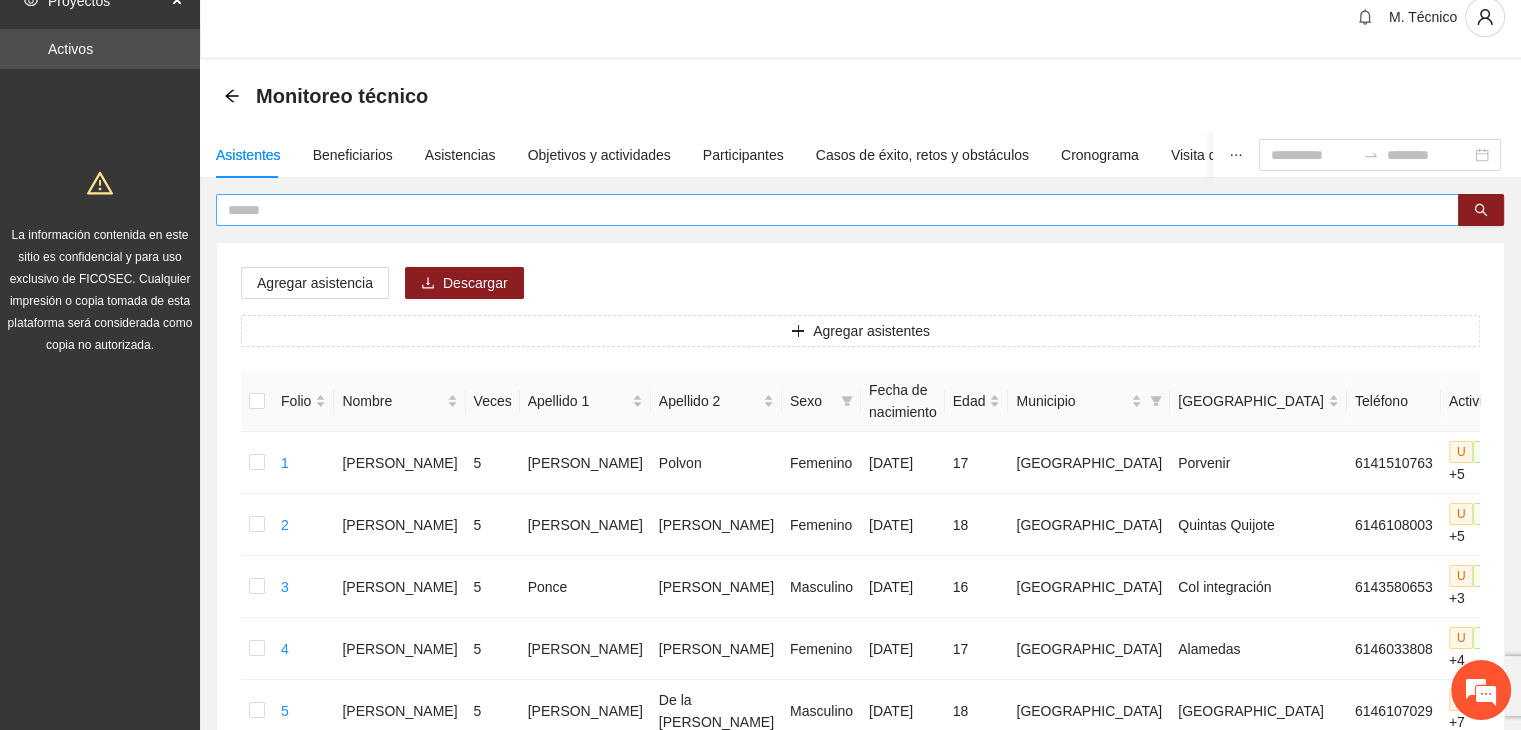 click at bounding box center [837, 210] 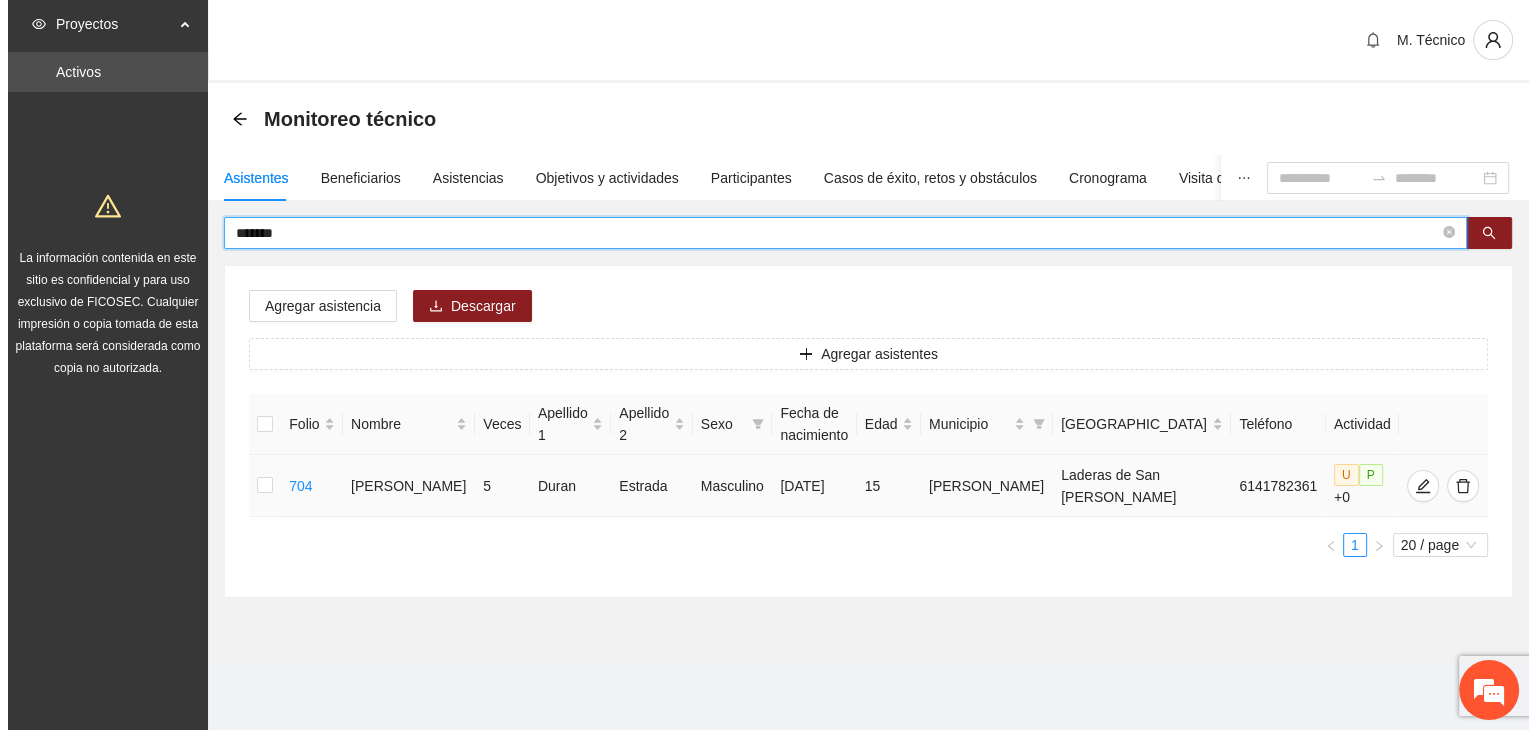 scroll, scrollTop: 8, scrollLeft: 0, axis: vertical 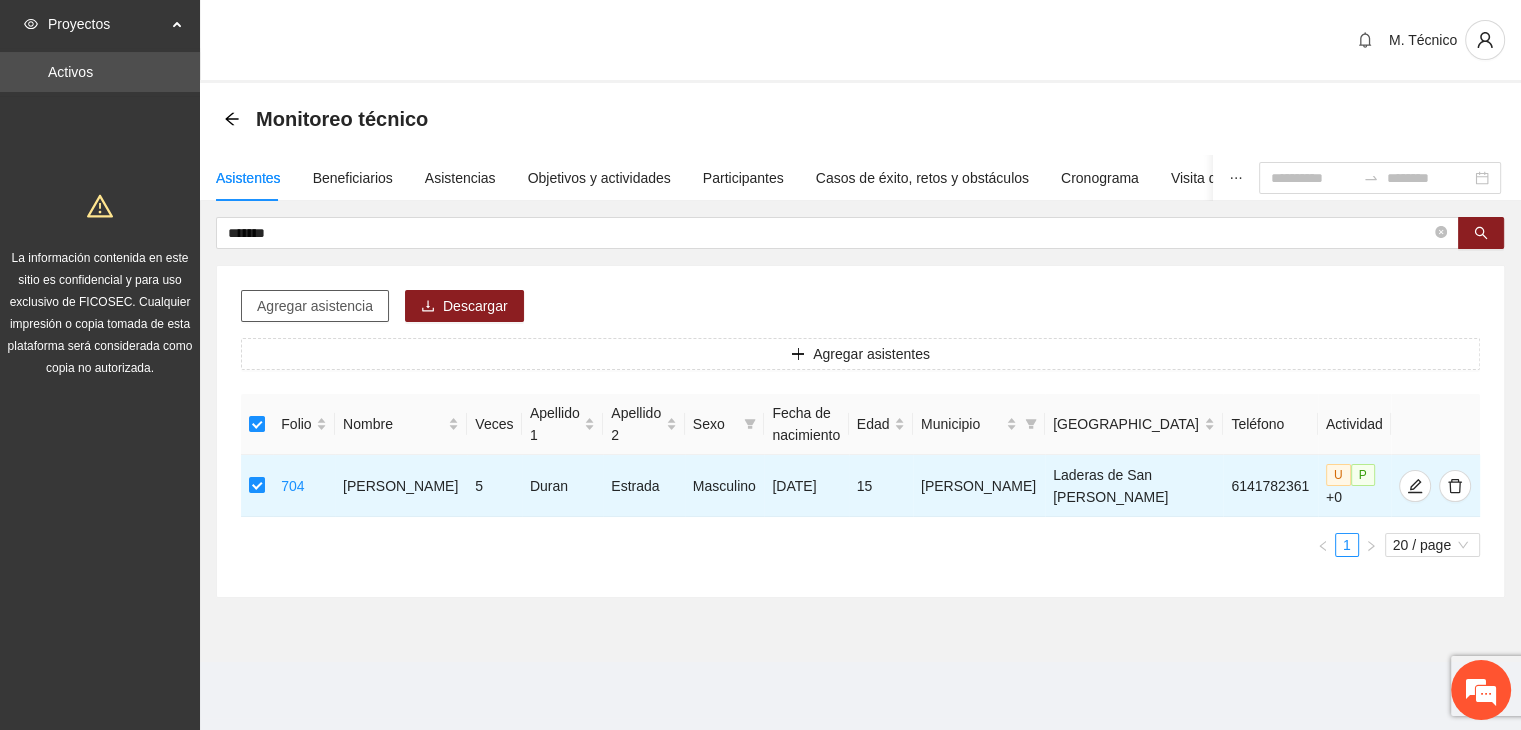 click on "Agregar asistencia" at bounding box center (315, 306) 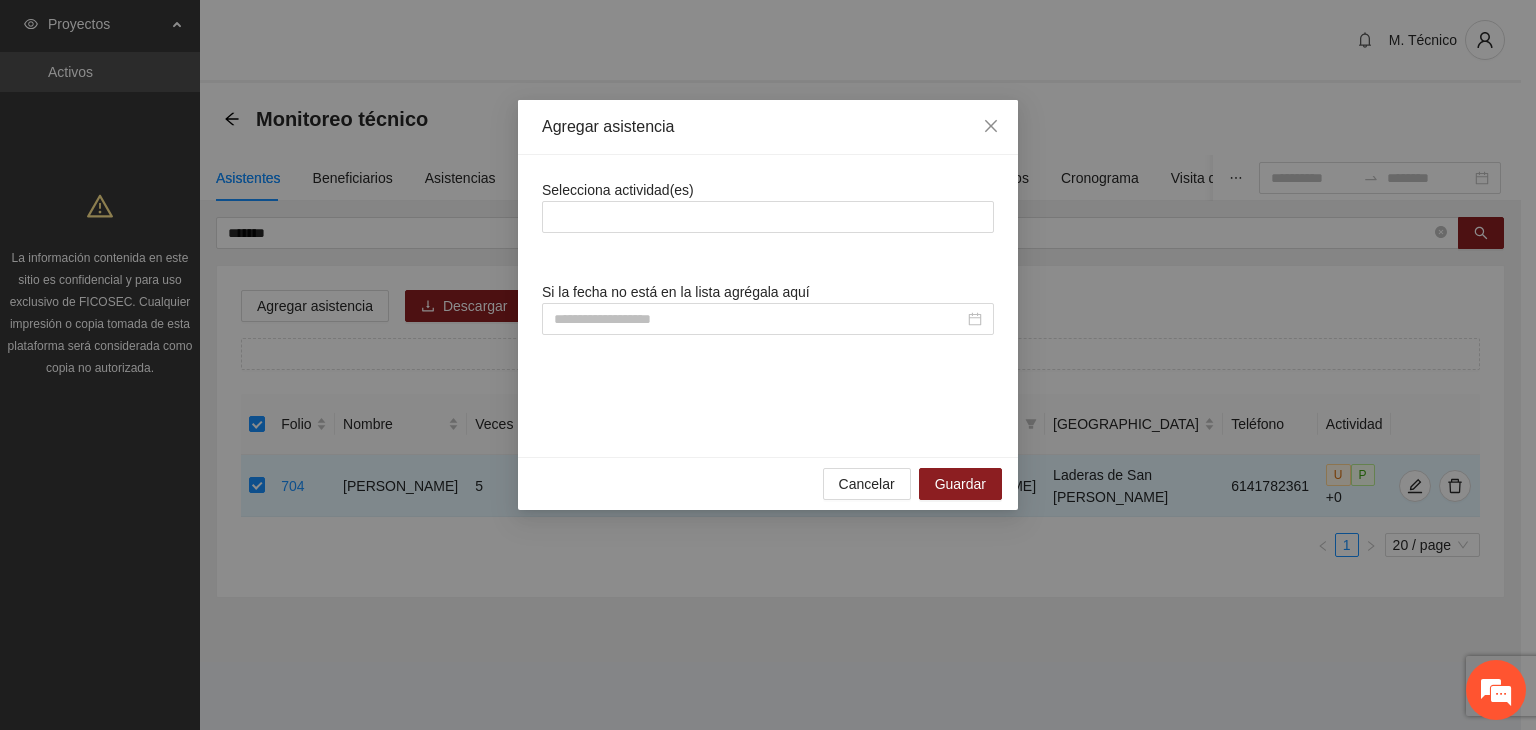 drag, startPoint x: 749, startPoint y: 205, endPoint x: 717, endPoint y: 289, distance: 89.88882 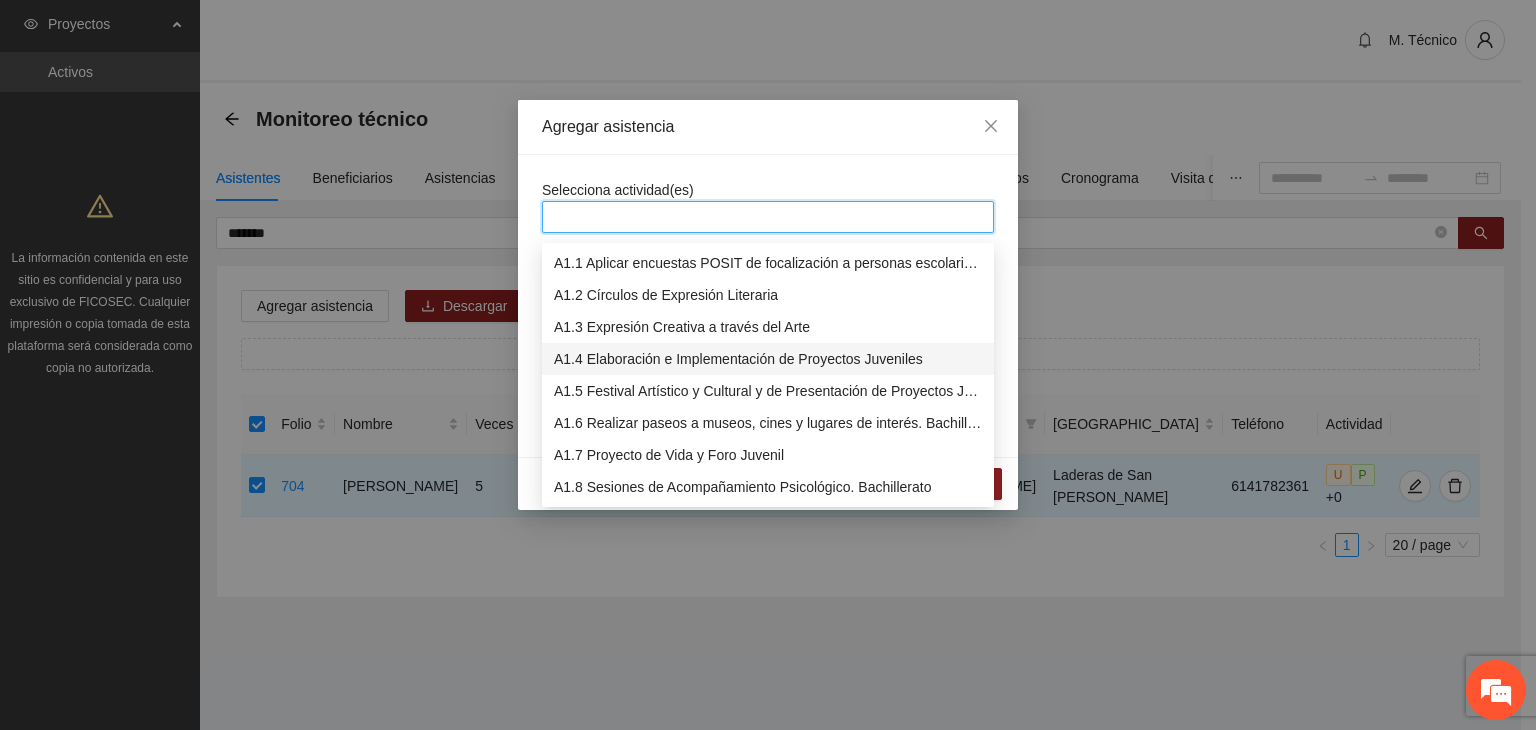 click on "A1.4 Elaboración e Implementación de Proyectos Juveniles" at bounding box center (768, 359) 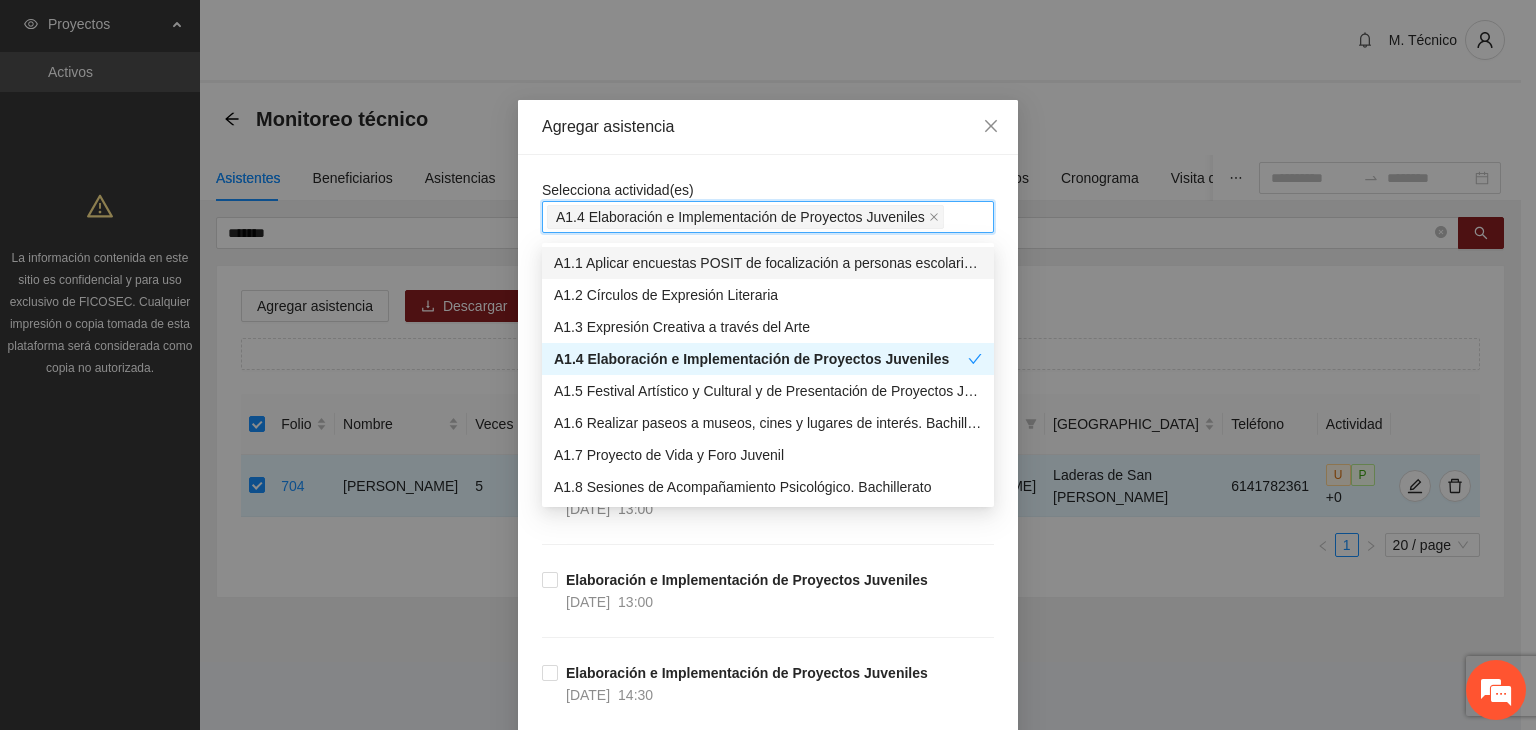 drag, startPoint x: 692, startPoint y: 159, endPoint x: 702, endPoint y: 185, distance: 27.856777 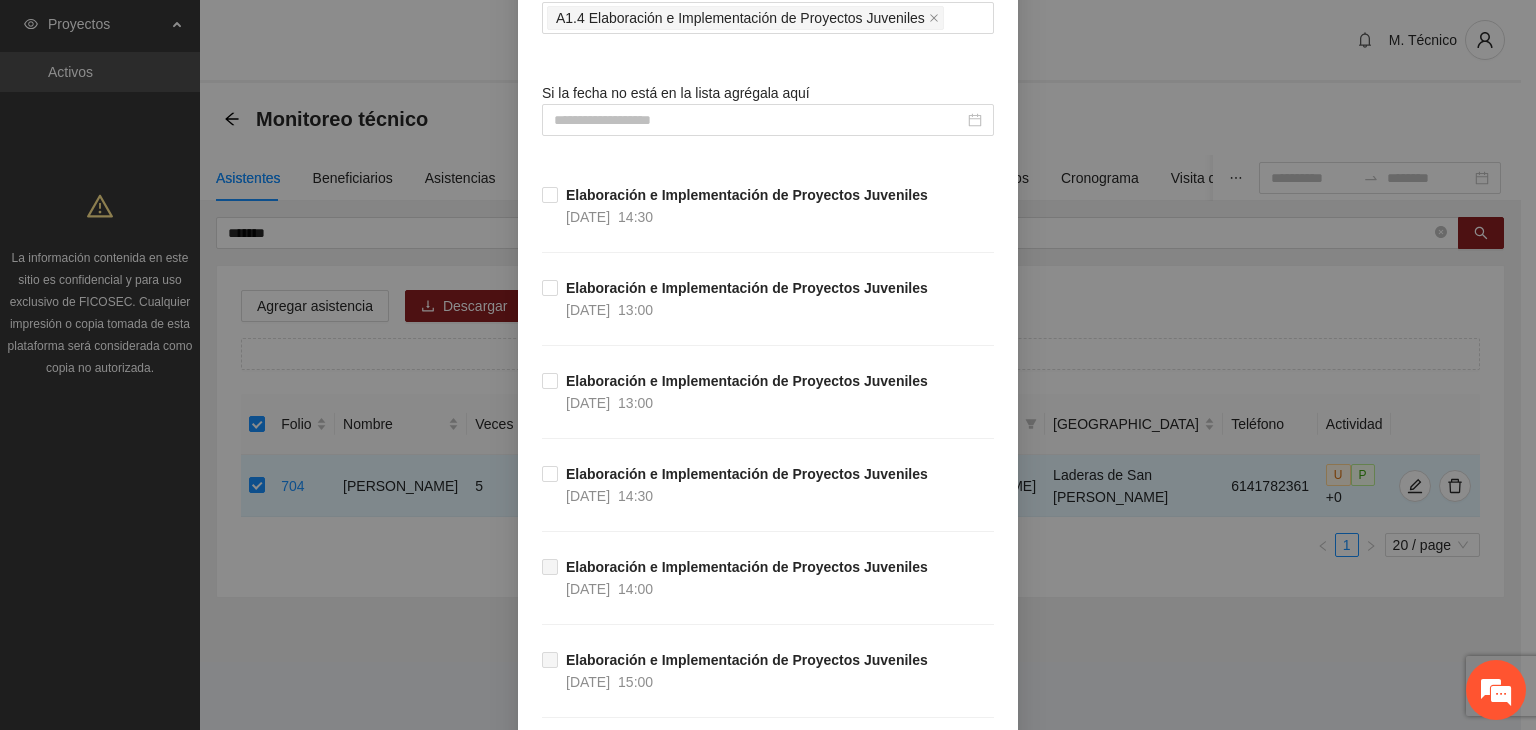scroll, scrollTop: 200, scrollLeft: 0, axis: vertical 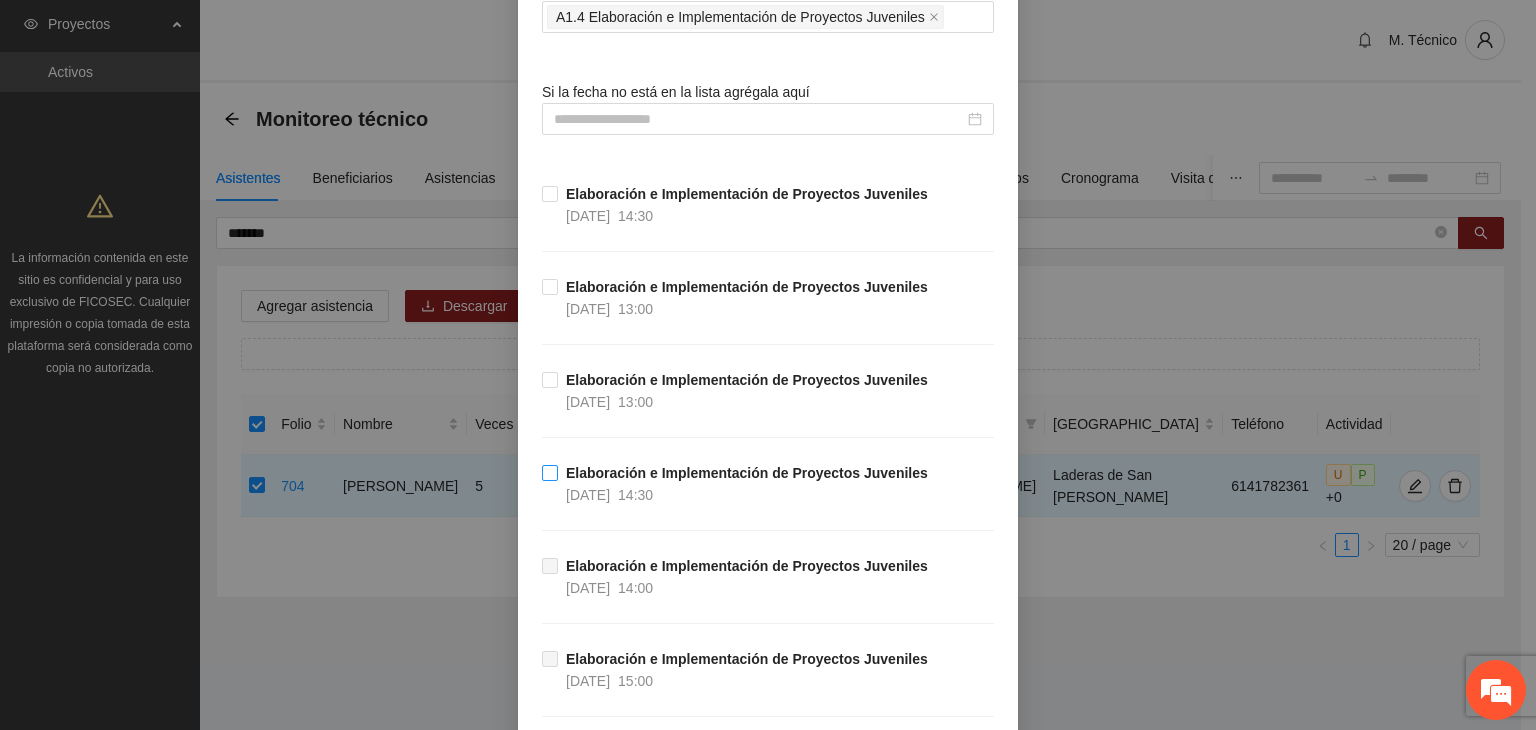 click on "[DATE] 14:30" at bounding box center [609, 495] 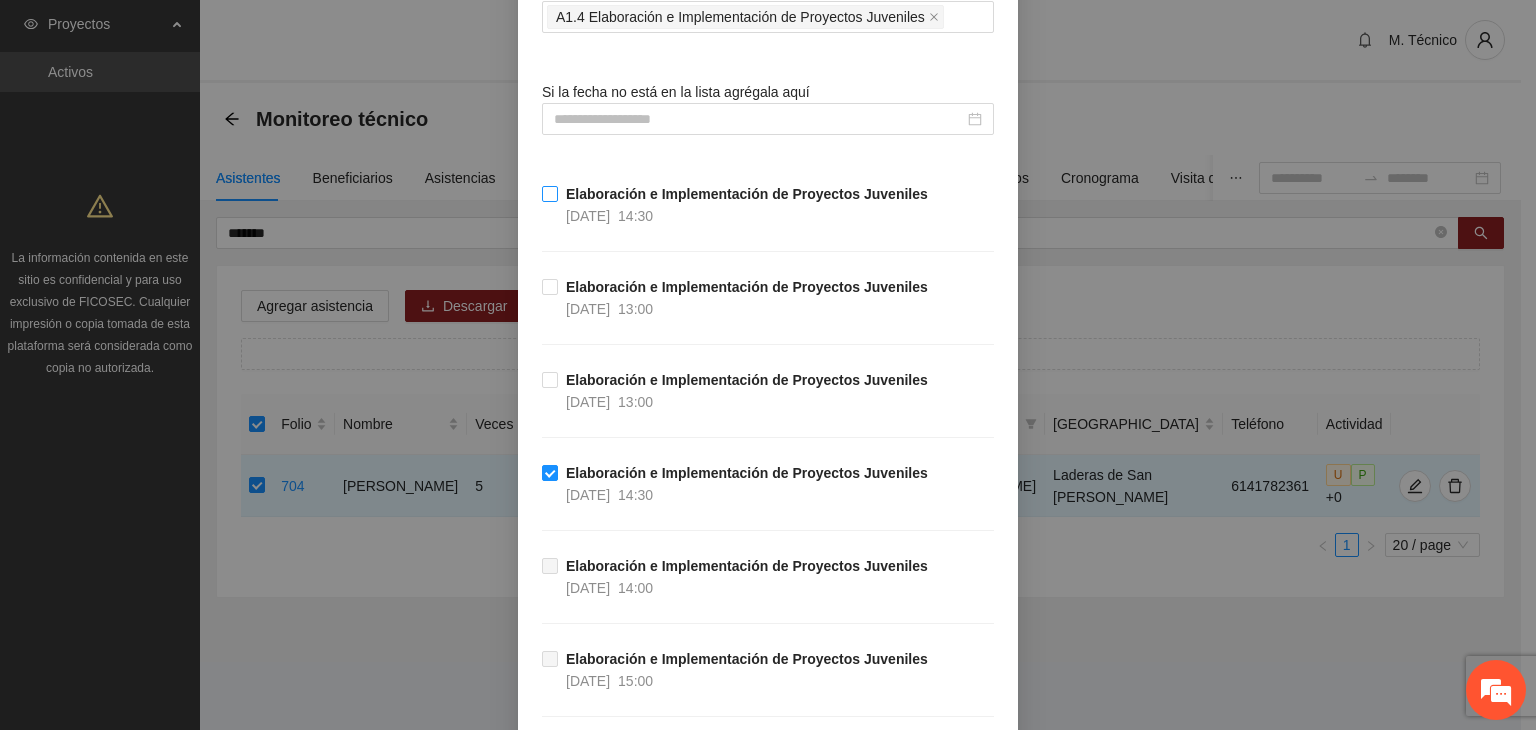 click on "[DATE] 14:30" at bounding box center (609, 216) 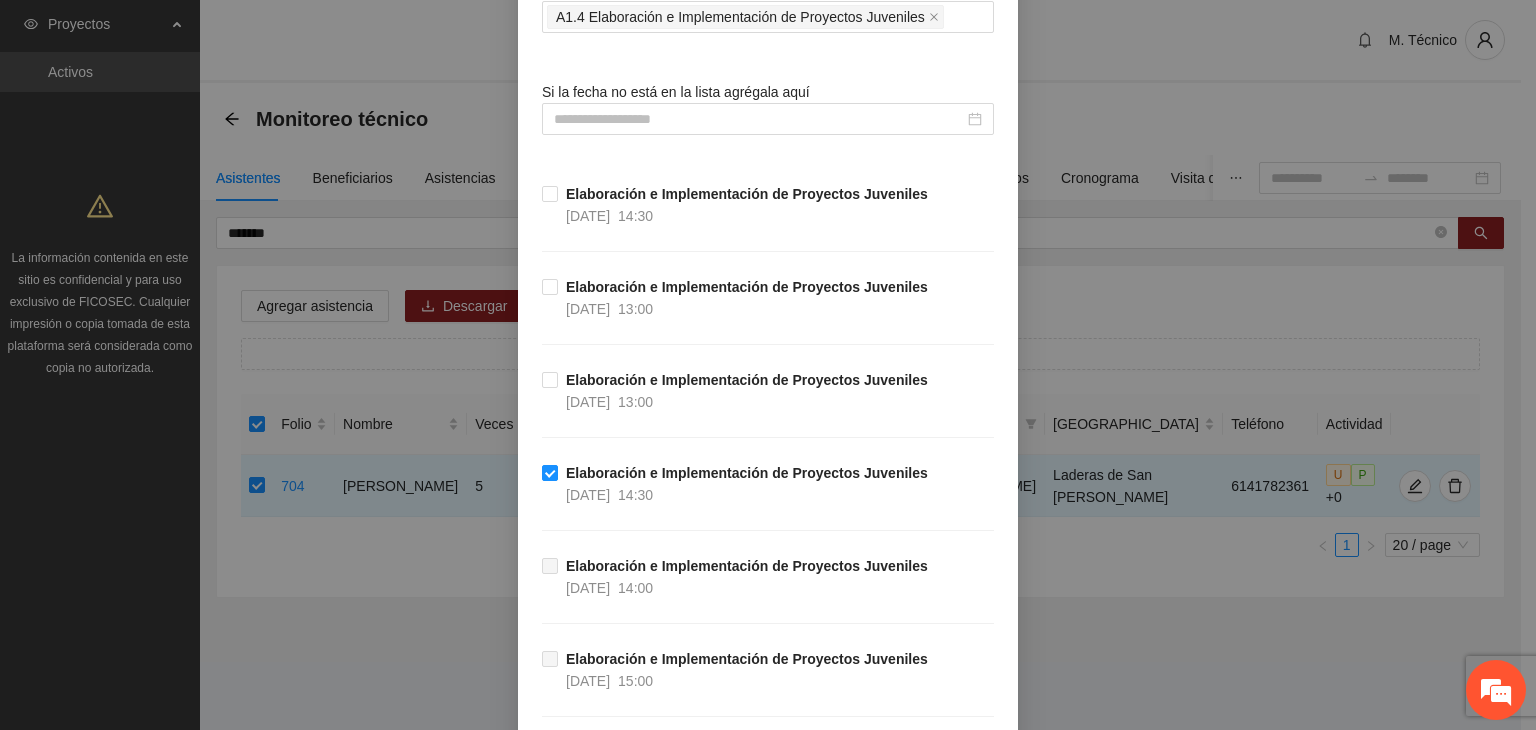 click on "Selecciona actividad(es) A1.4 Elaboración e Implementación de Proyectos Juveniles   Si la fecha no está en la lista agrégala aquí Elaboración e Implementación de Proyectos Juveniles [DATE] 14:30 Elaboración e Implementación de Proyectos Juveniles [DATE] 13:00 Elaboración e Implementación de Proyectos Juveniles [DATE] 13:00 Elaboración e Implementación de Proyectos Juveniles [DATE] 14:30 Elaboración e Implementación de Proyectos Juveniles [DATE] 14:00 Elaboración e Implementación de Proyectos Juveniles [DATE] 15:00 Elaboración e Implementación de Proyectos Juveniles [DATE] 12:50 Elaboración e Implementación de Proyectos Juveniles [DATE] 12:00 Elaboración e Implementación de Proyectos Juveniles [DATE] 09:00 Elaboración e Implementación de Proyectos Juveniles [DATE] 14:00 Elaboración e Implementación de Proyectos Juveniles [DATE] 11:00 Elaboración e Implementación de Proyectos Juveniles [DATE] 15:00 [DATE] 08:00 [DATE] 12:50" at bounding box center (768, 2570) 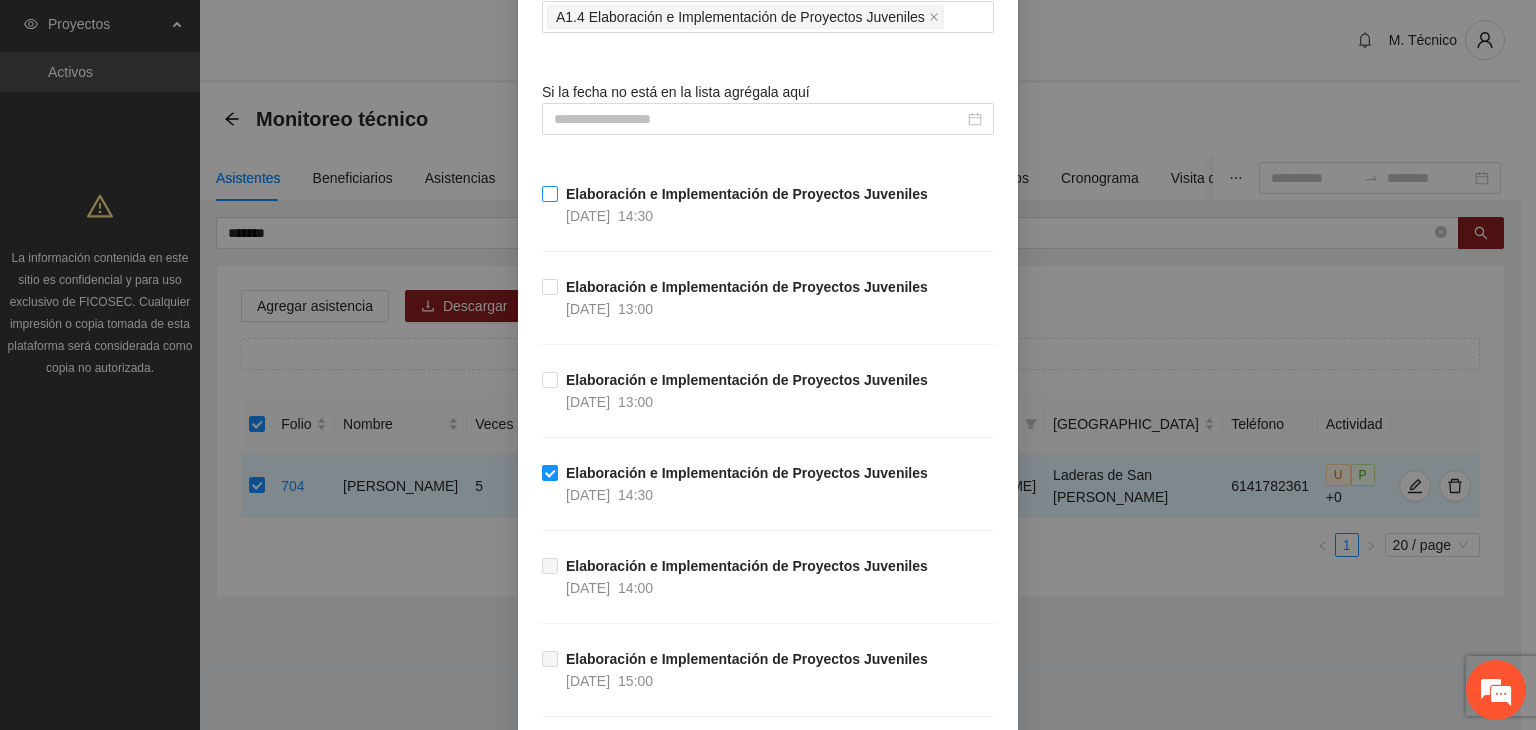 click on "Elaboración e Implementación de Proyectos Juveniles" at bounding box center (747, 194) 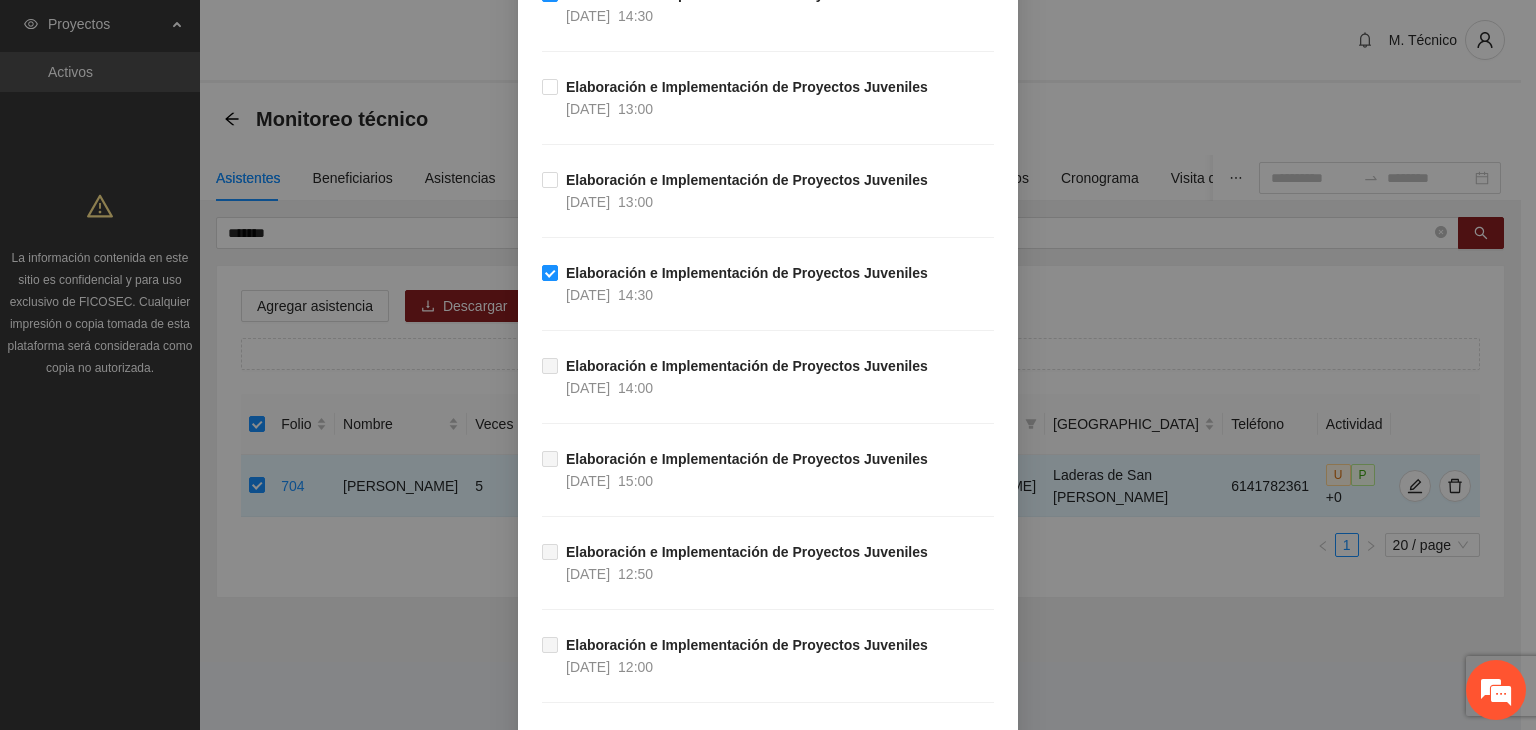 scroll, scrollTop: 200, scrollLeft: 0, axis: vertical 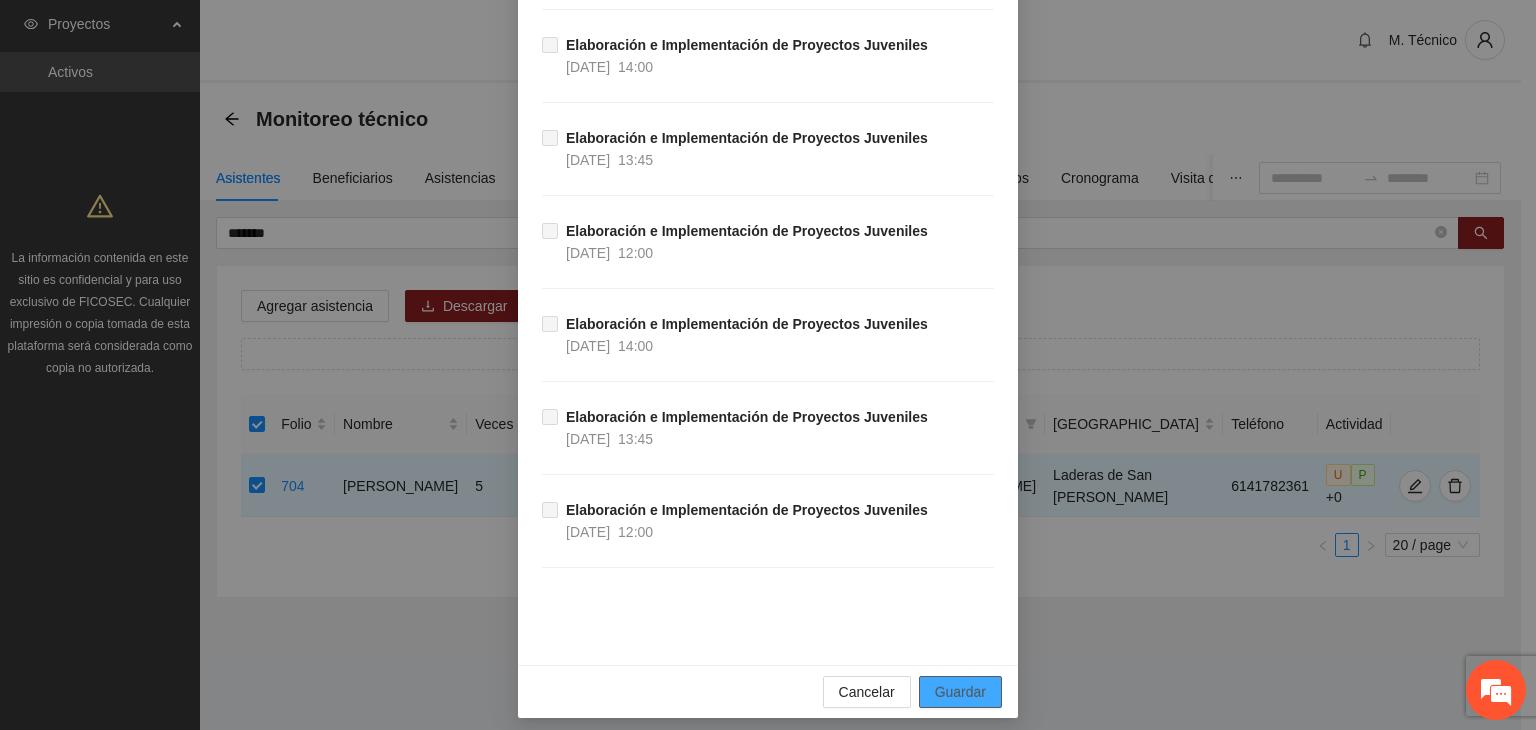 click on "Guardar" at bounding box center (960, 692) 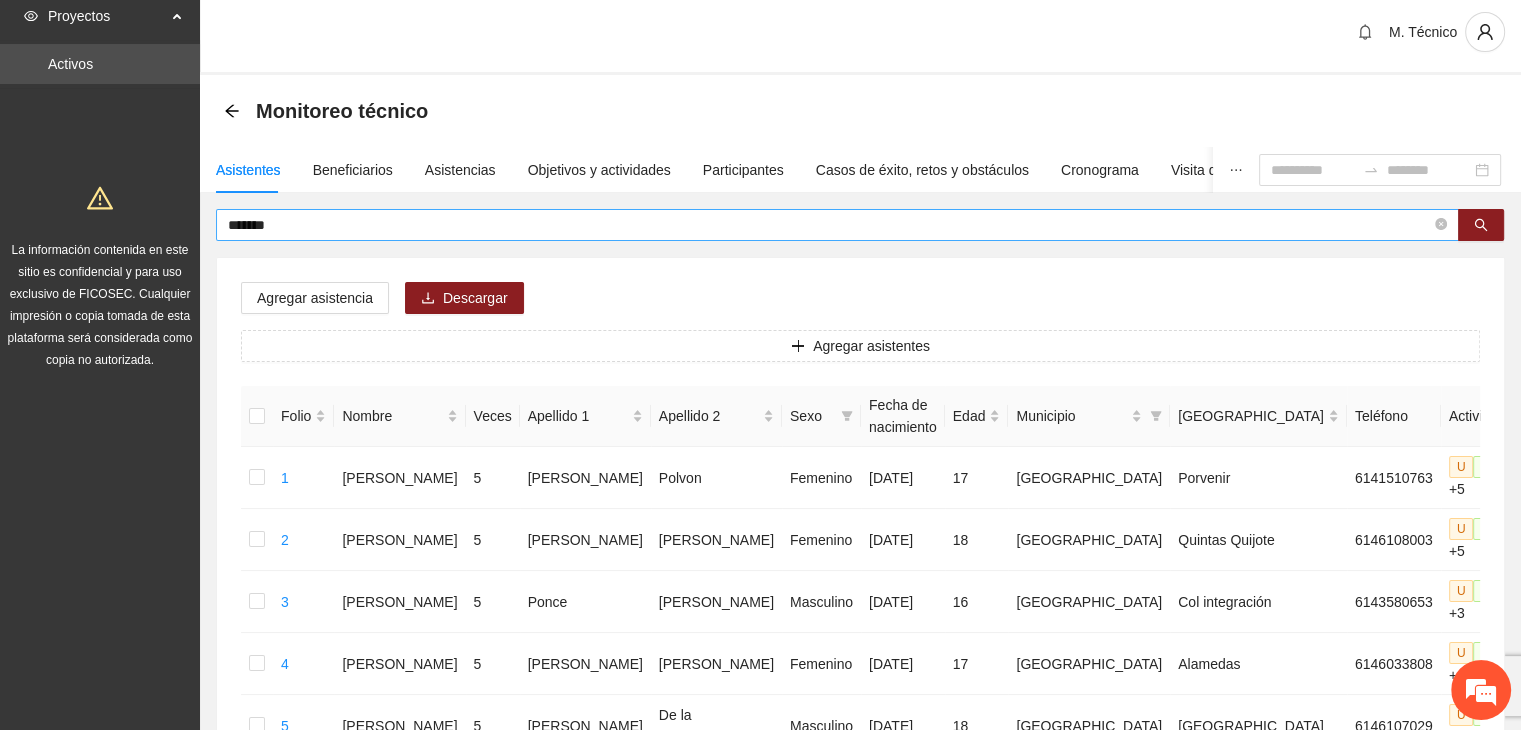 click on "*******" at bounding box center (829, 225) 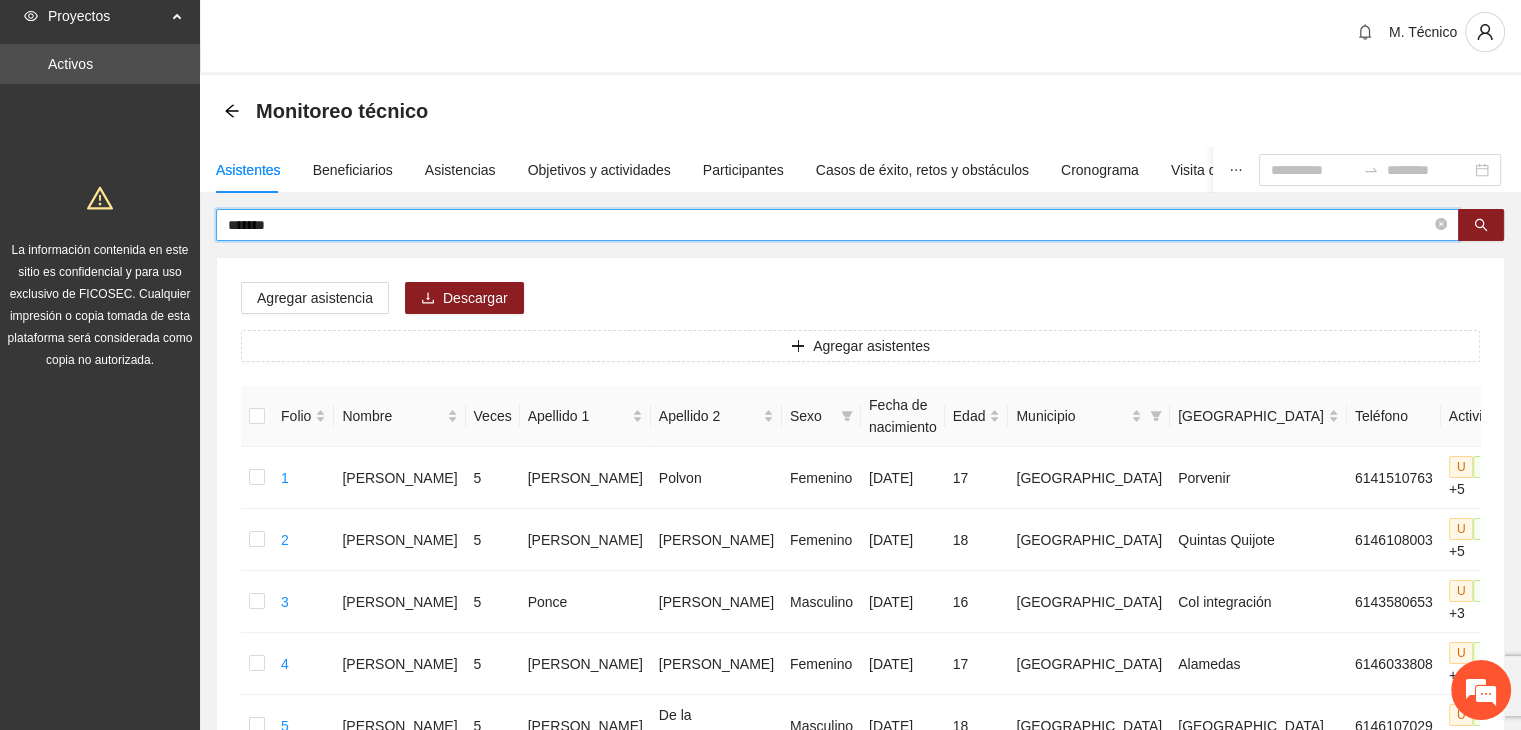 click on "*******" at bounding box center [829, 225] 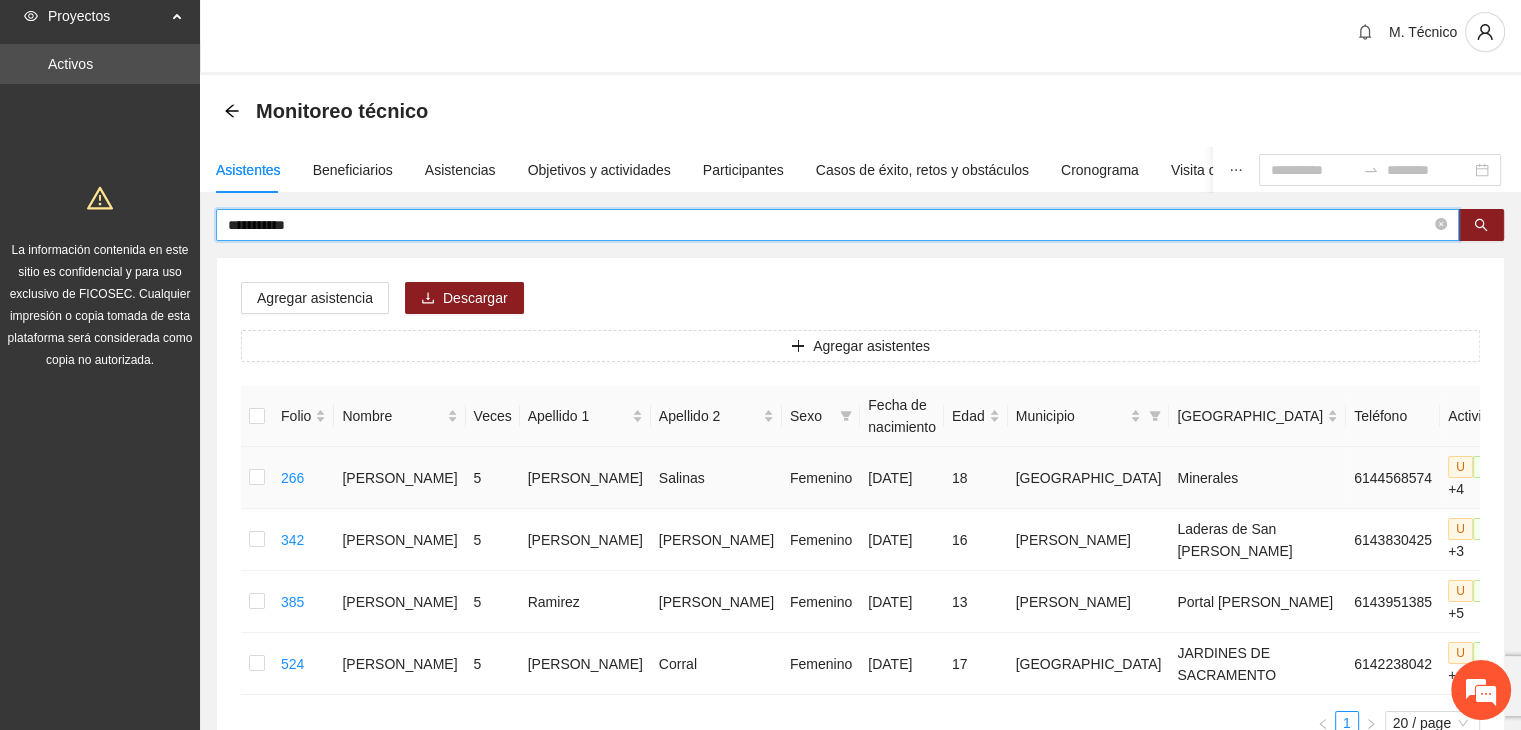 click 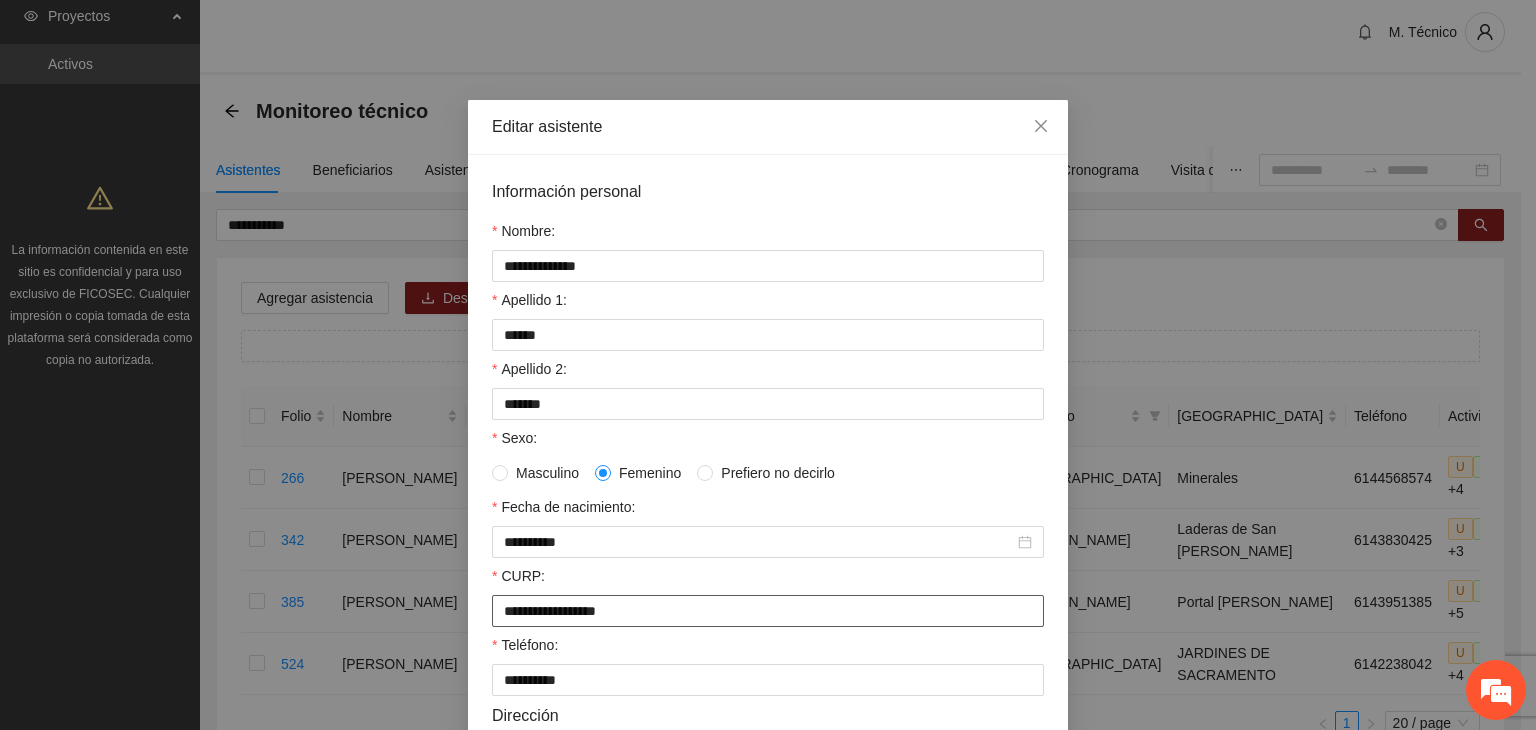 drag, startPoint x: 720, startPoint y: 619, endPoint x: 76, endPoint y: 598, distance: 644.3423 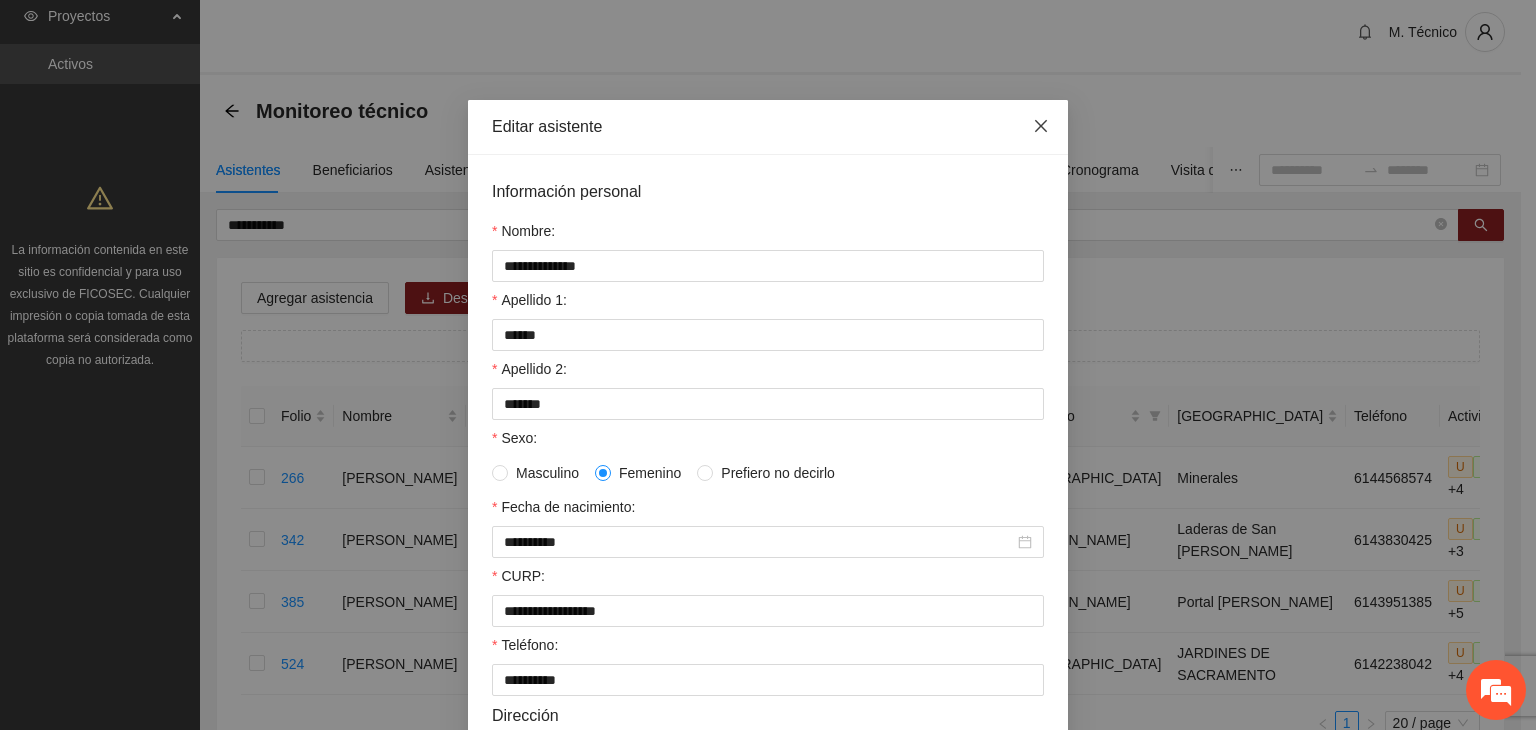 click 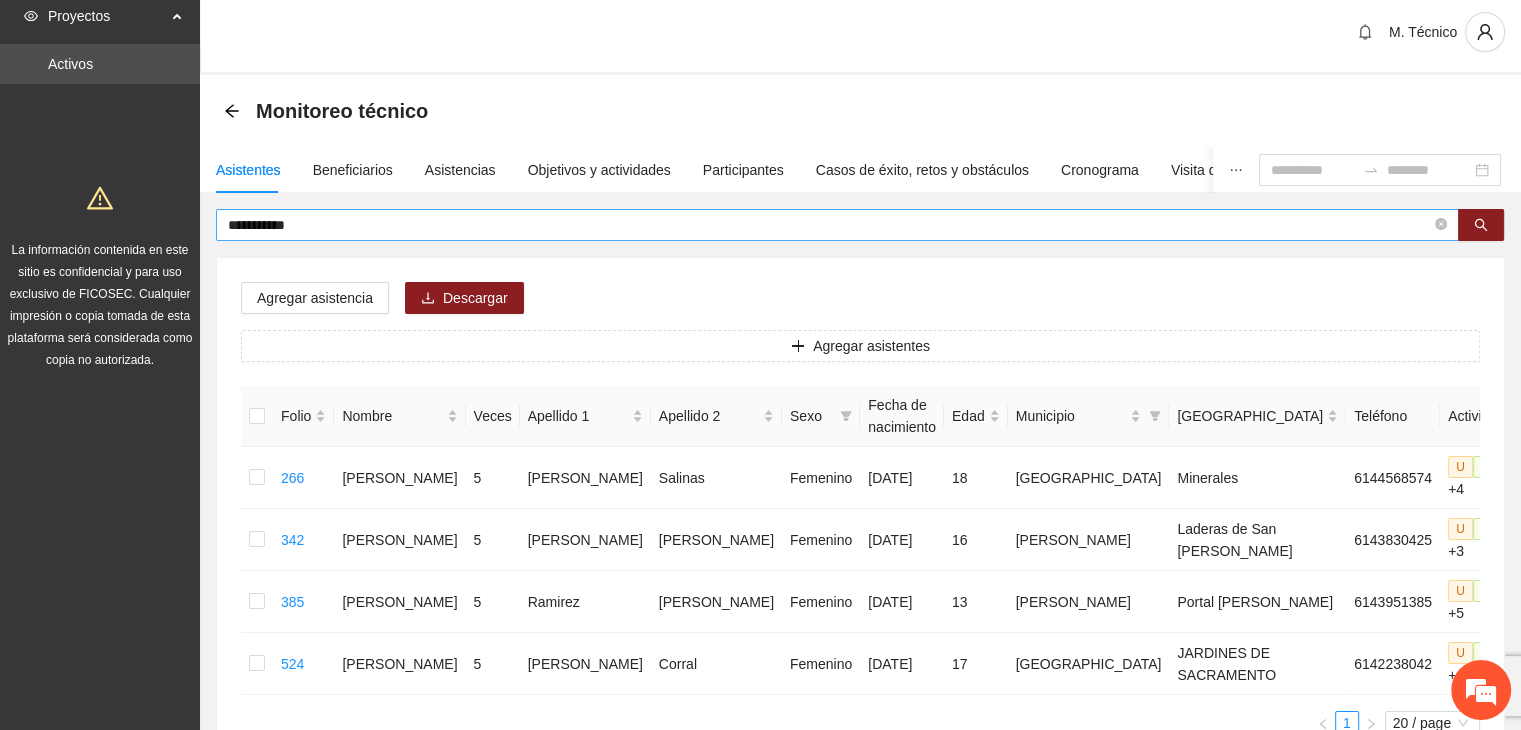 click on "**********" at bounding box center (829, 225) 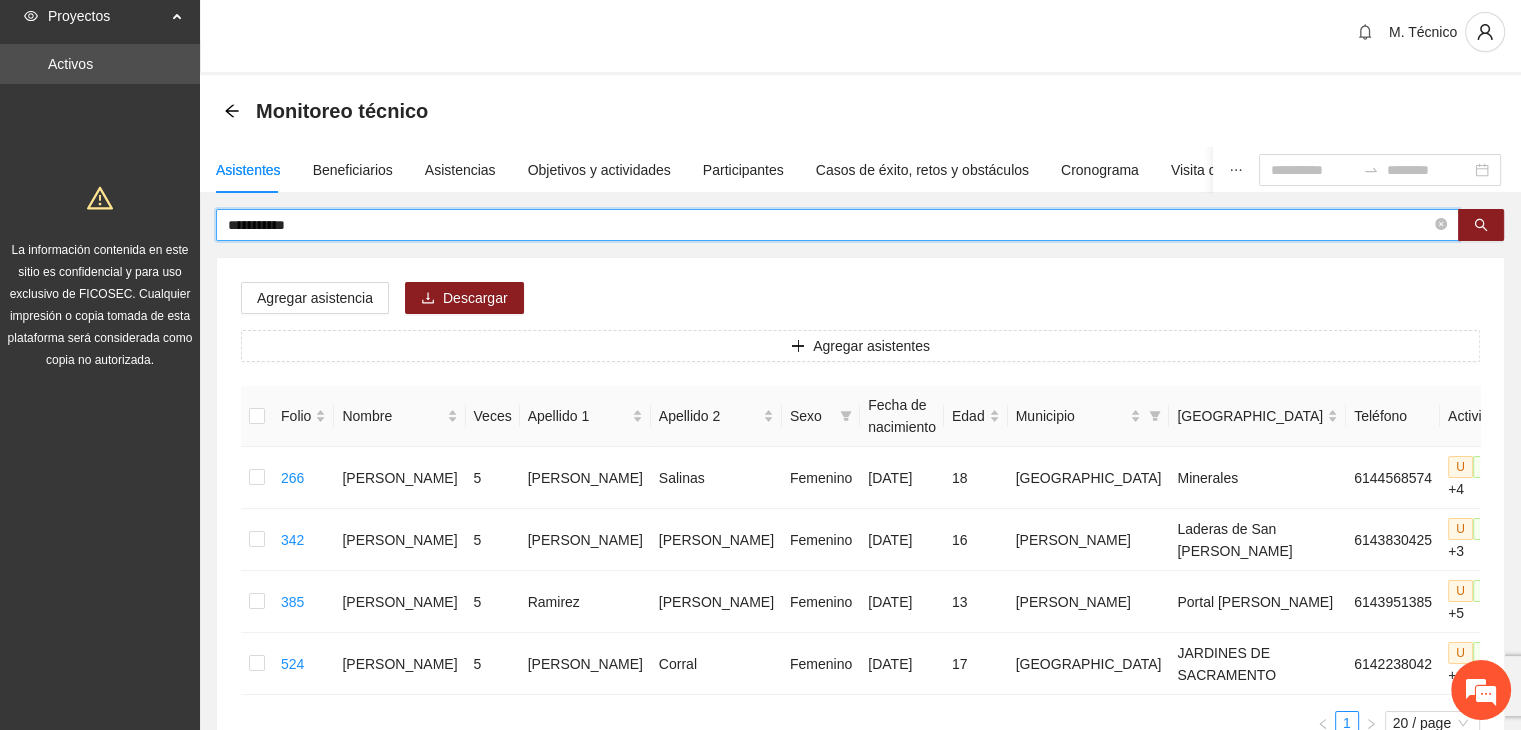 click on "**********" at bounding box center [829, 225] 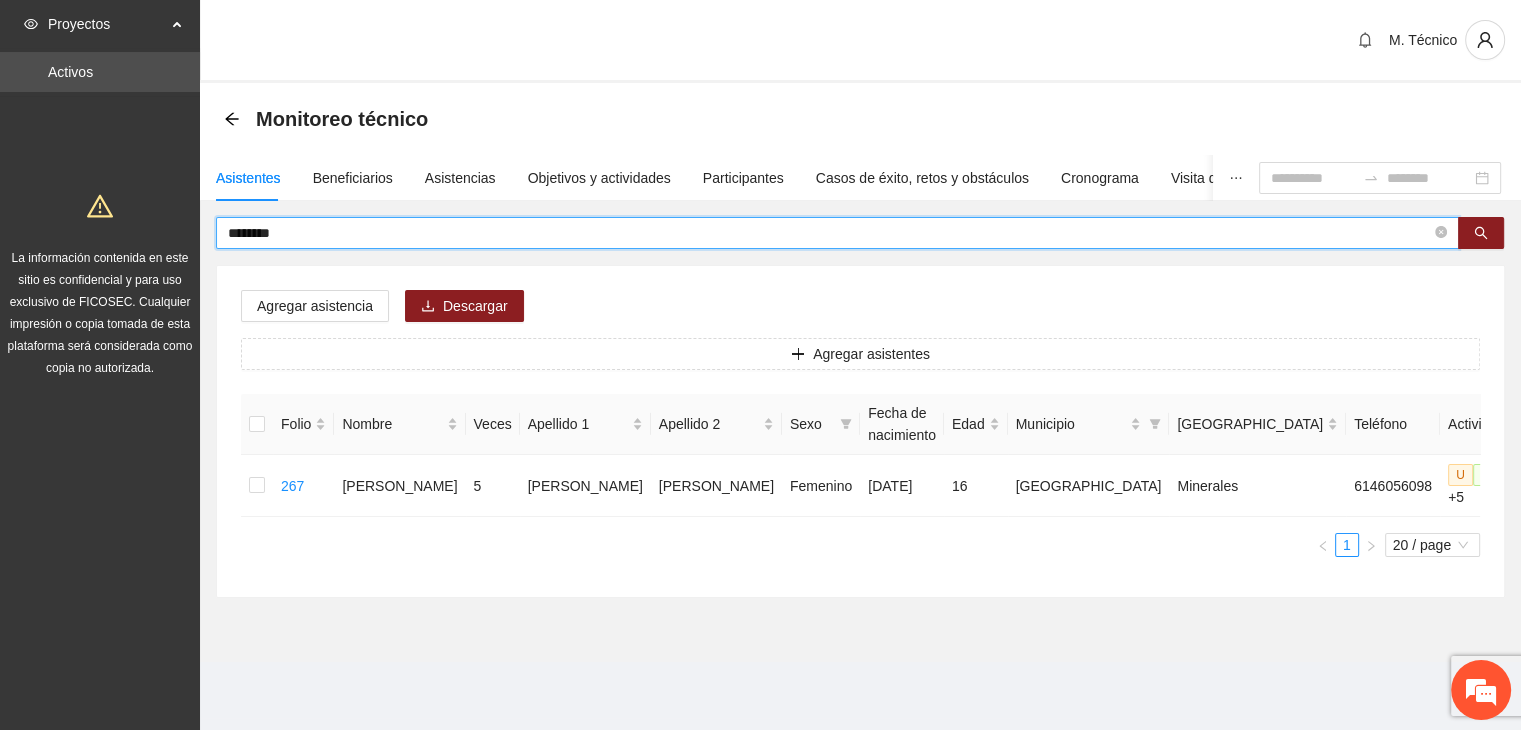 scroll, scrollTop: 0, scrollLeft: 0, axis: both 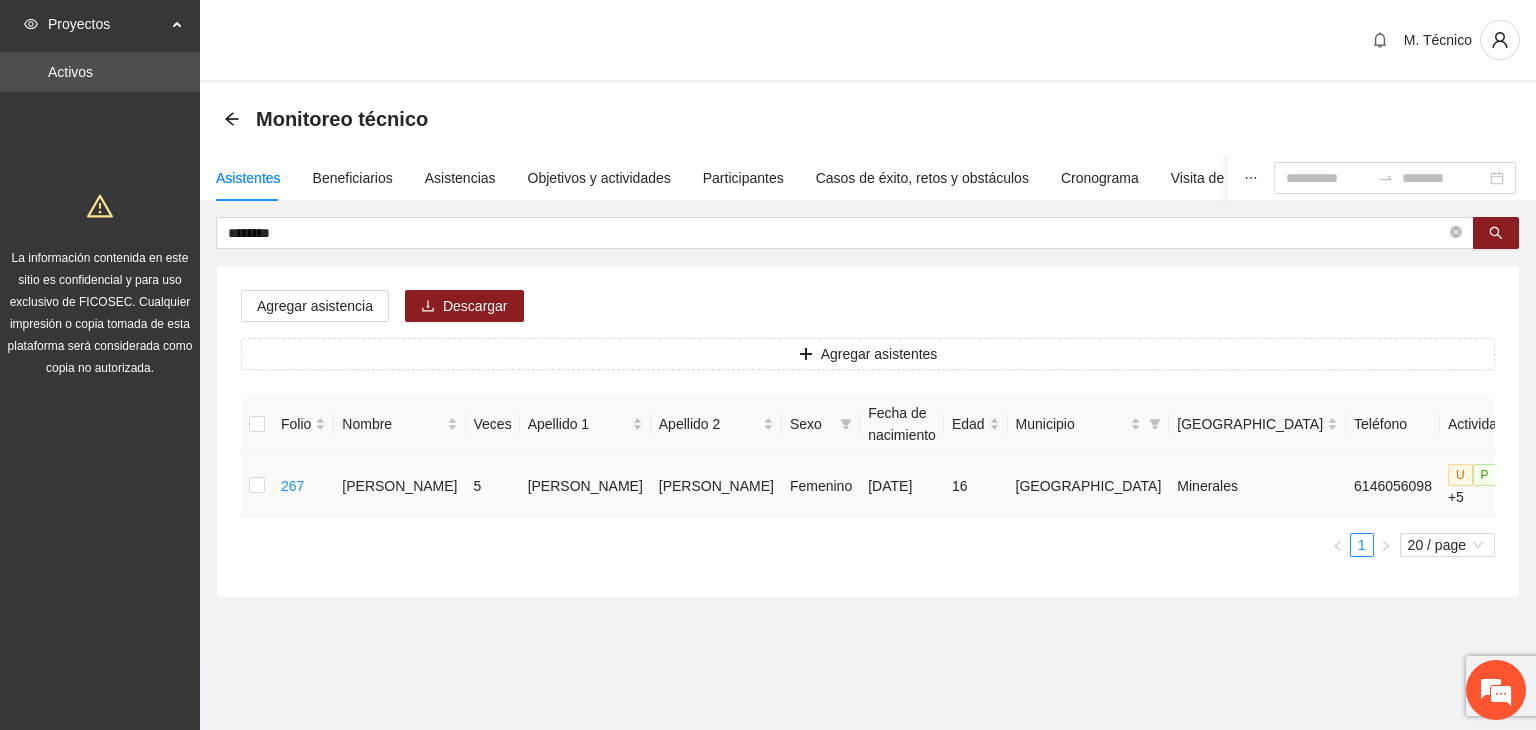 click 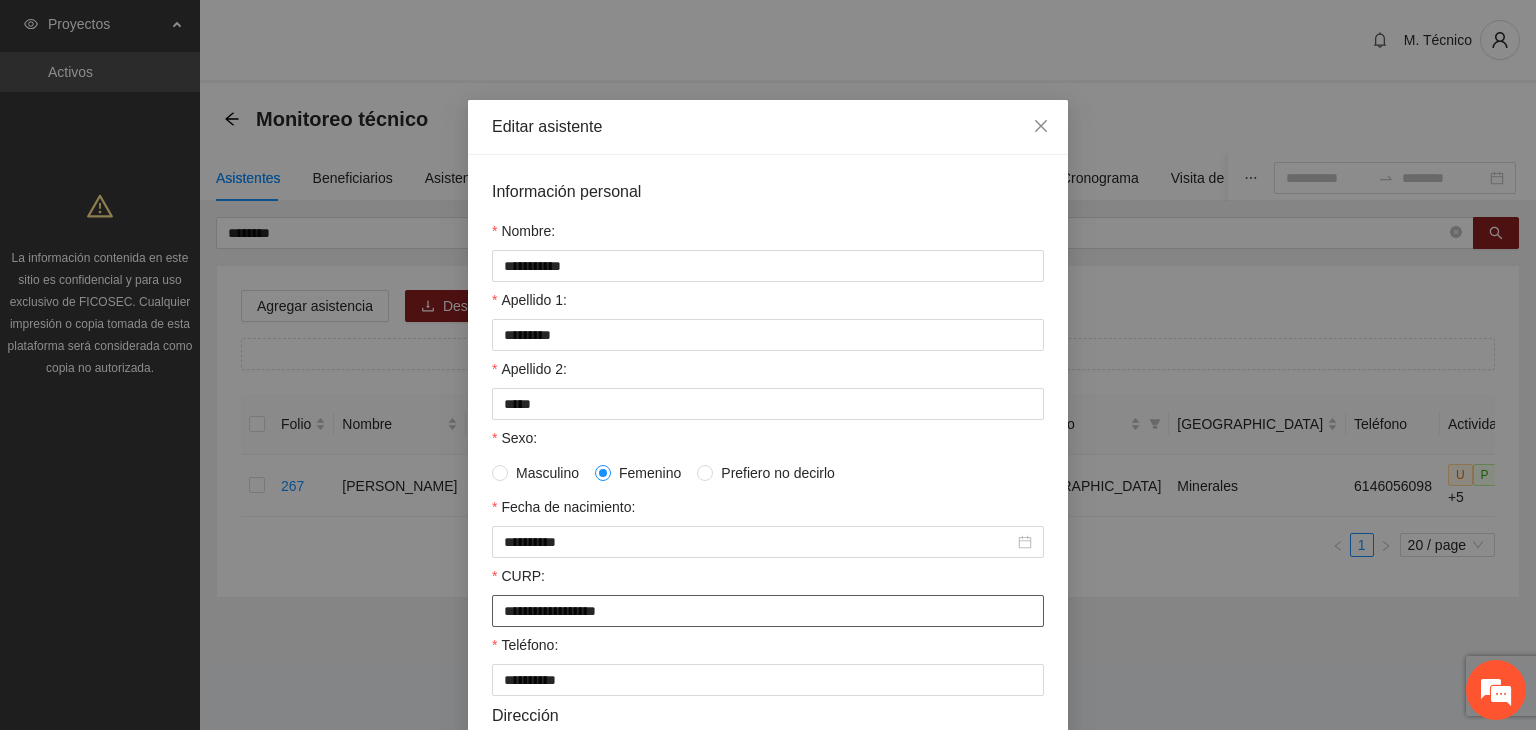 drag, startPoint x: 676, startPoint y: 625, endPoint x: 100, endPoint y: 623, distance: 576.0035 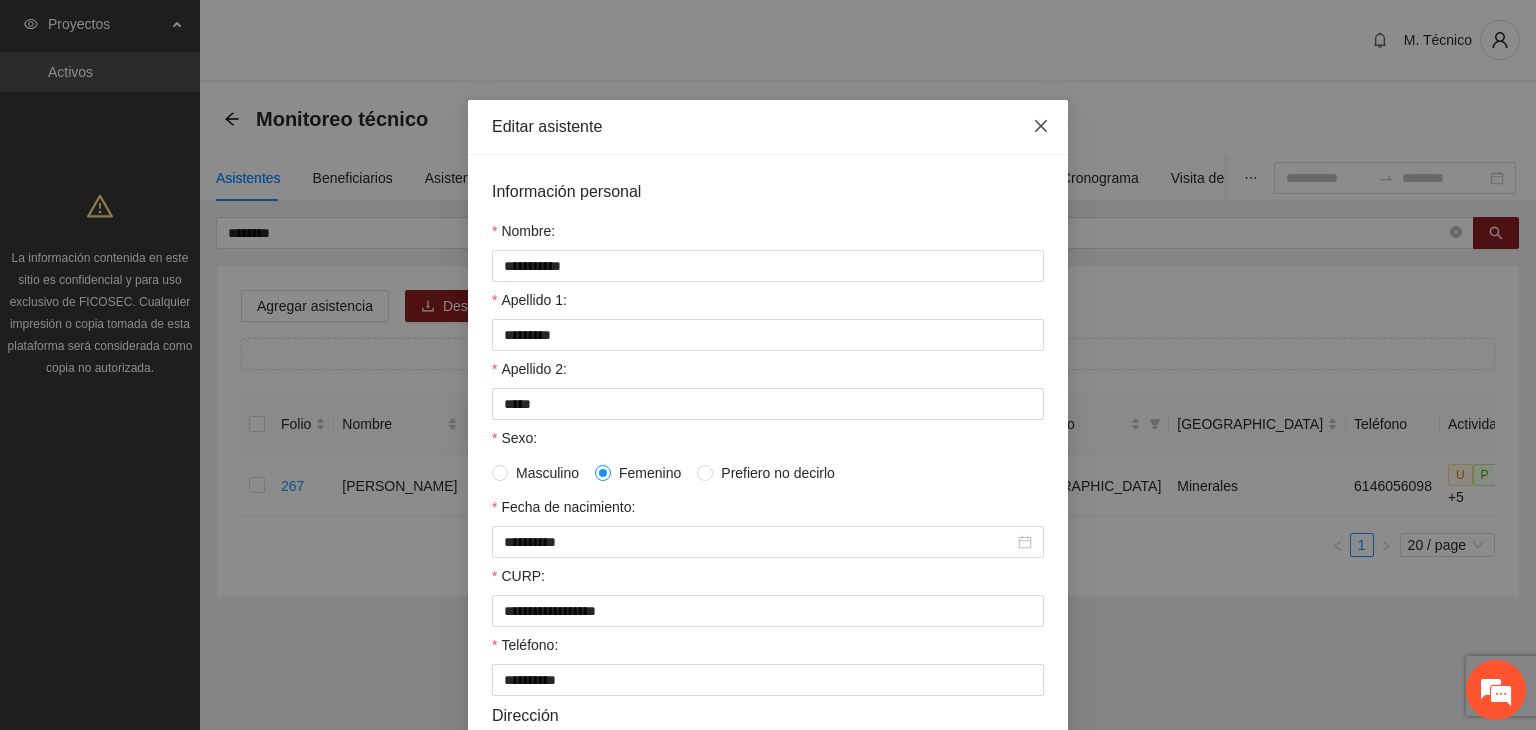 click 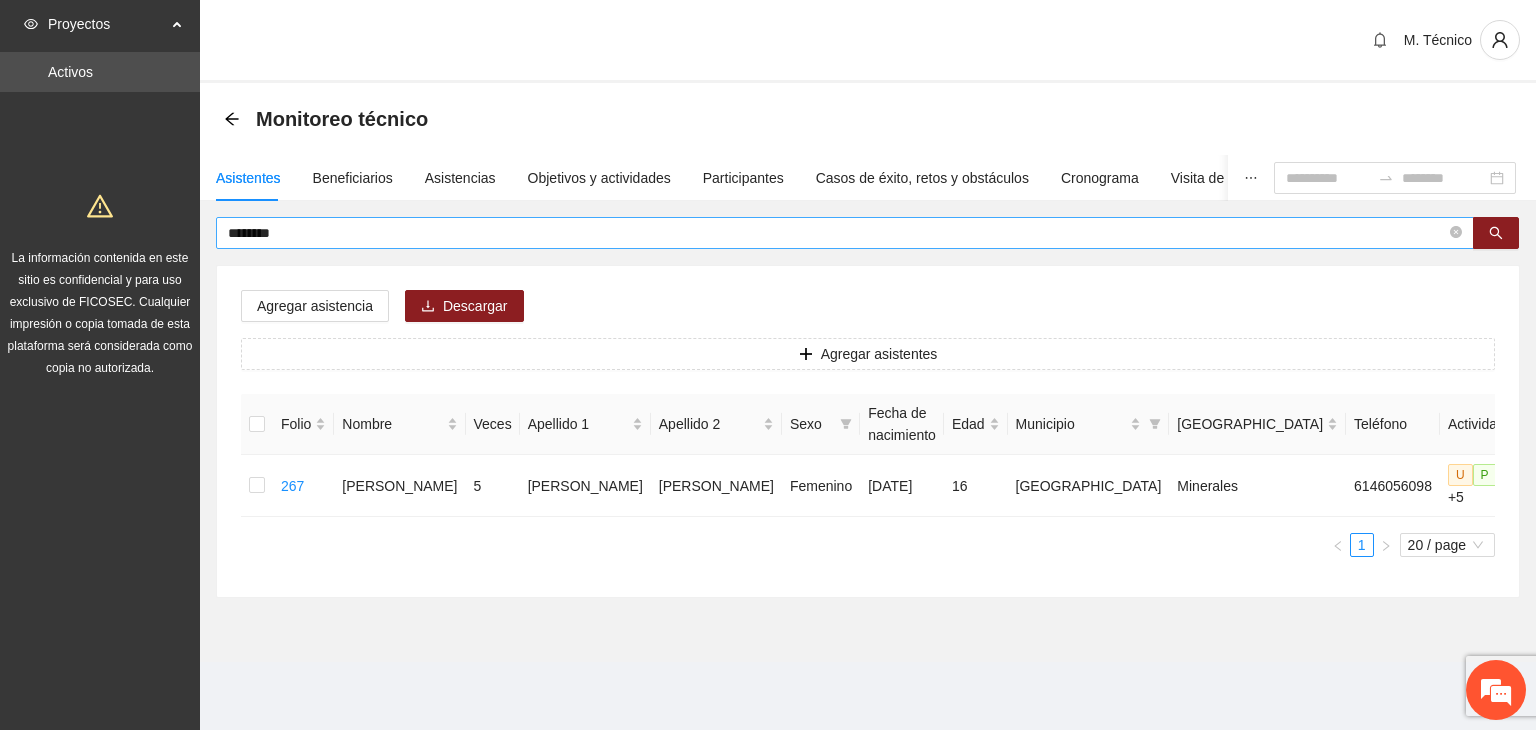 click on "********" at bounding box center (837, 233) 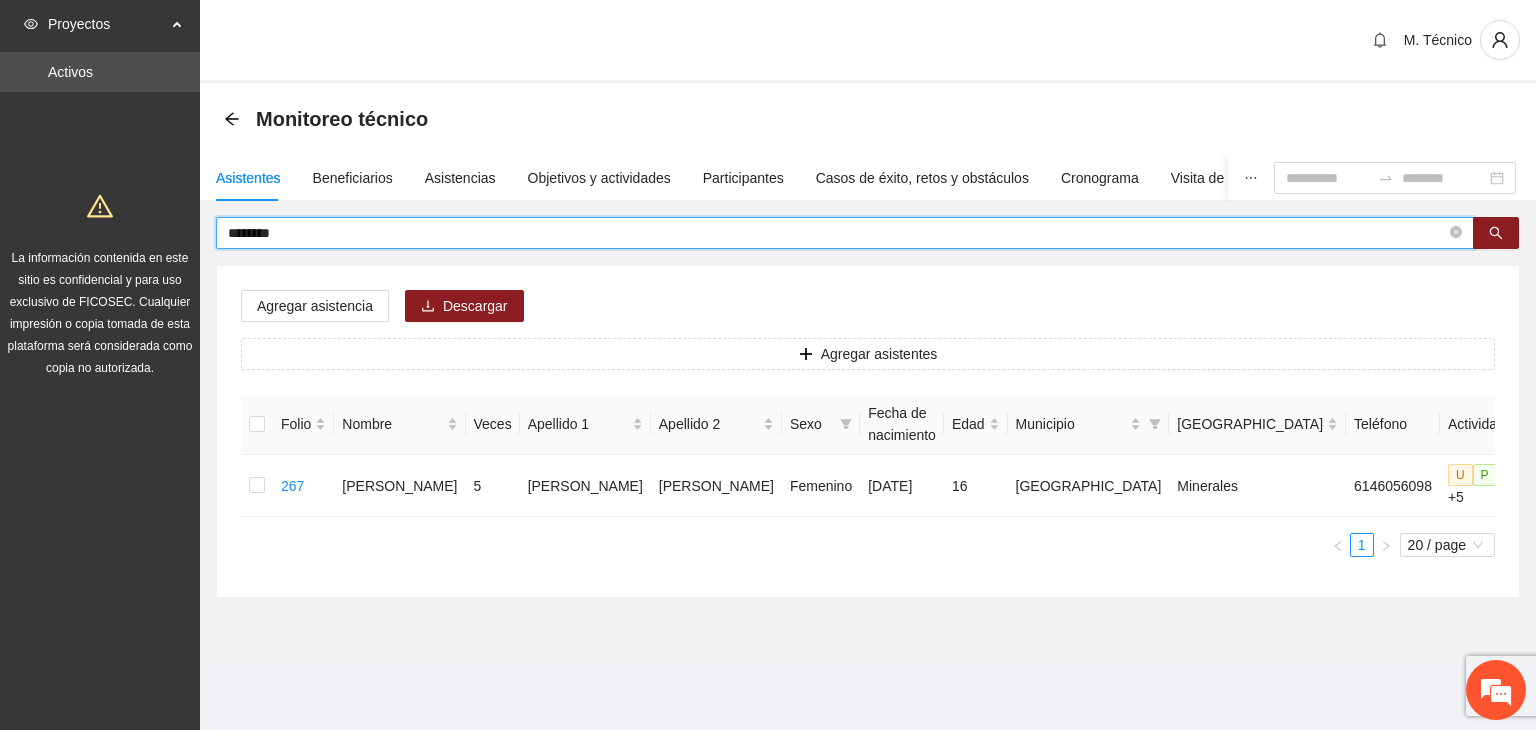click on "********" at bounding box center (837, 233) 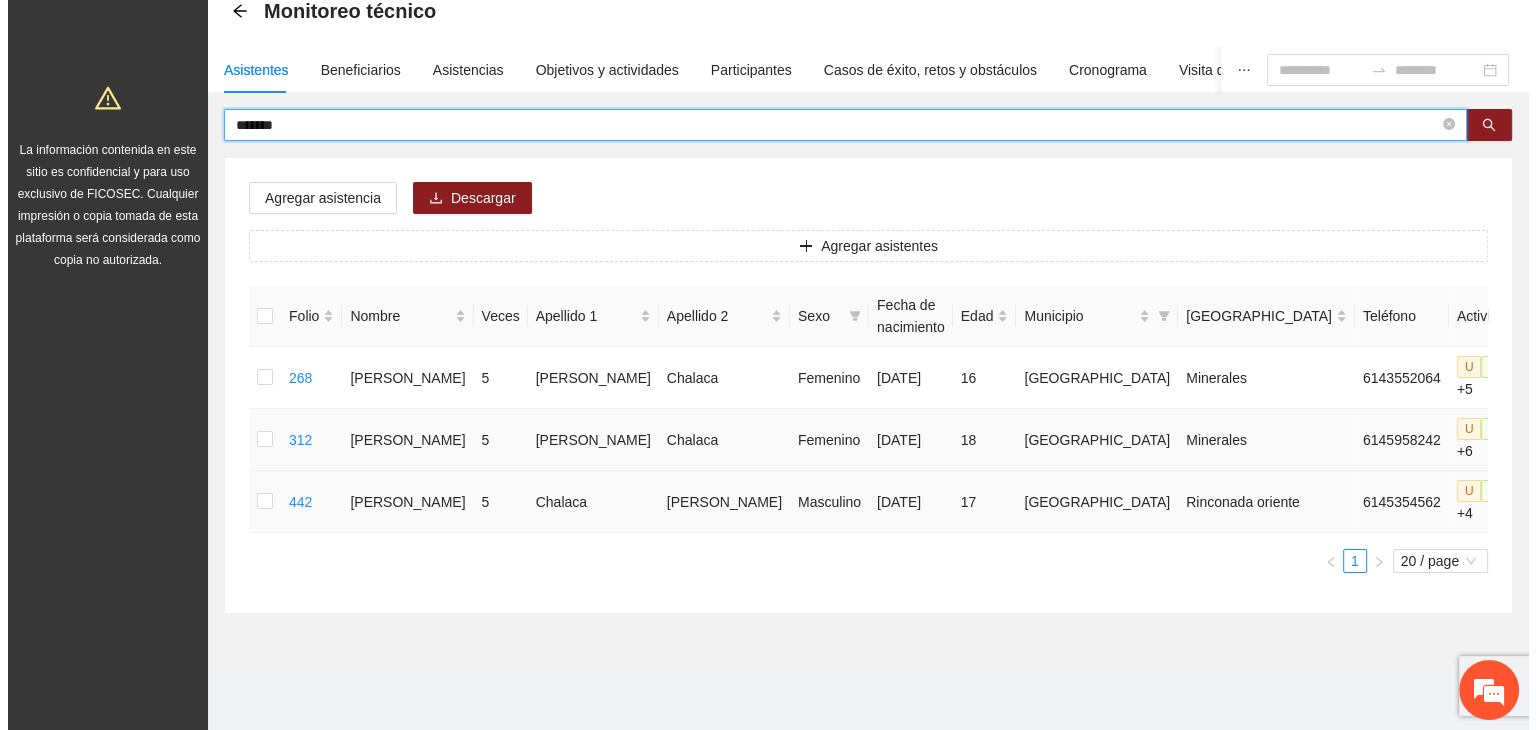 scroll, scrollTop: 111, scrollLeft: 0, axis: vertical 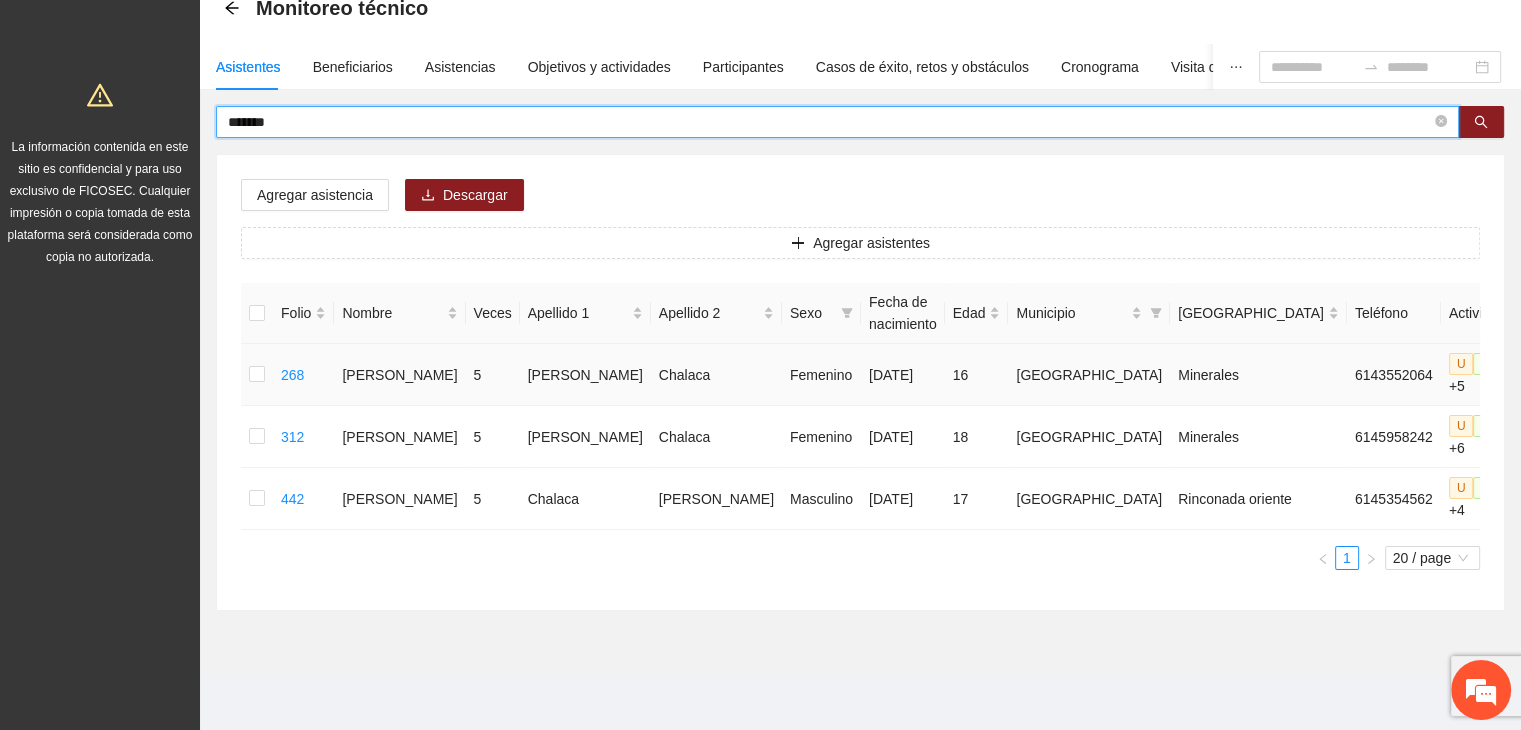 click at bounding box center (1538, 375) 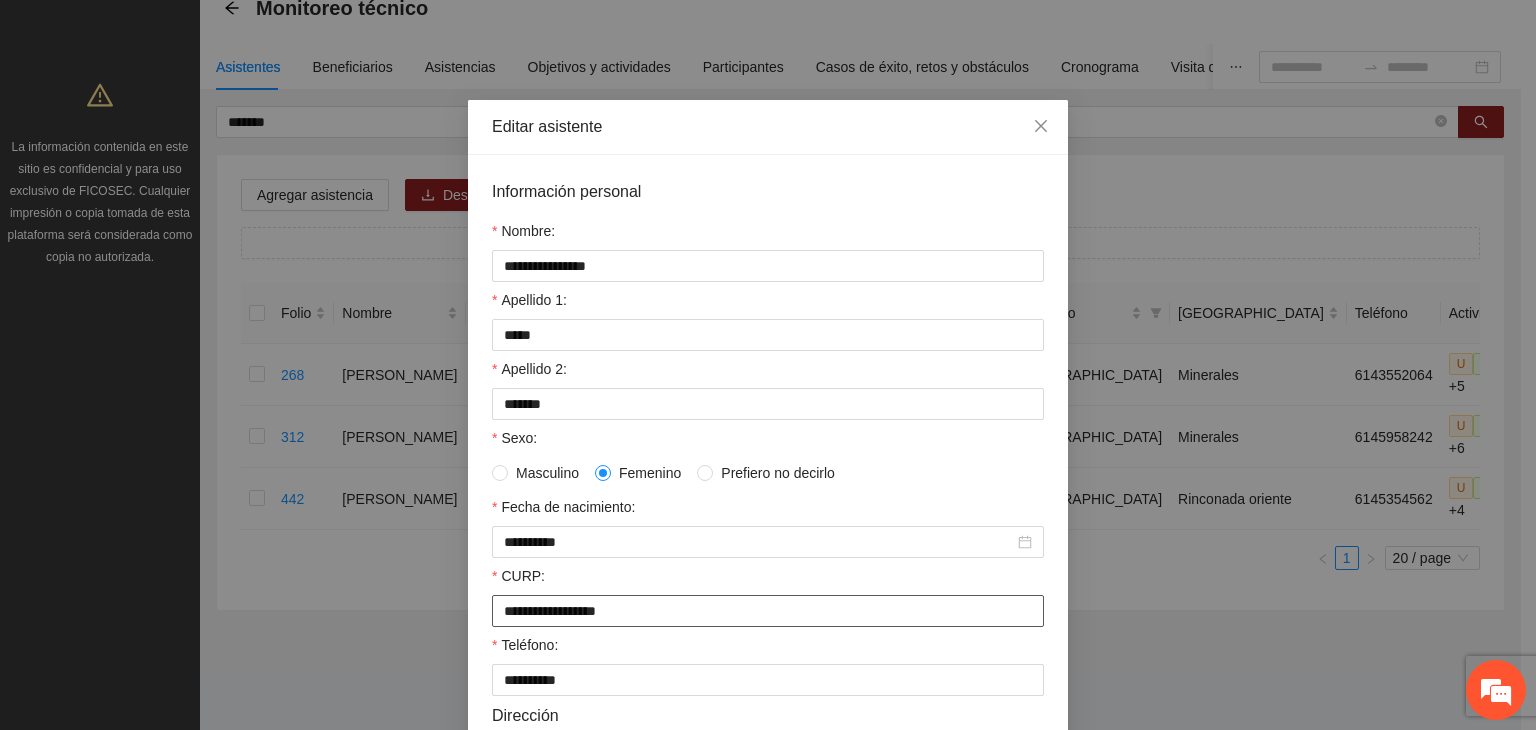 drag, startPoint x: 630, startPoint y: 625, endPoint x: 0, endPoint y: 481, distance: 646.2476 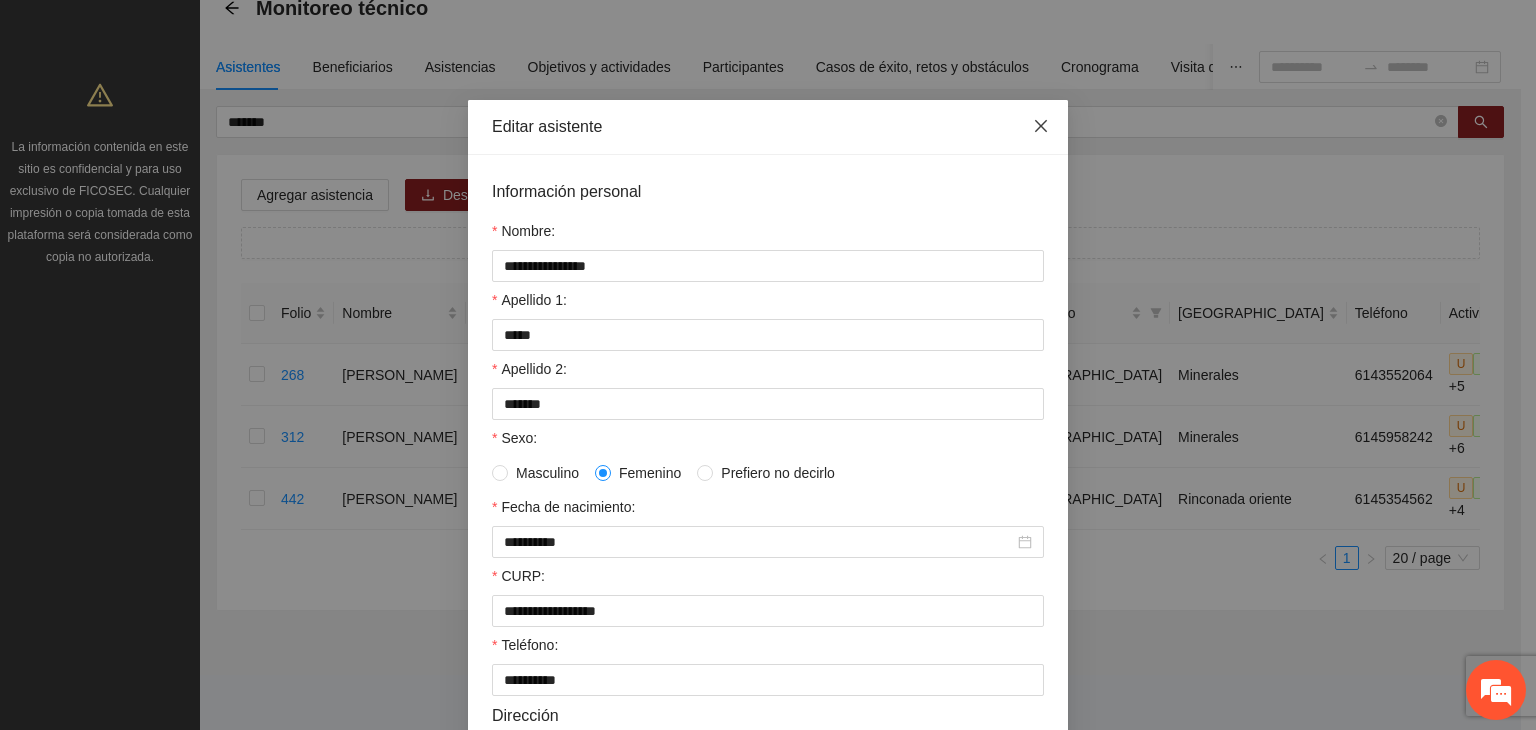 click 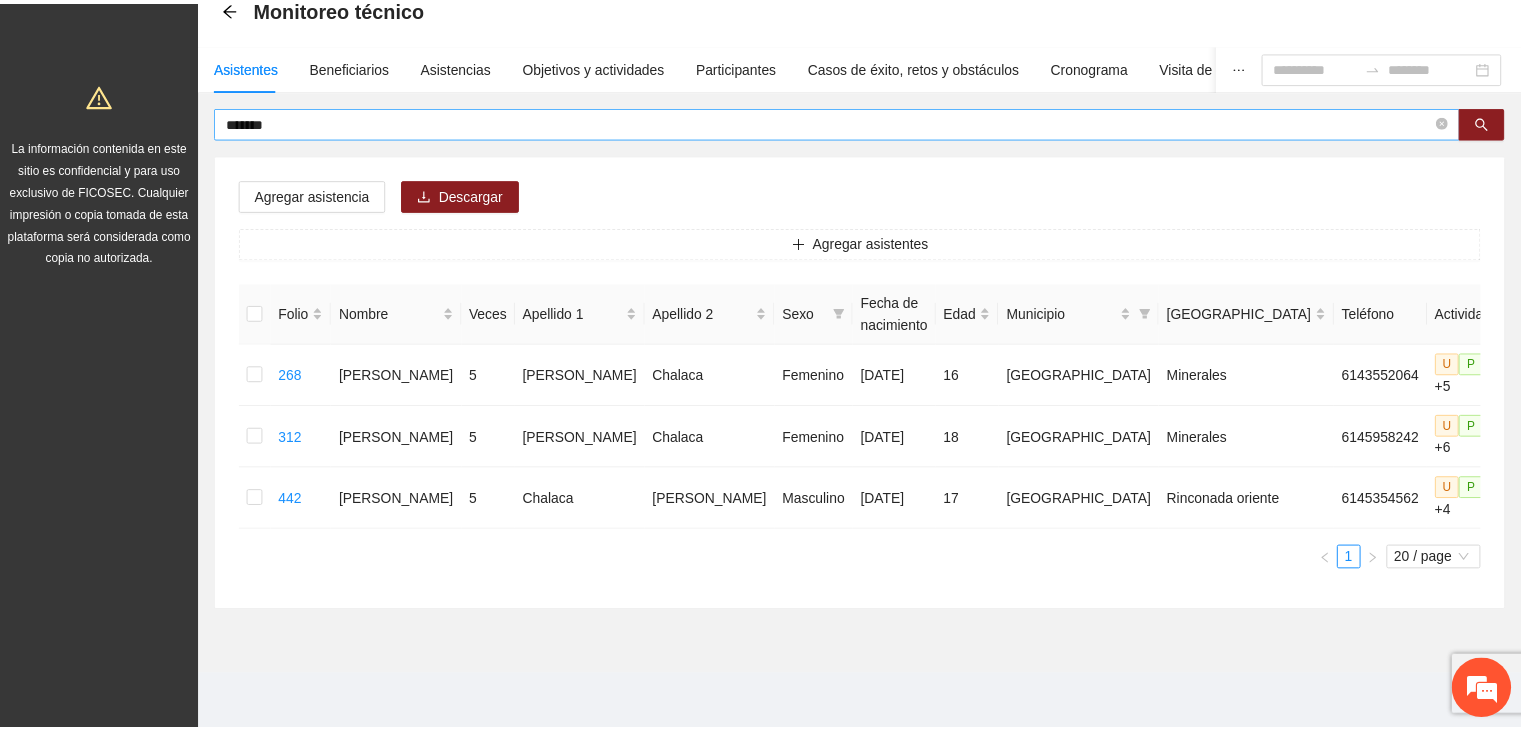 scroll, scrollTop: 96, scrollLeft: 0, axis: vertical 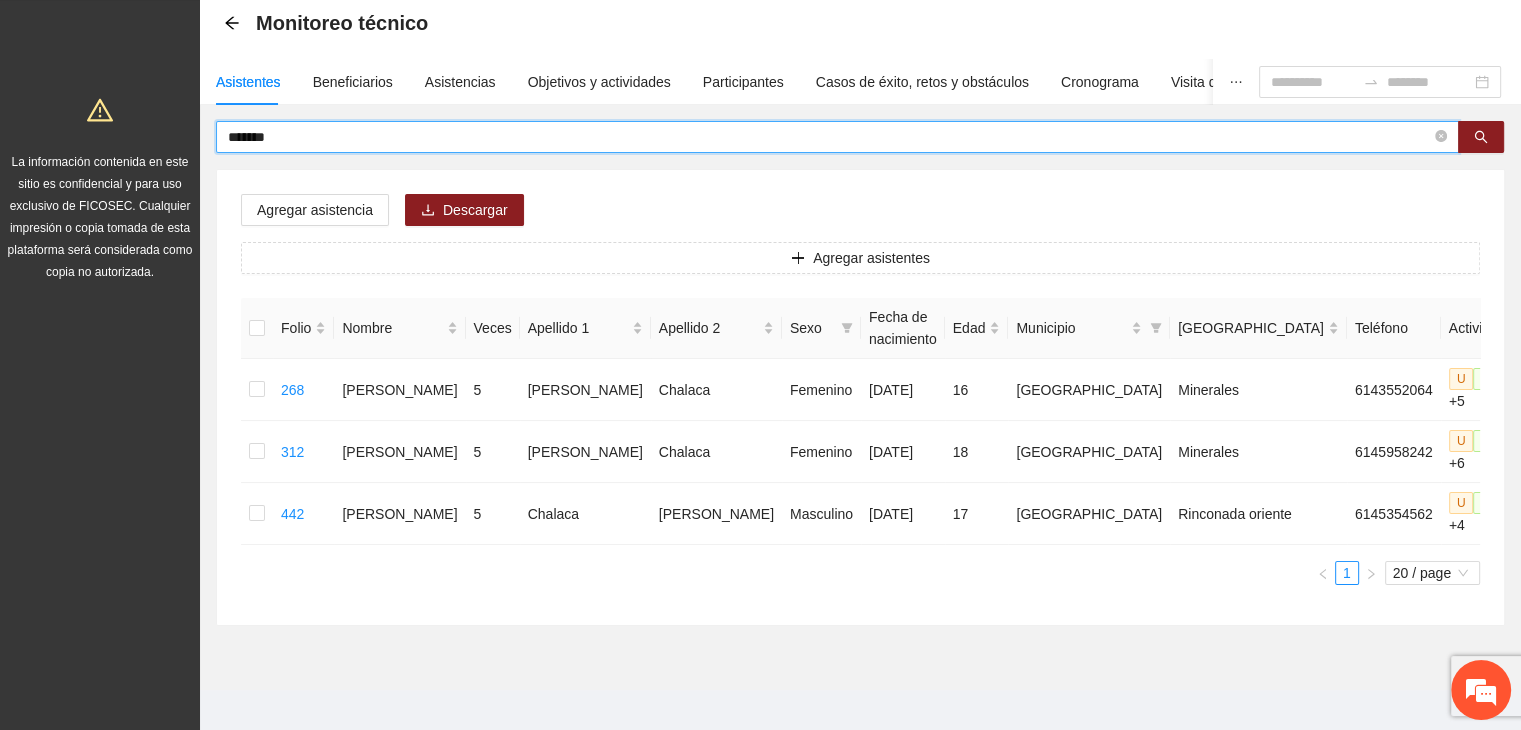 click on "*******" at bounding box center (829, 137) 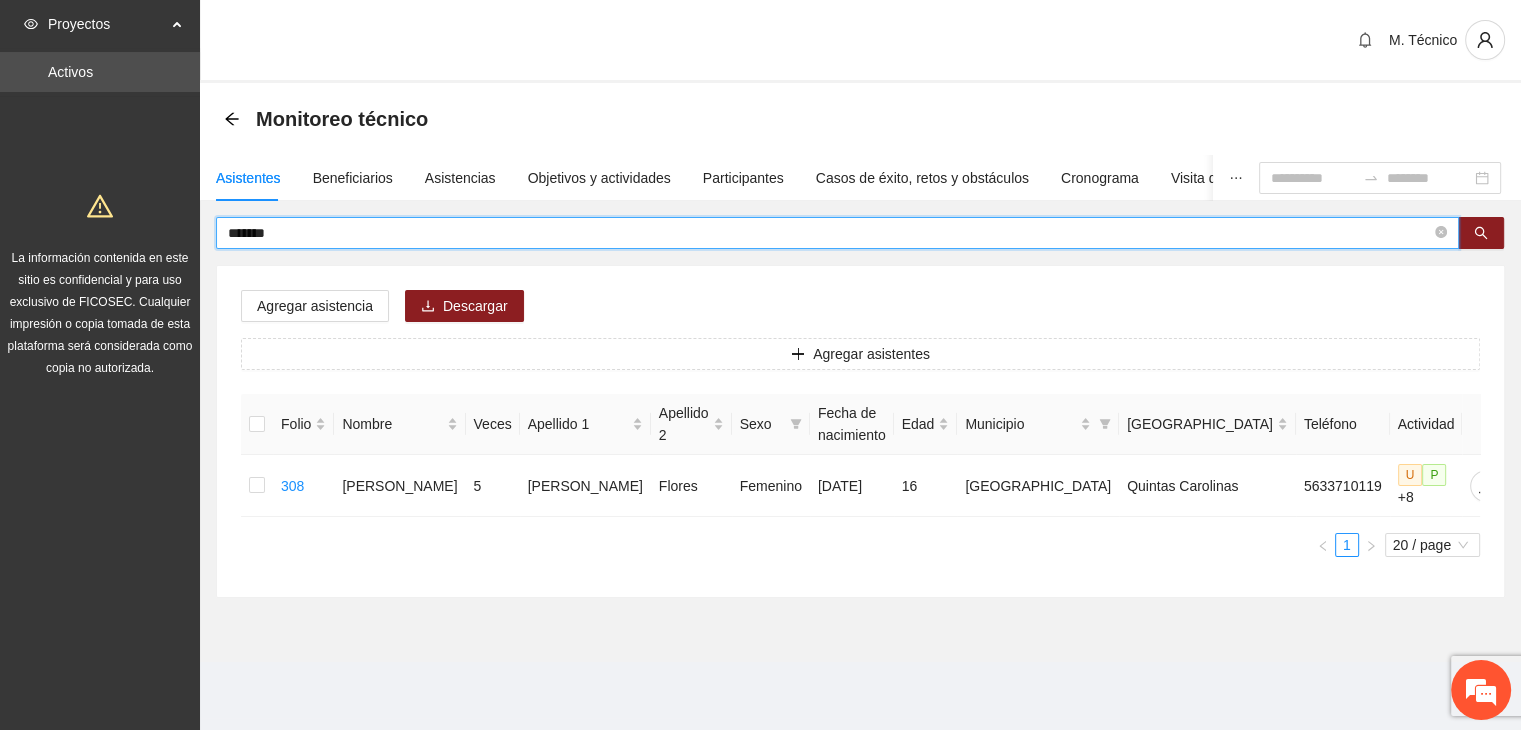 scroll, scrollTop: 0, scrollLeft: 0, axis: both 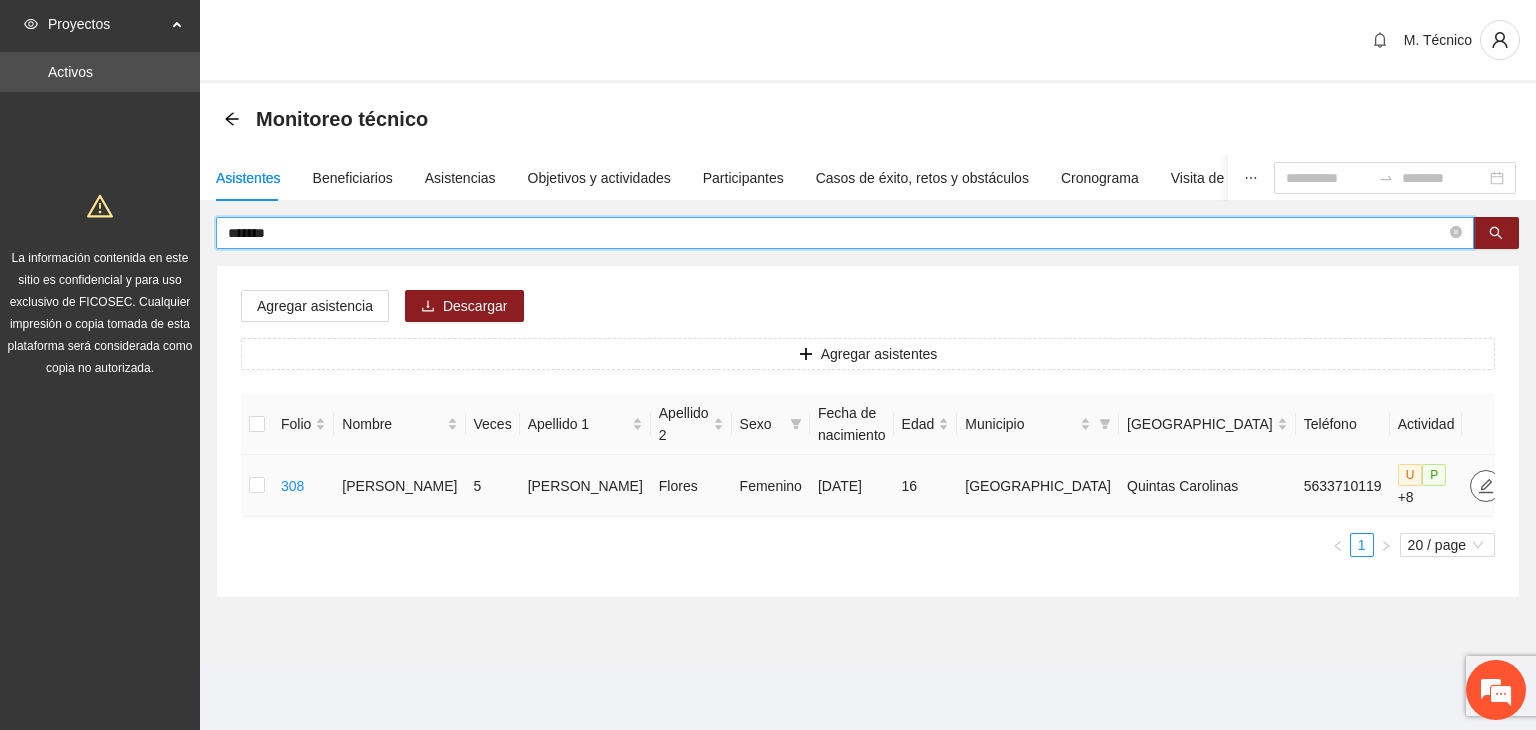 click 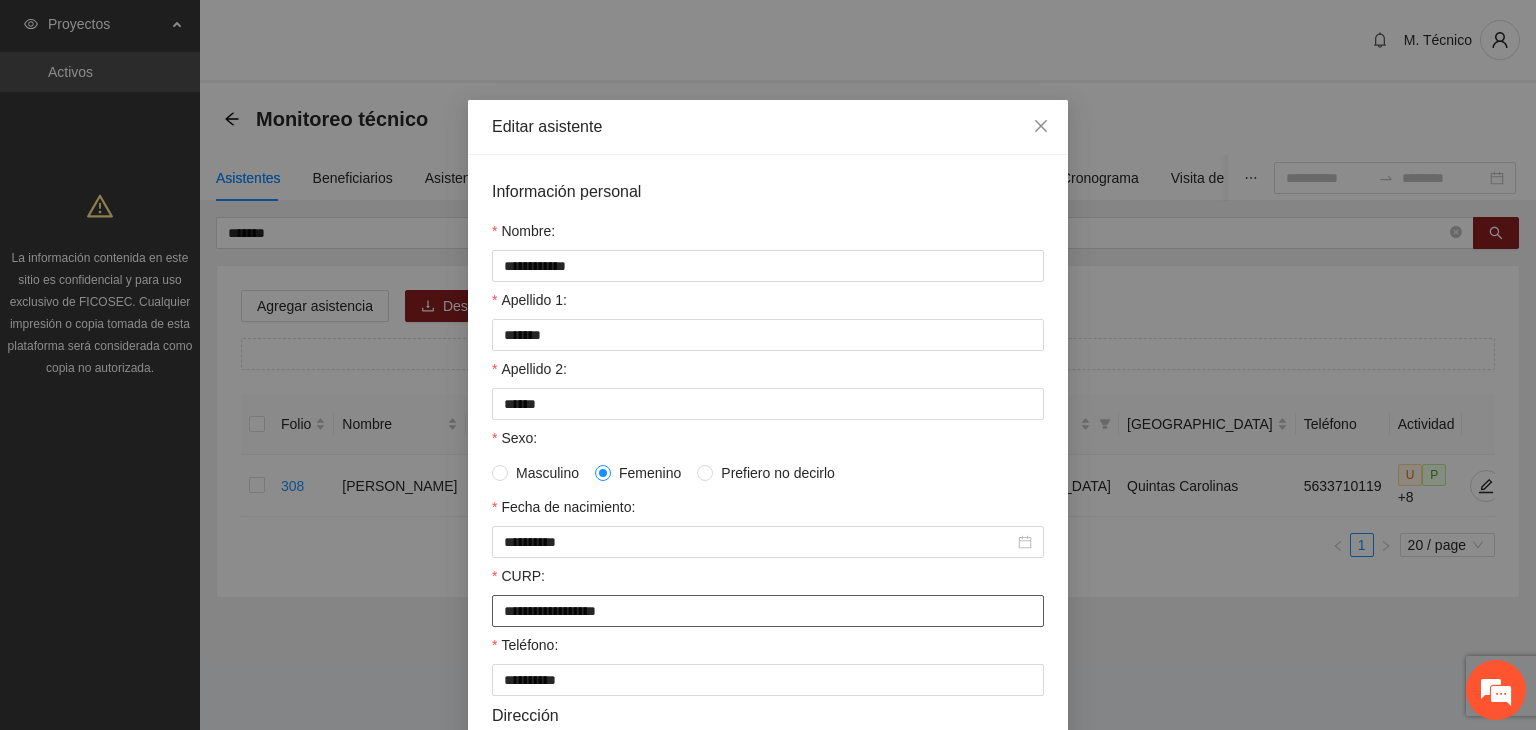 drag, startPoint x: 714, startPoint y: 619, endPoint x: 0, endPoint y: 621, distance: 714.0028 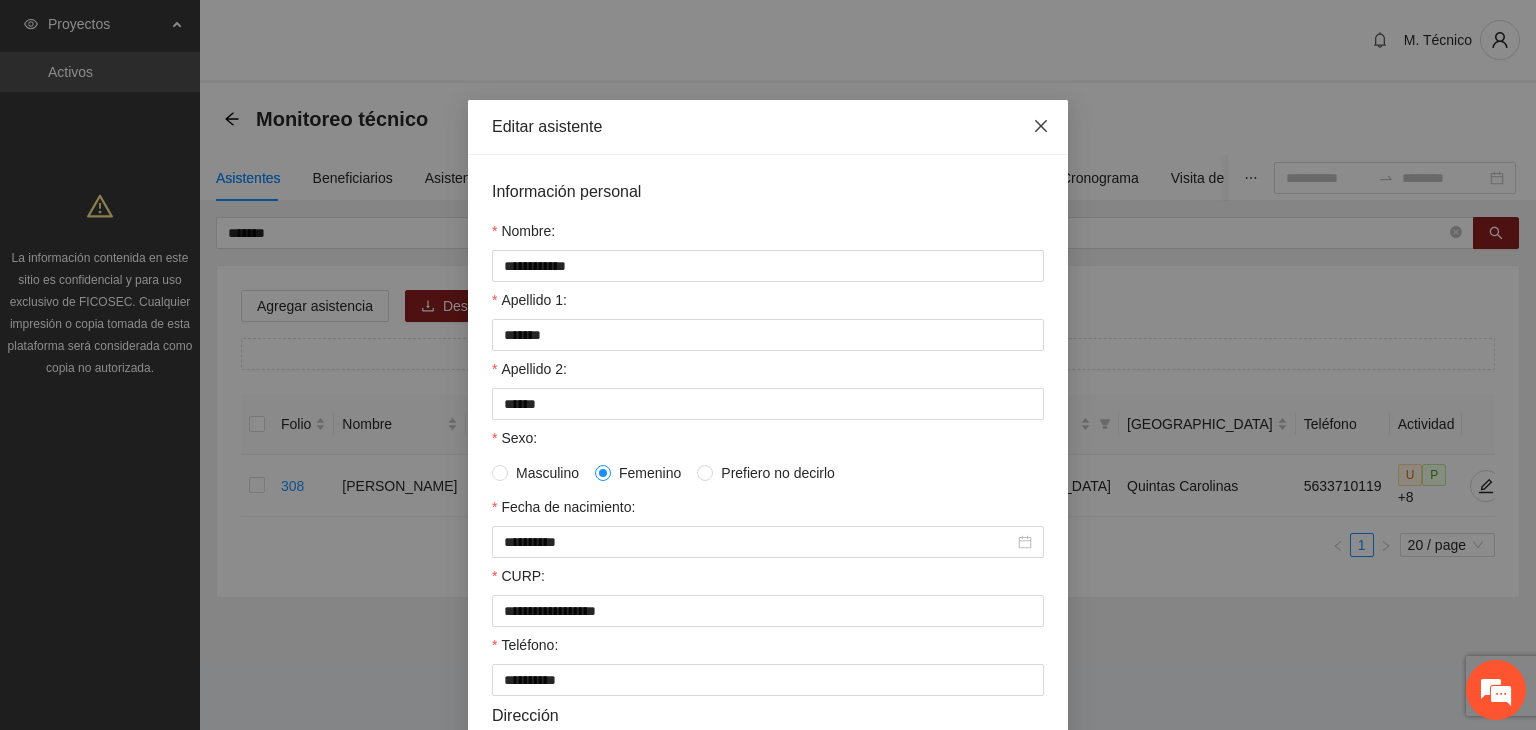 click 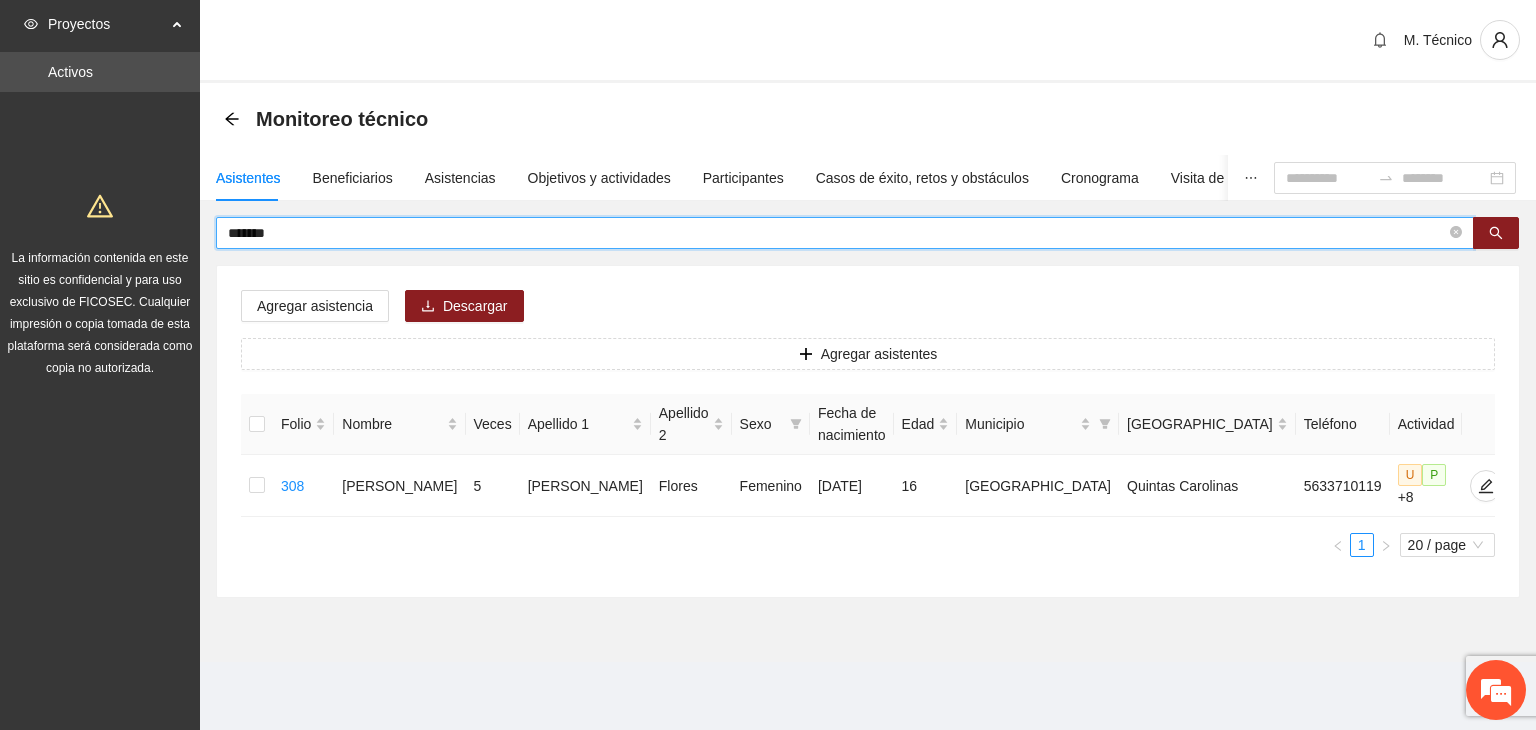 click on "*******" at bounding box center (837, 233) 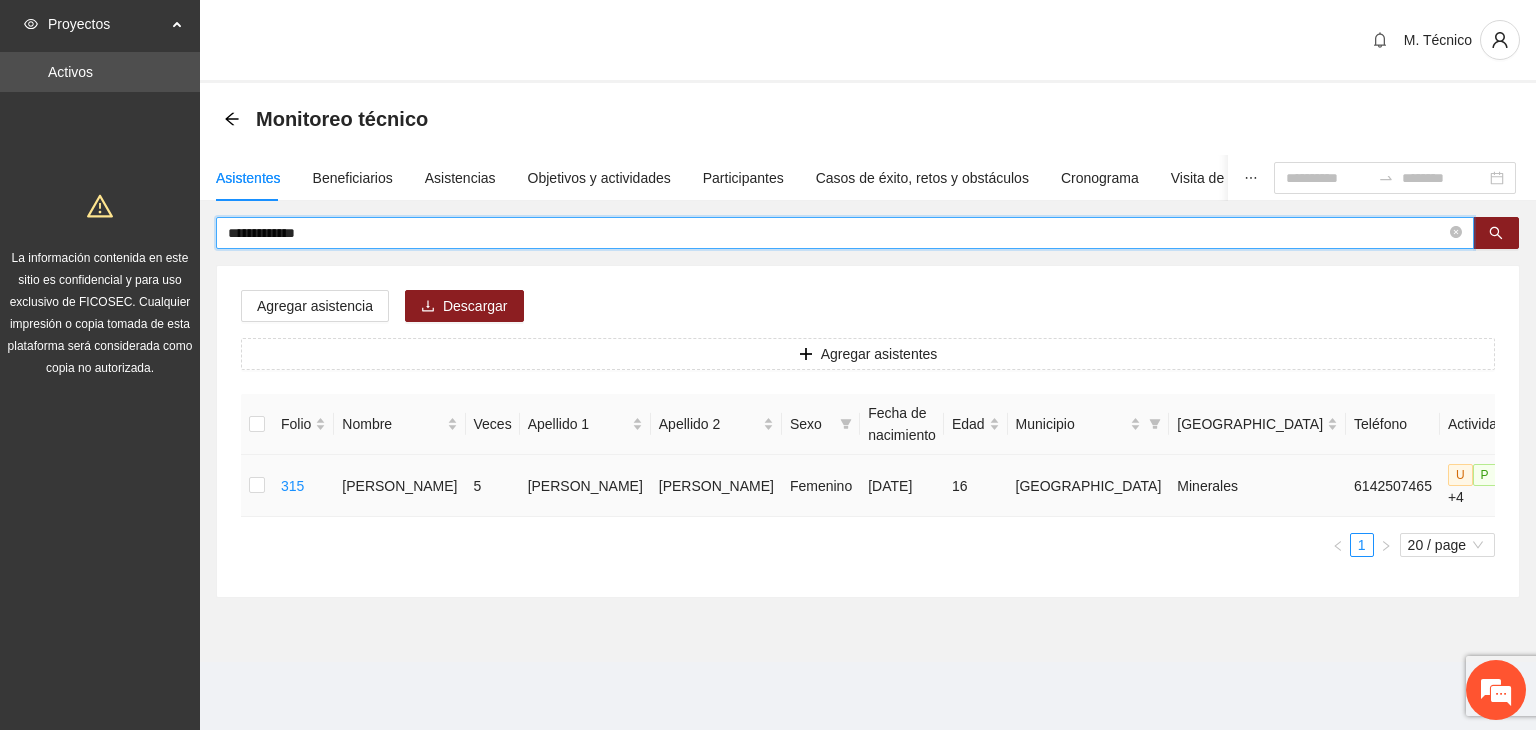 click 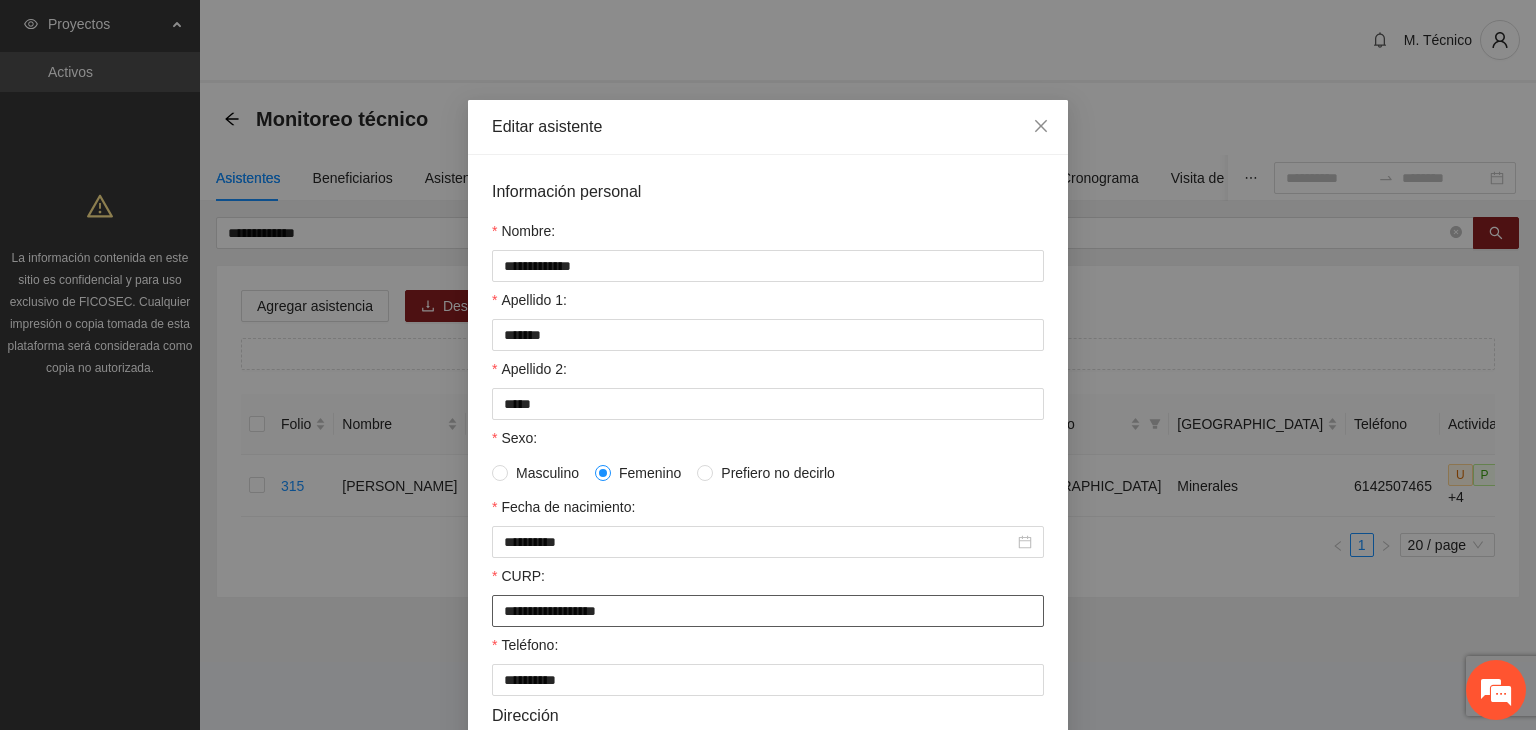 drag, startPoint x: 662, startPoint y: 617, endPoint x: 0, endPoint y: 643, distance: 662.5104 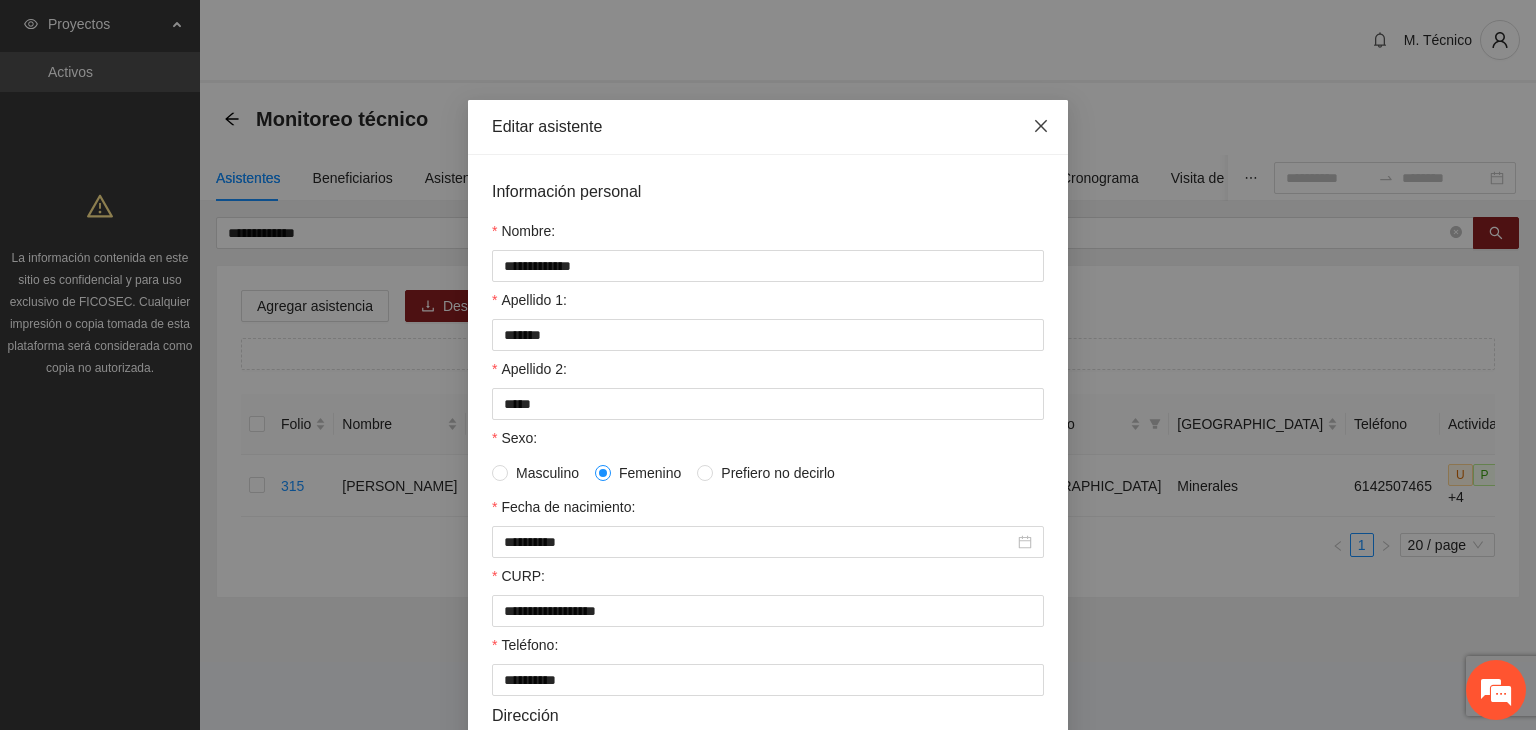 click 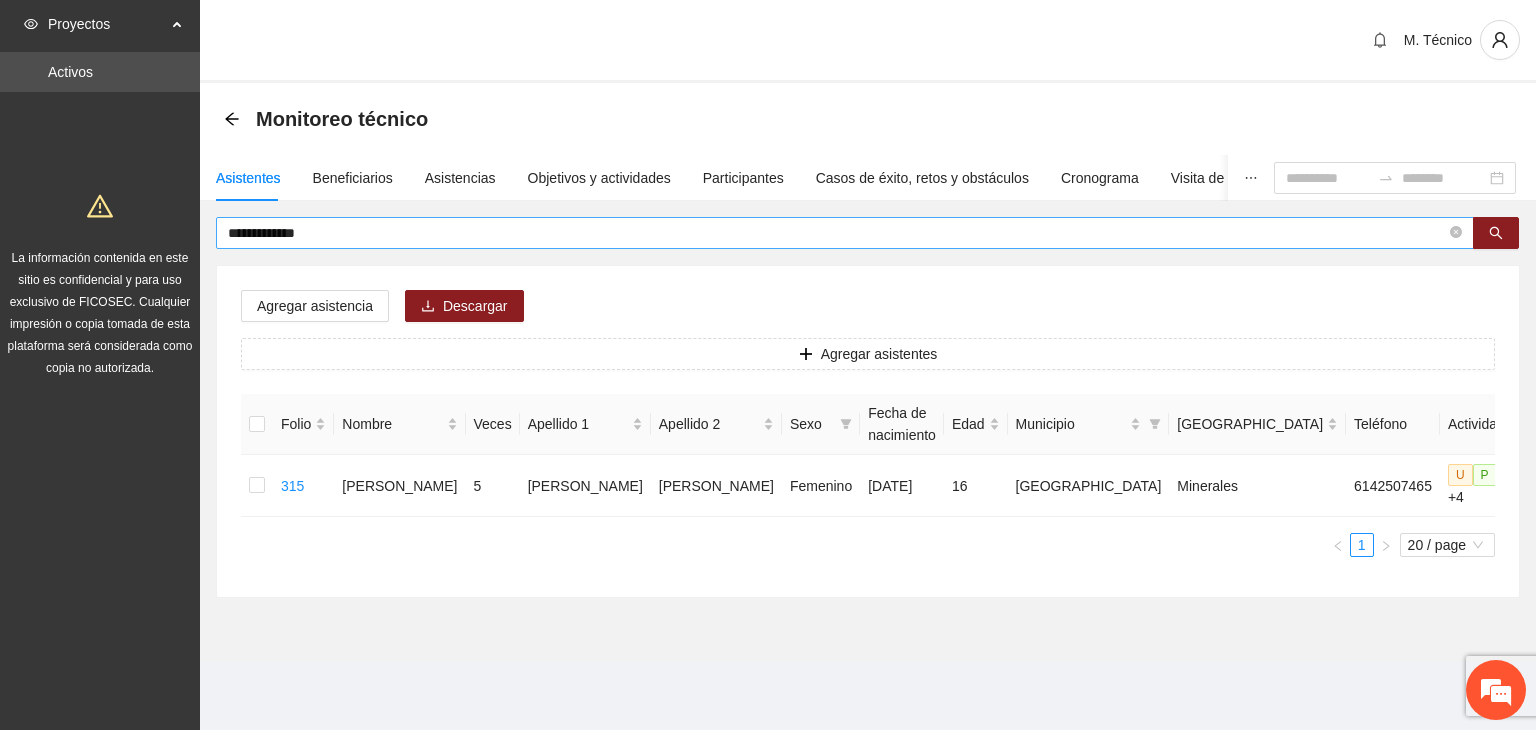 click on "**********" at bounding box center (837, 233) 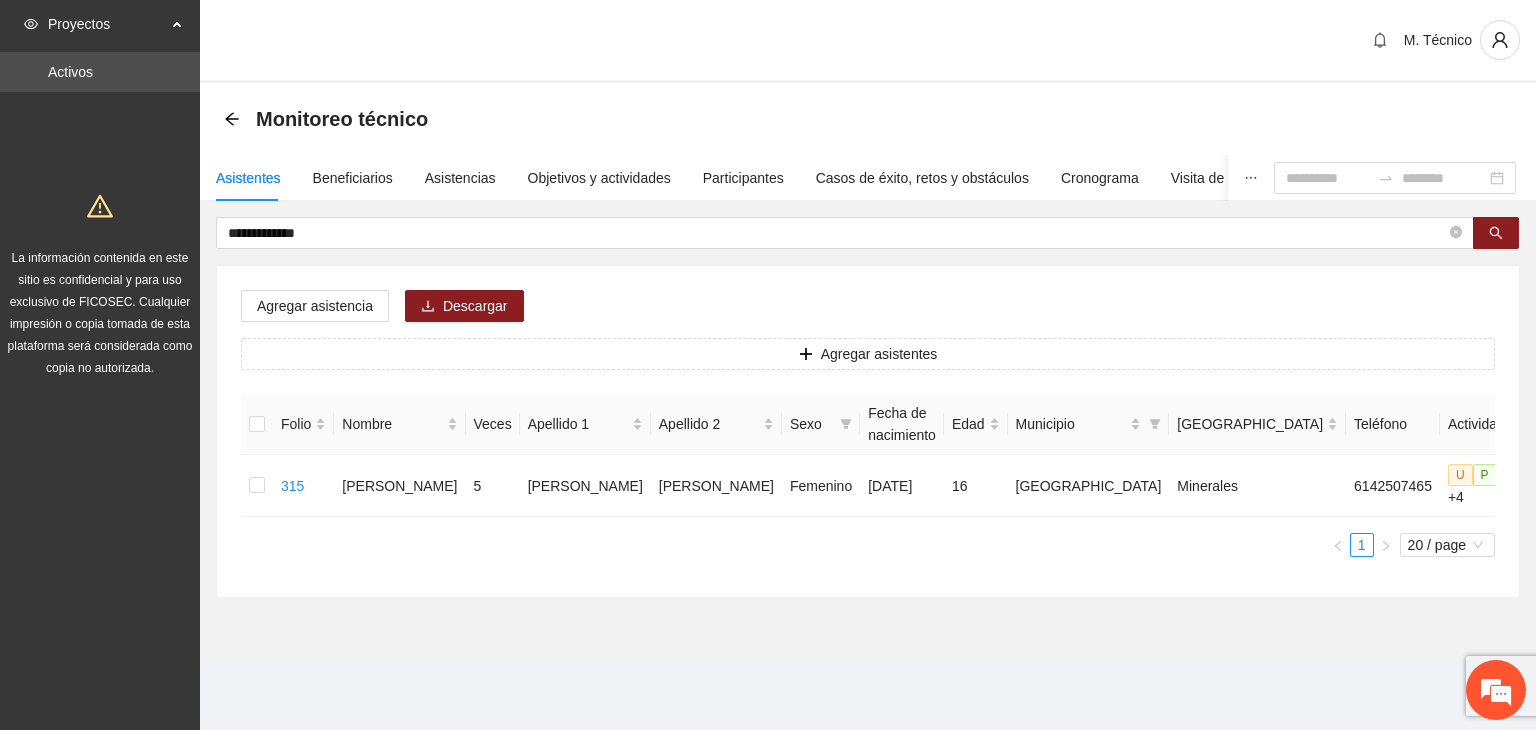 click on "Monitoreo técnico" at bounding box center [868, 119] 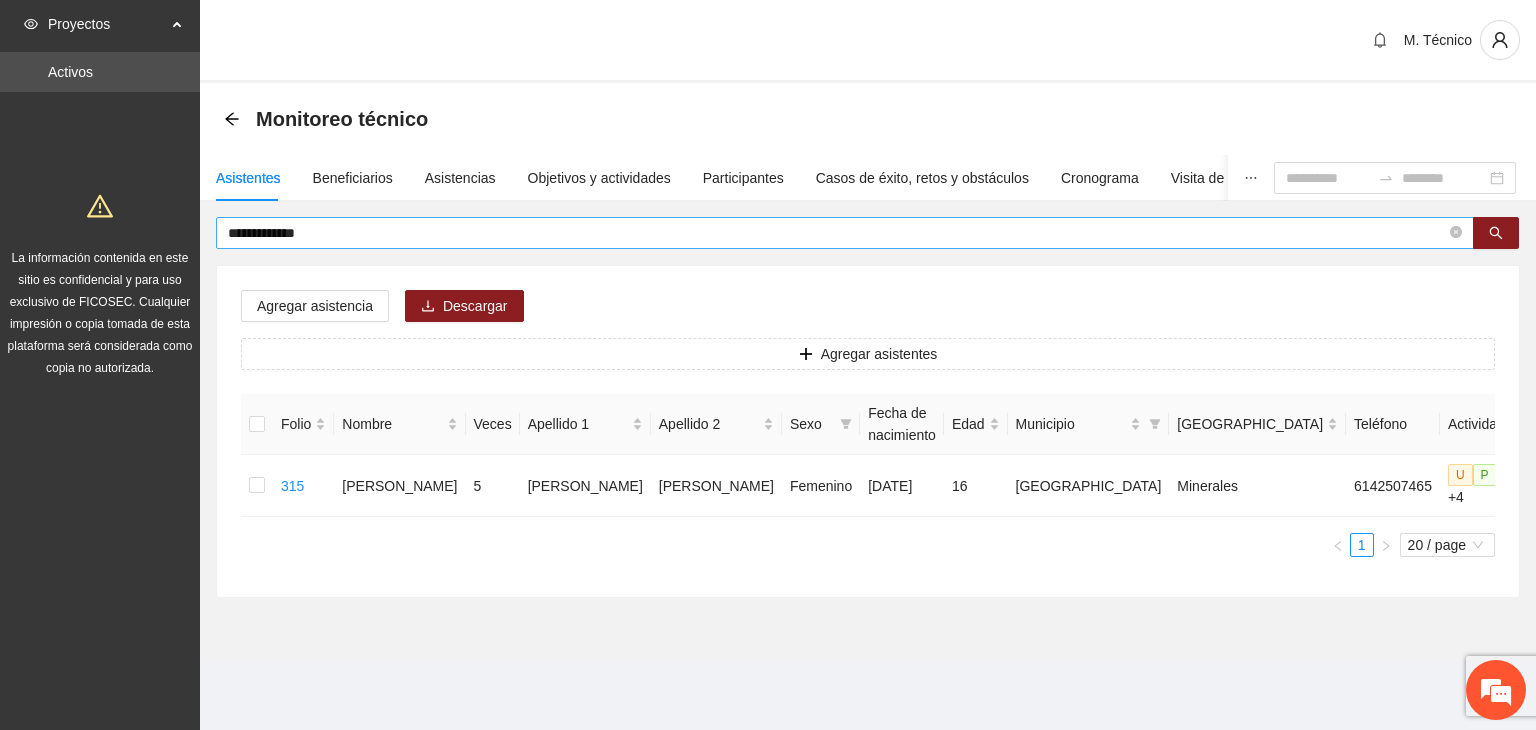 click on "**********" at bounding box center (837, 233) 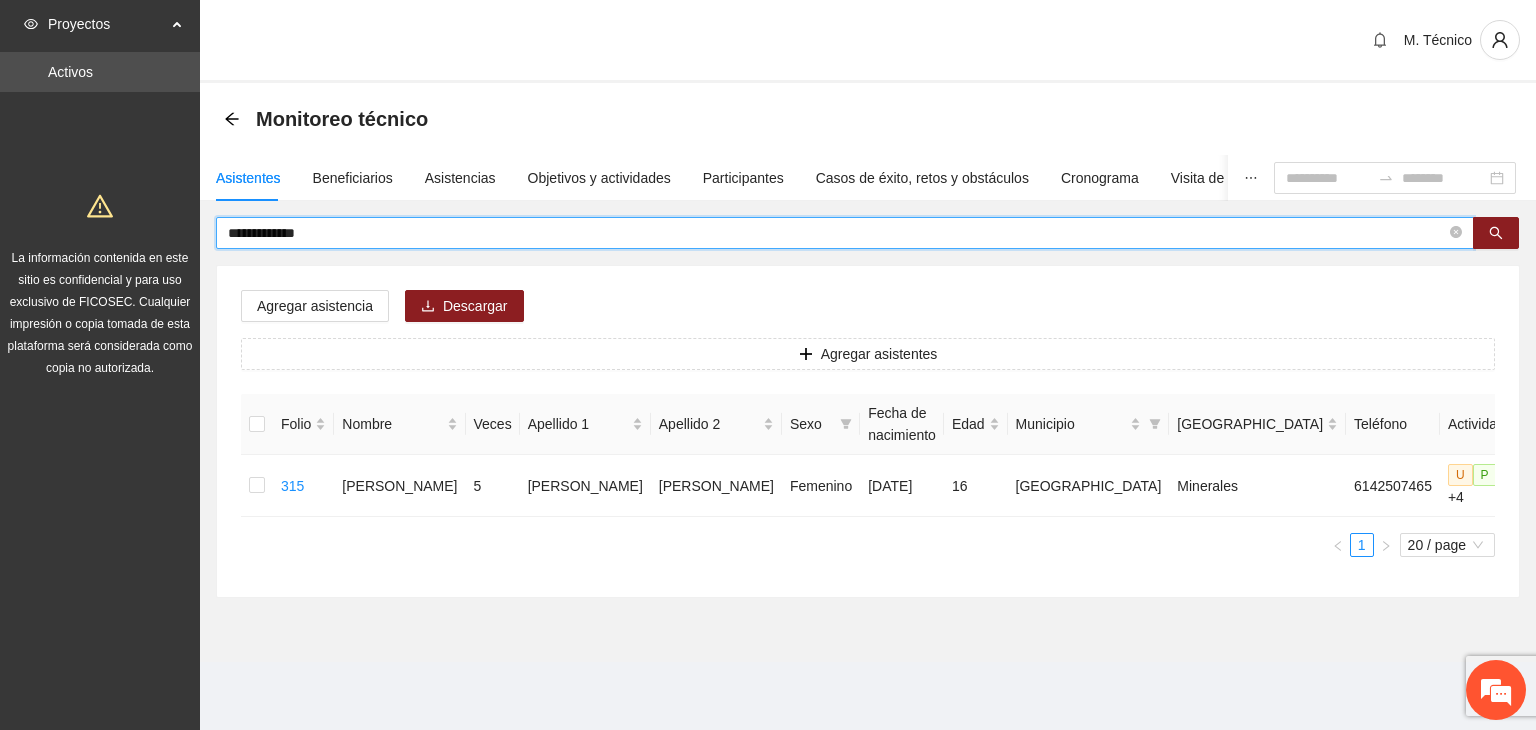 click on "**********" at bounding box center (837, 233) 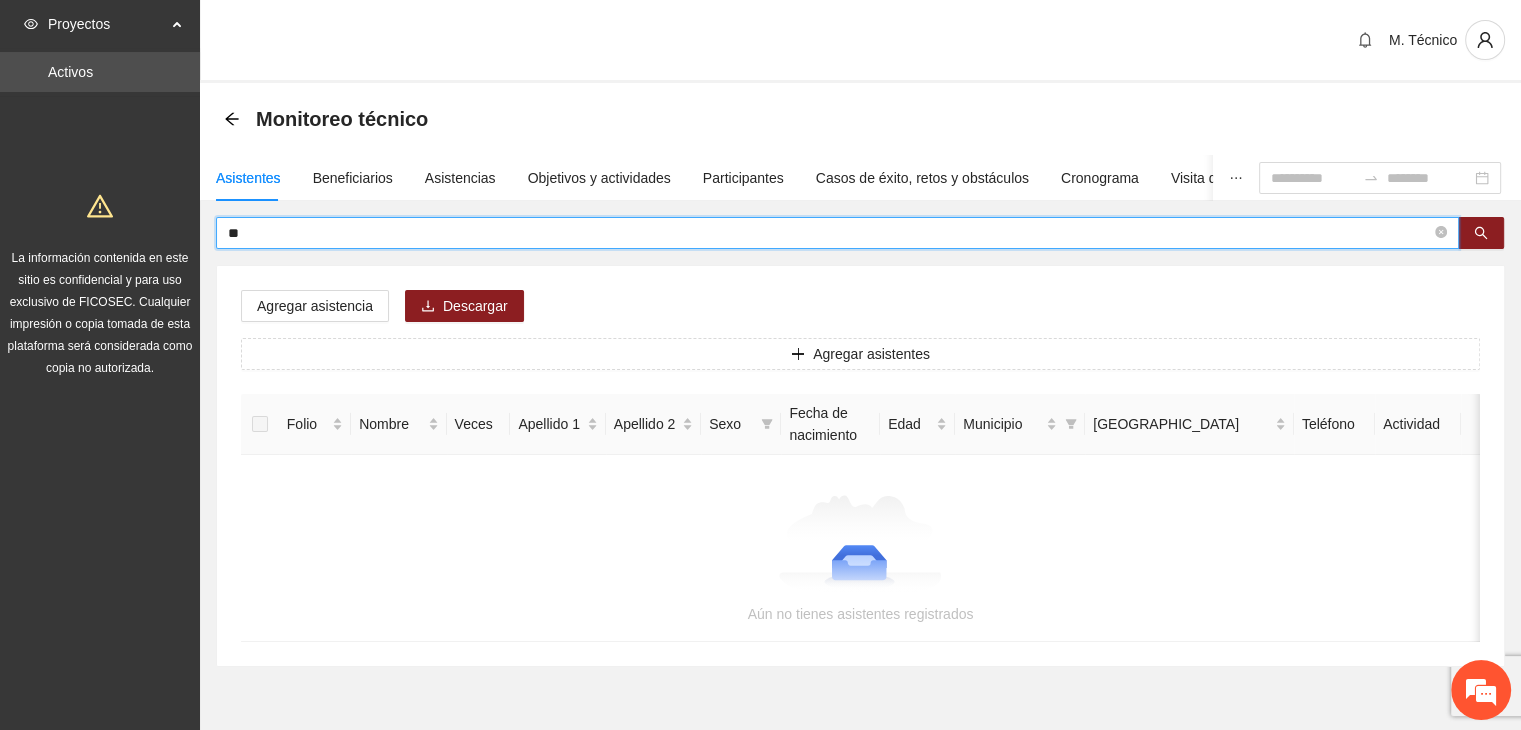 type on "*" 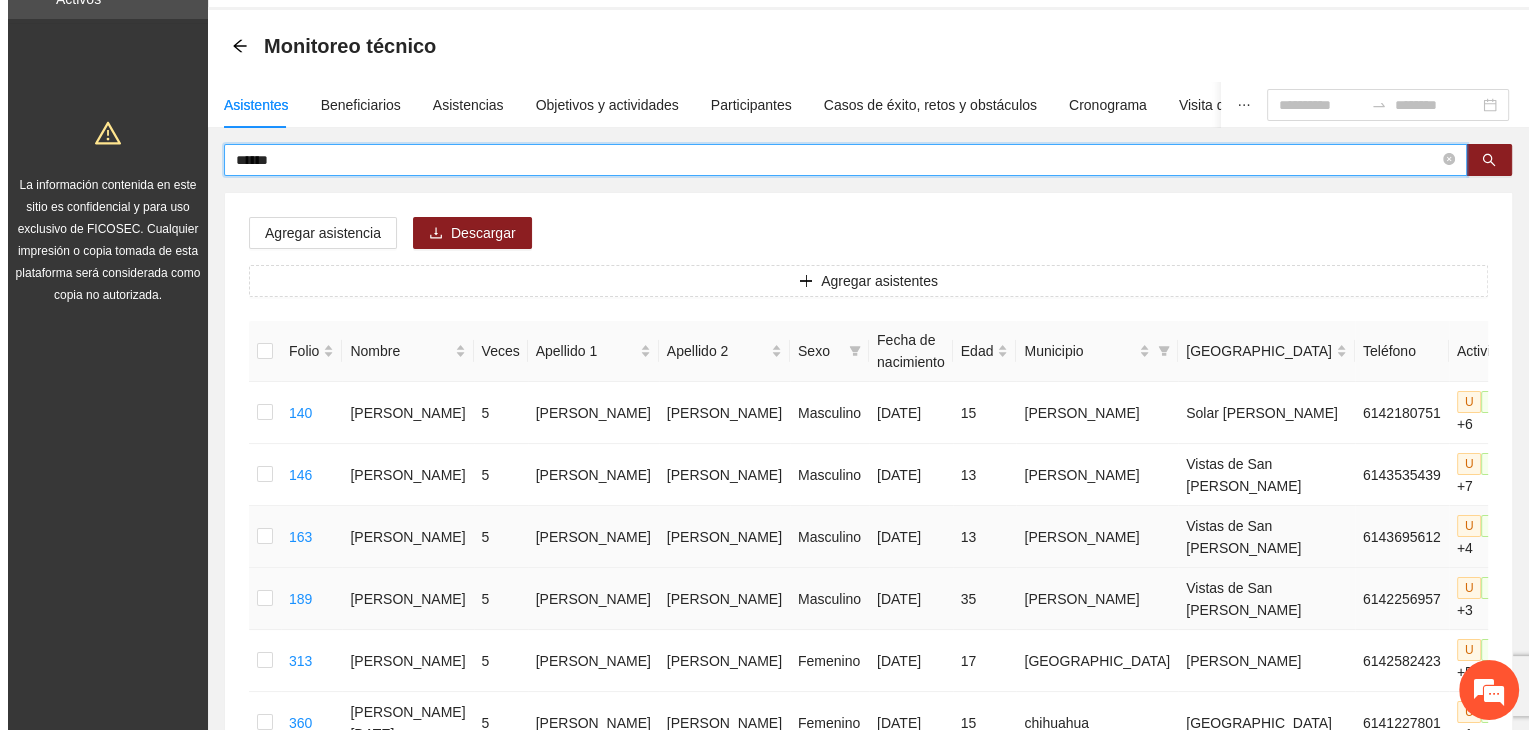 scroll, scrollTop: 200, scrollLeft: 0, axis: vertical 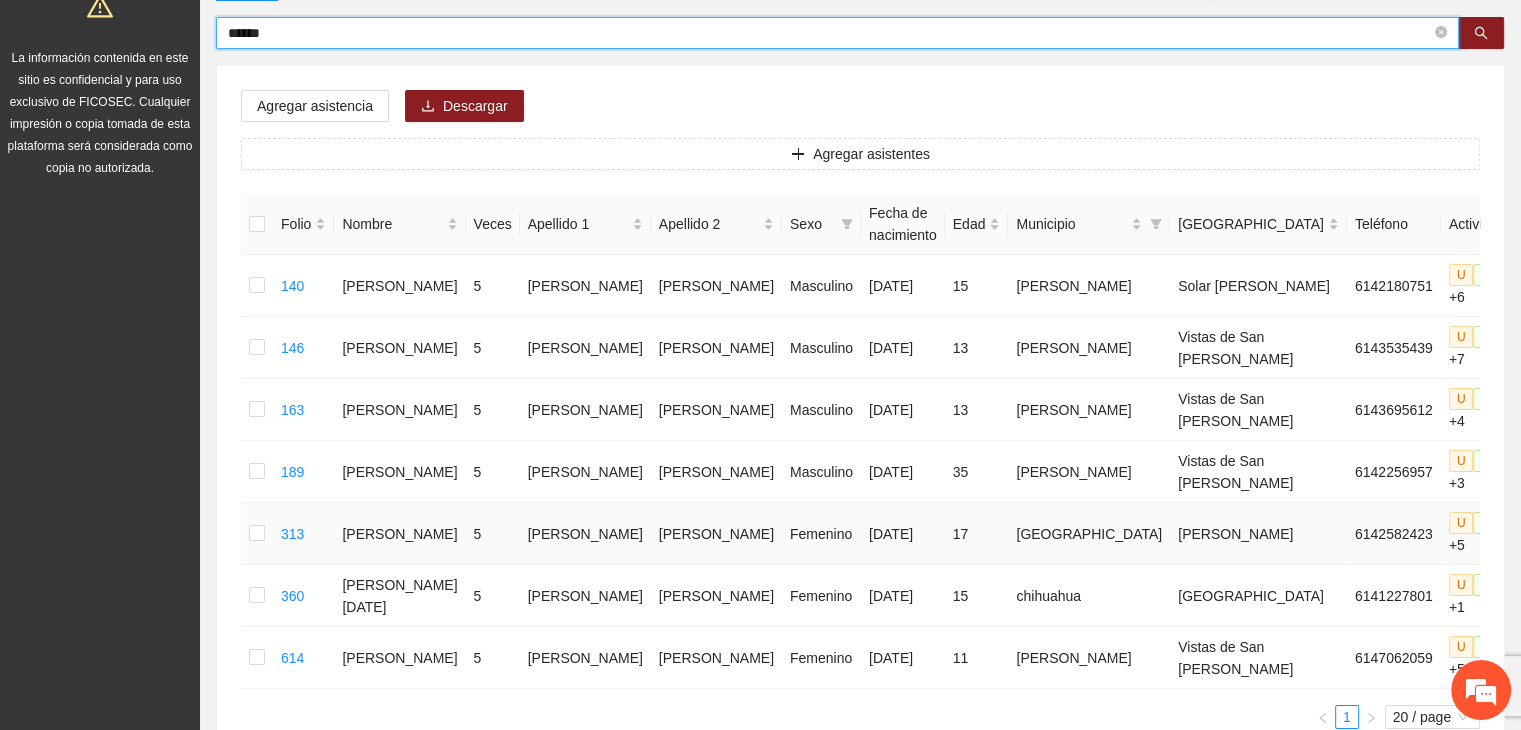 click at bounding box center [1538, 534] 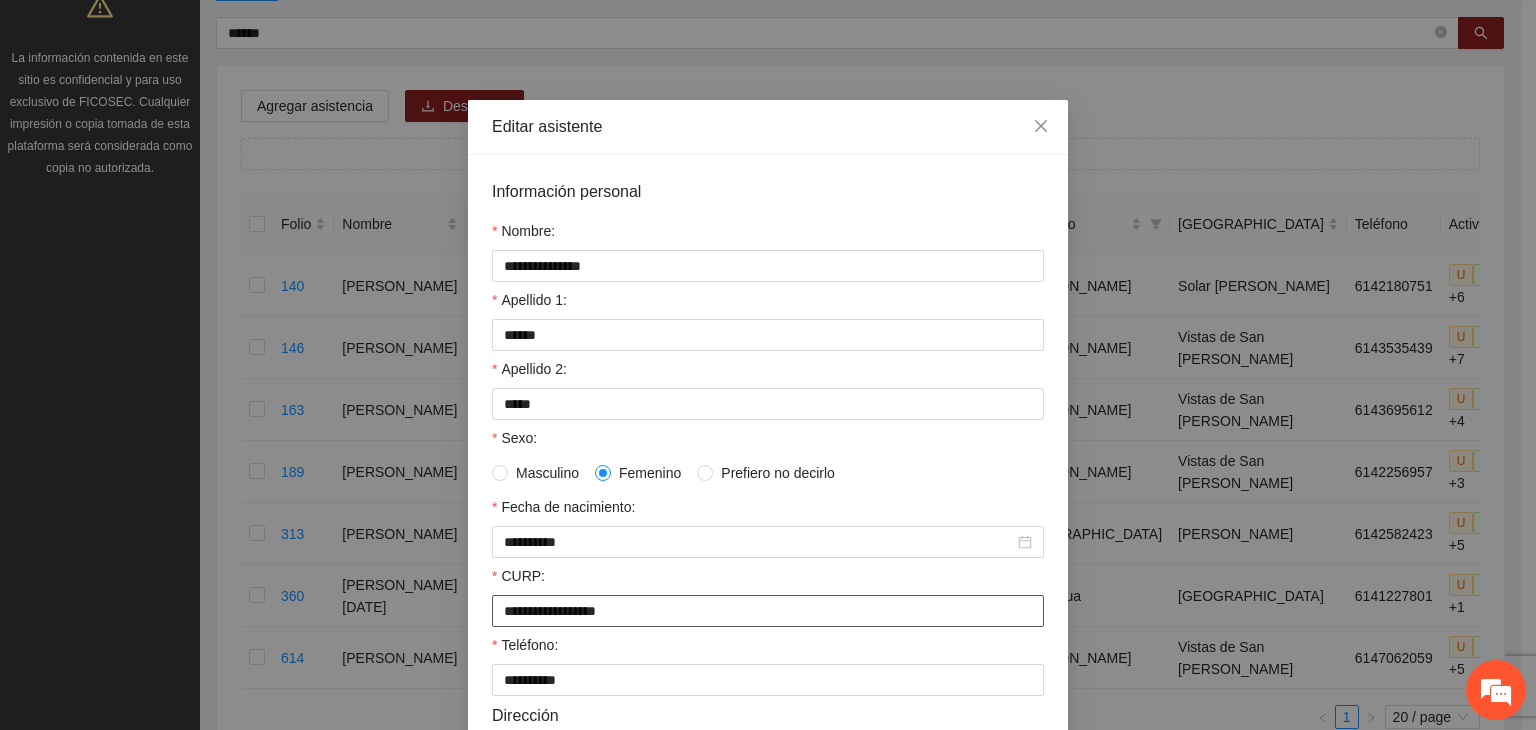 drag, startPoint x: 680, startPoint y: 613, endPoint x: 138, endPoint y: 645, distance: 542.94385 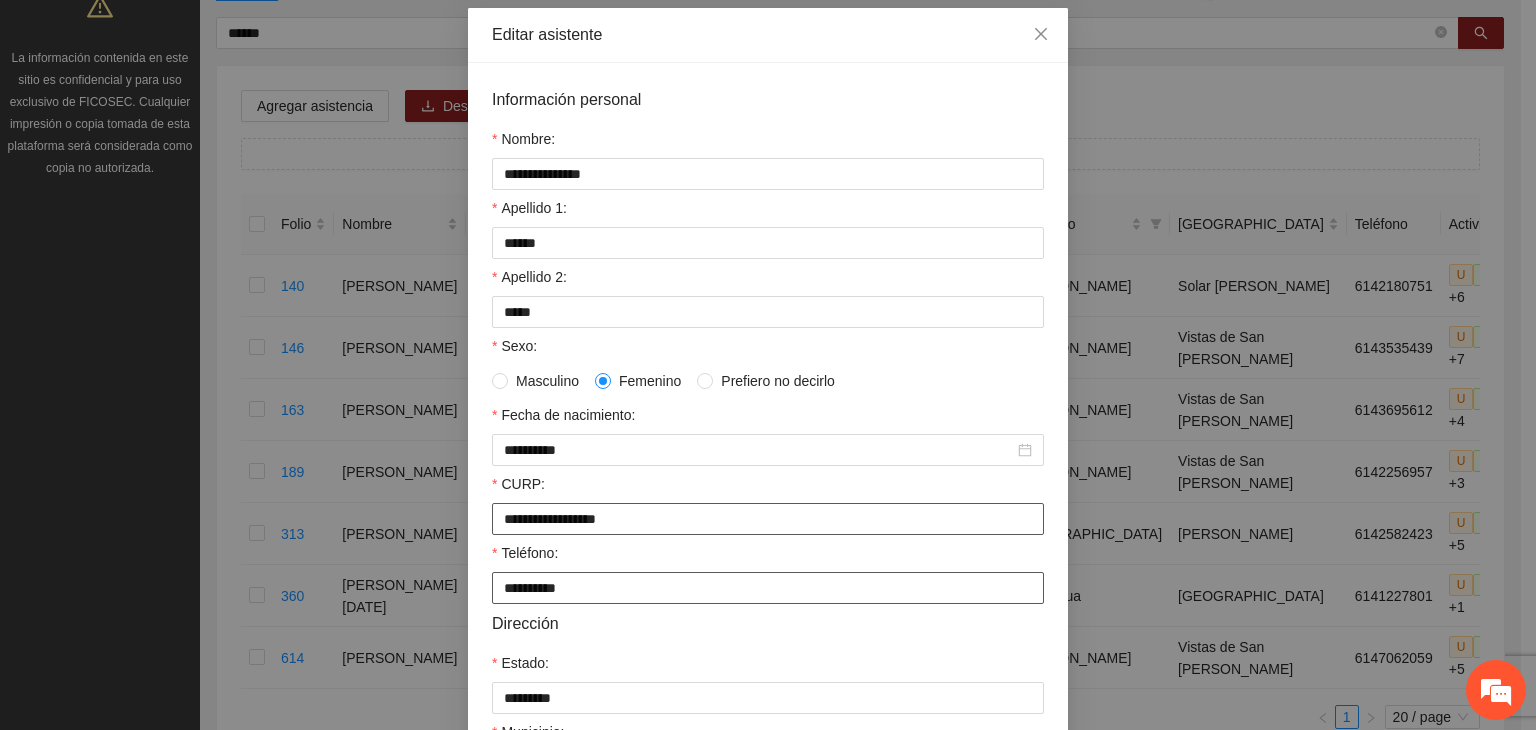 scroll, scrollTop: 200, scrollLeft: 0, axis: vertical 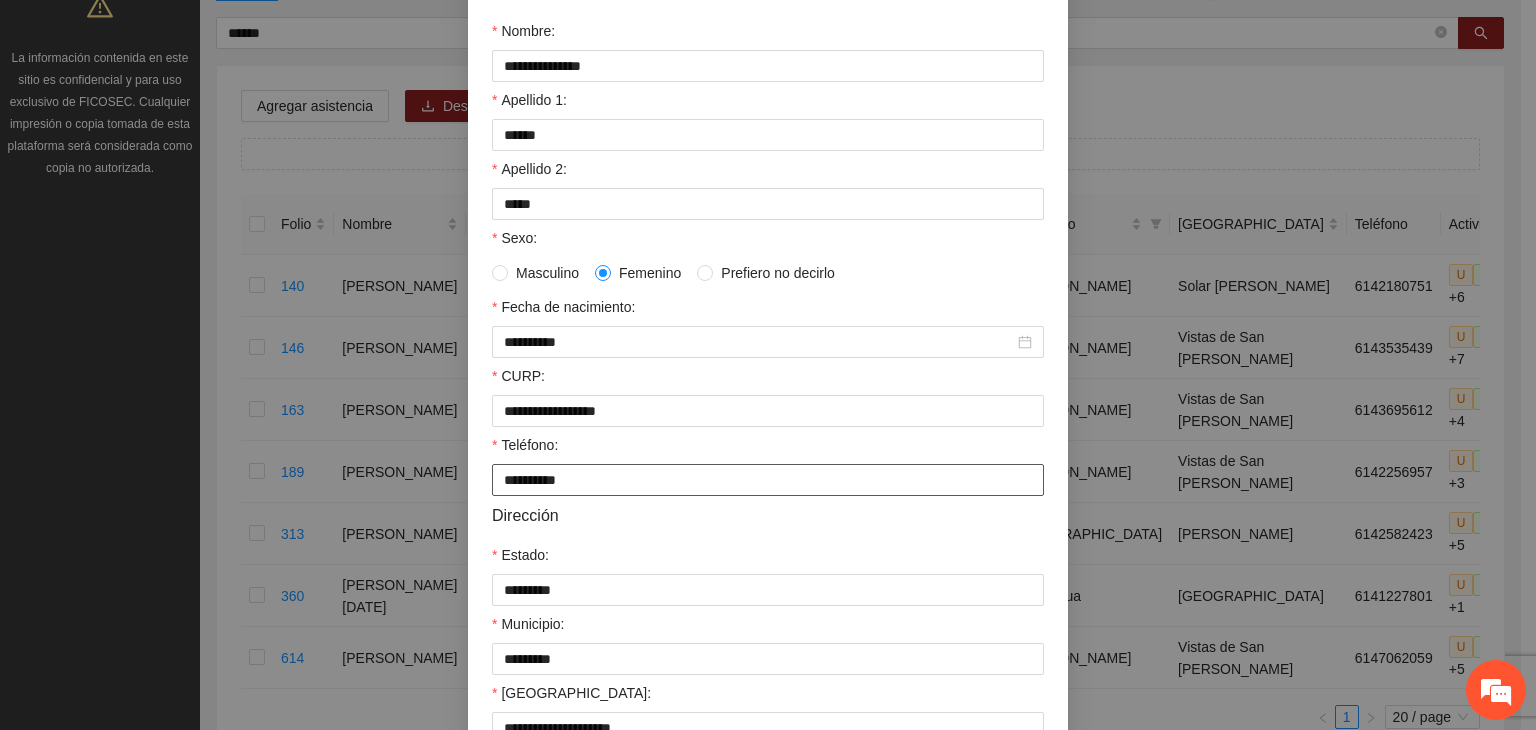 drag, startPoint x: 580, startPoint y: 495, endPoint x: 0, endPoint y: 545, distance: 582.1512 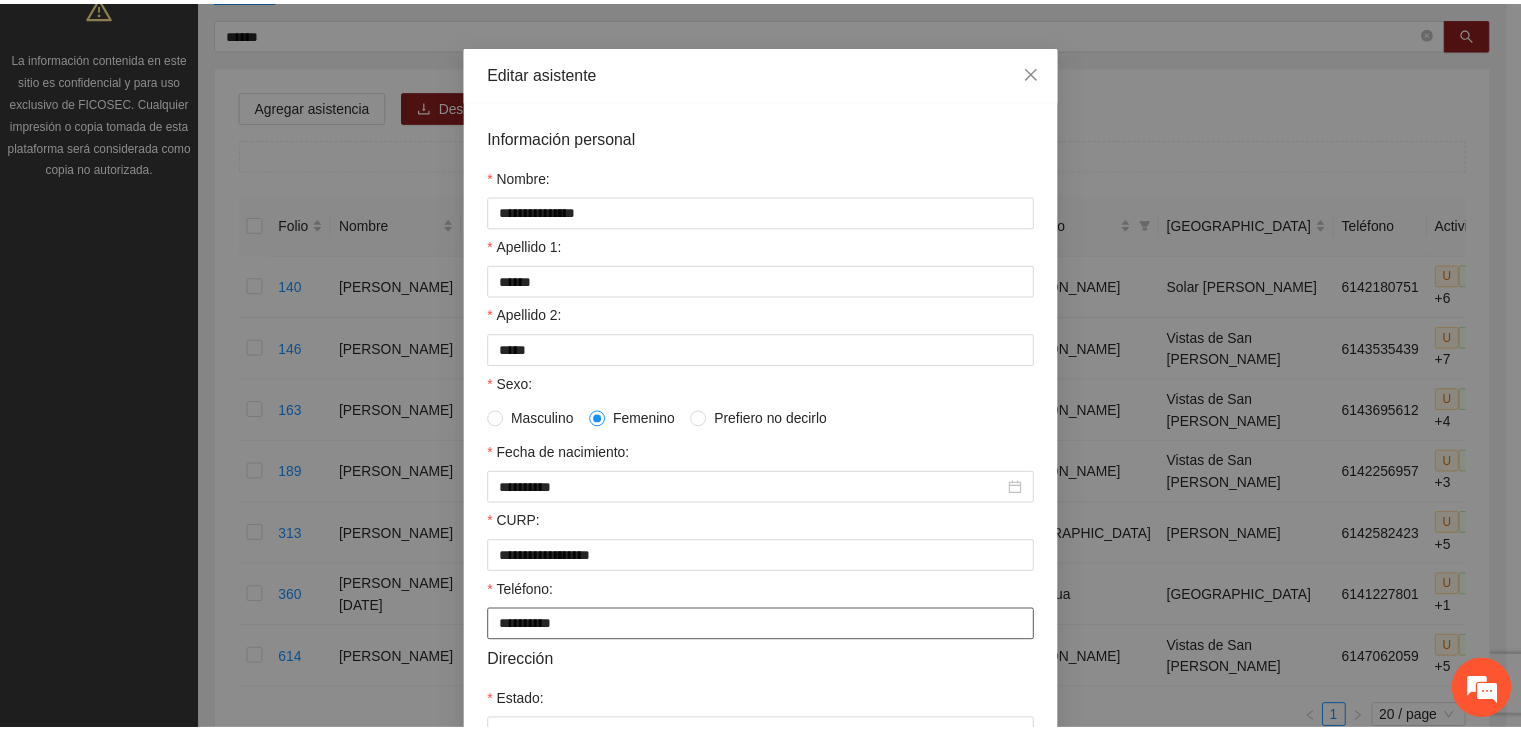 scroll, scrollTop: 0, scrollLeft: 0, axis: both 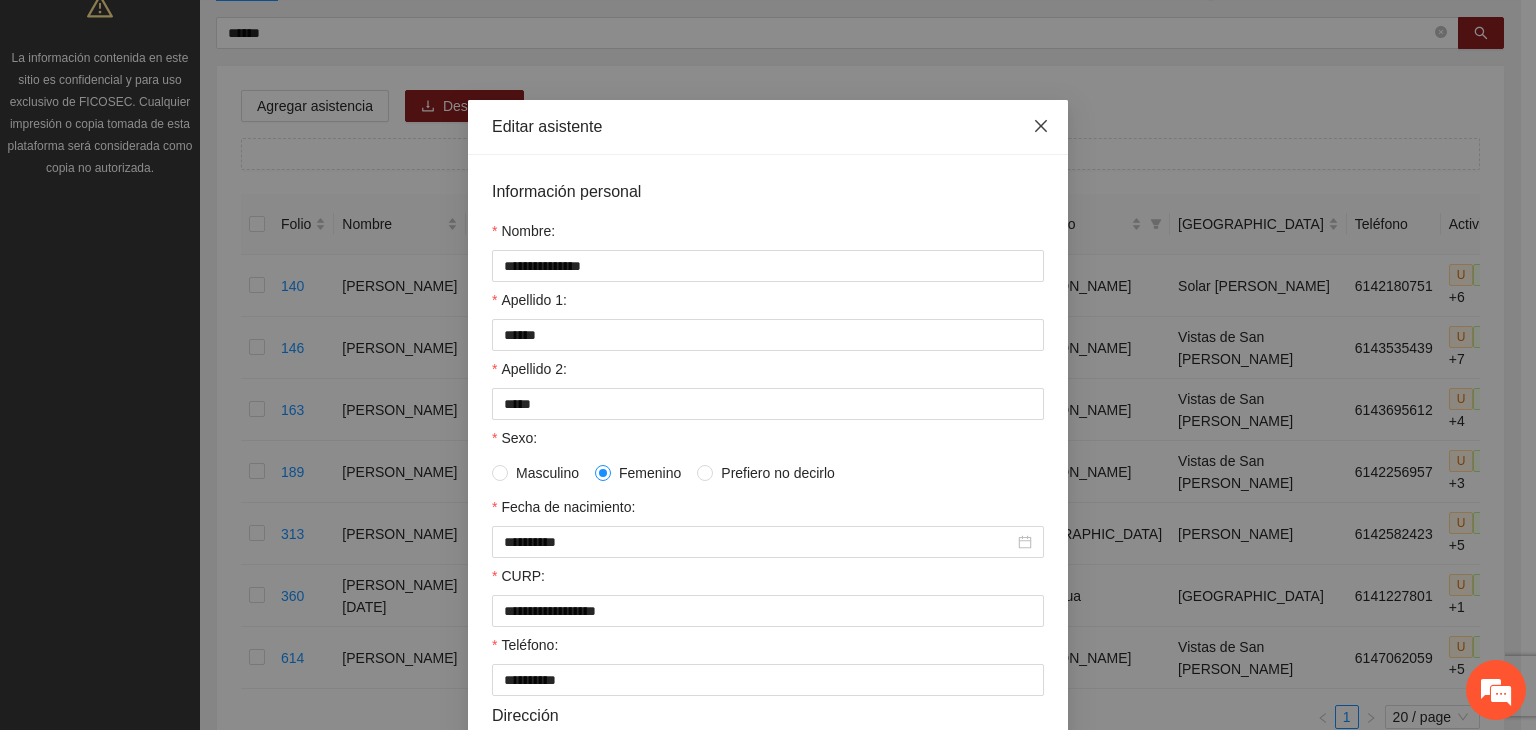 click 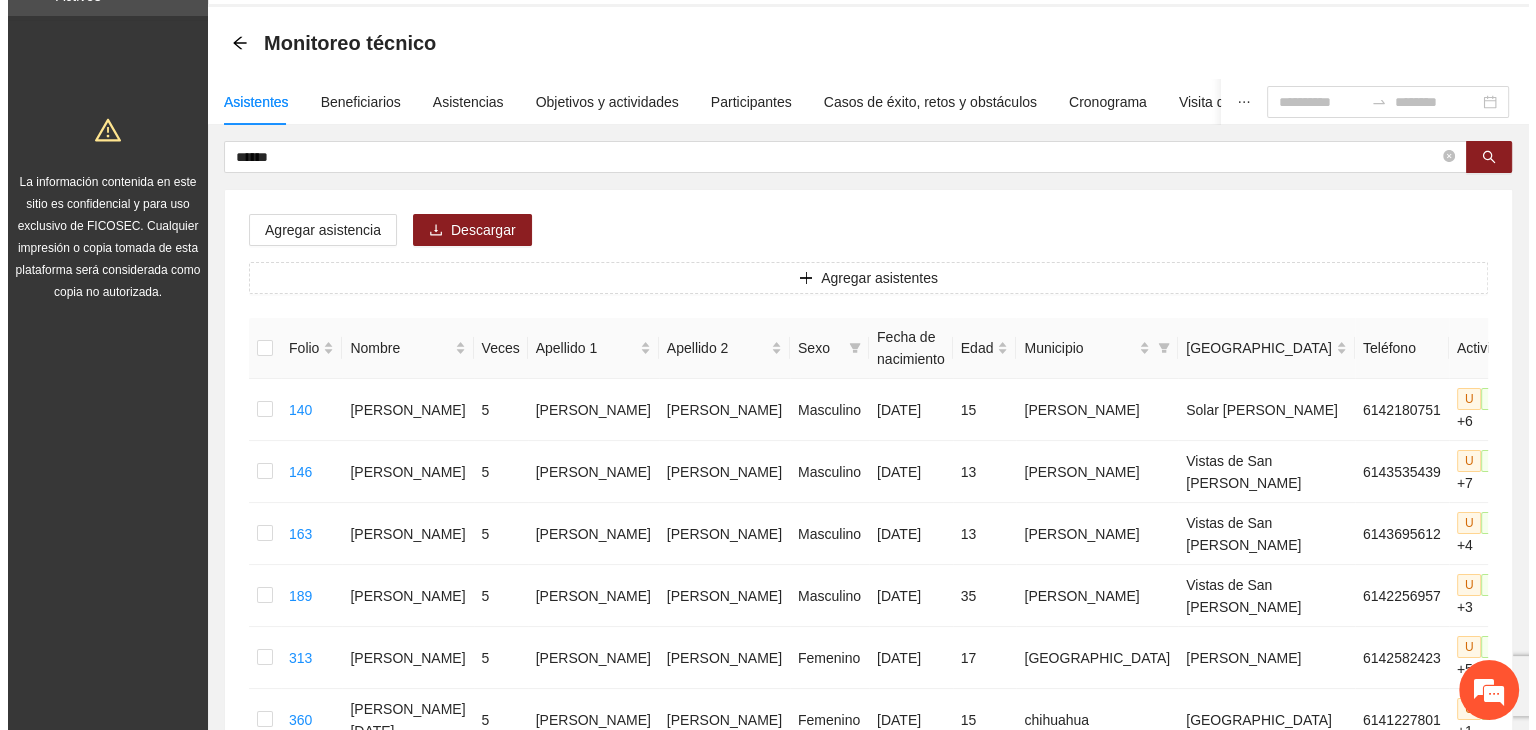 scroll, scrollTop: 0, scrollLeft: 0, axis: both 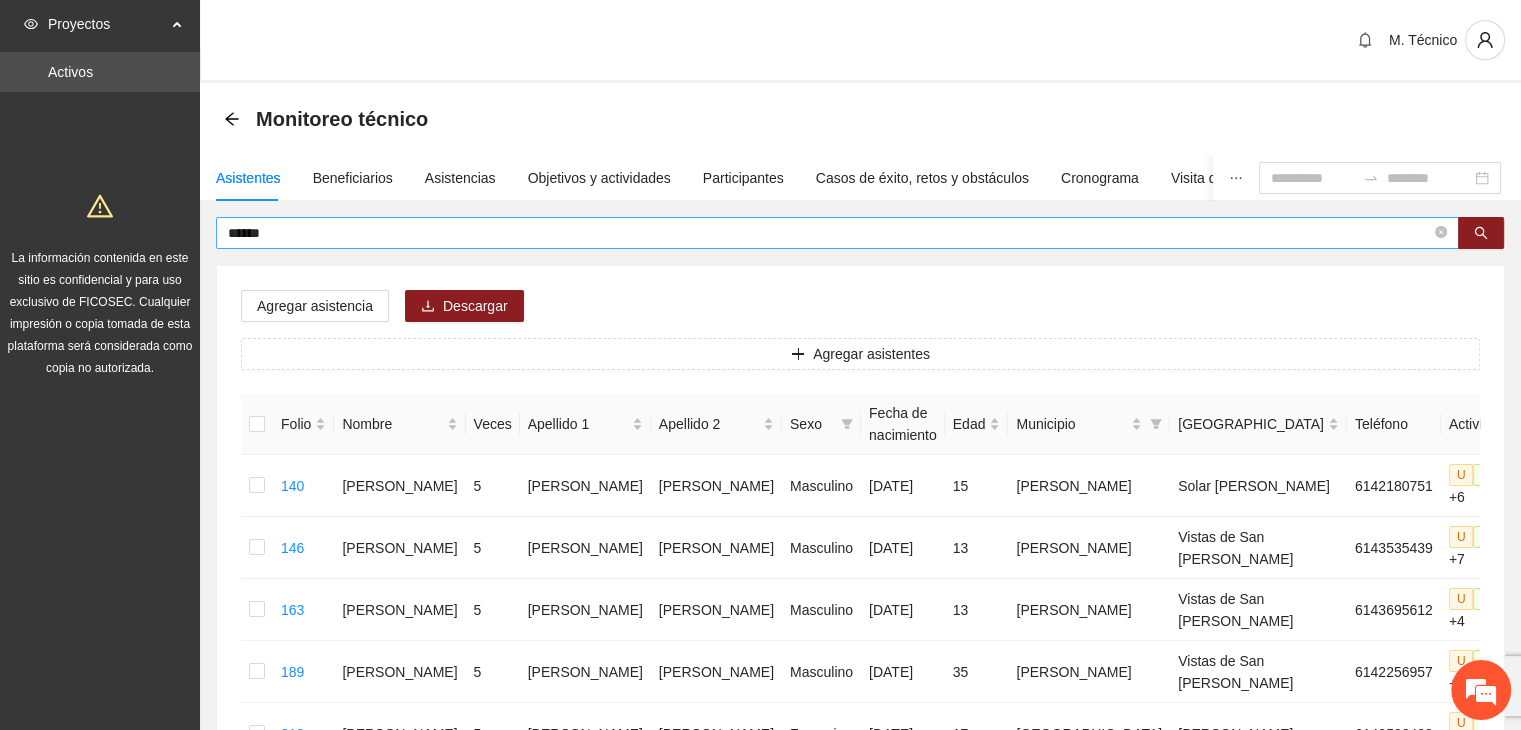 click on "******" at bounding box center [829, 233] 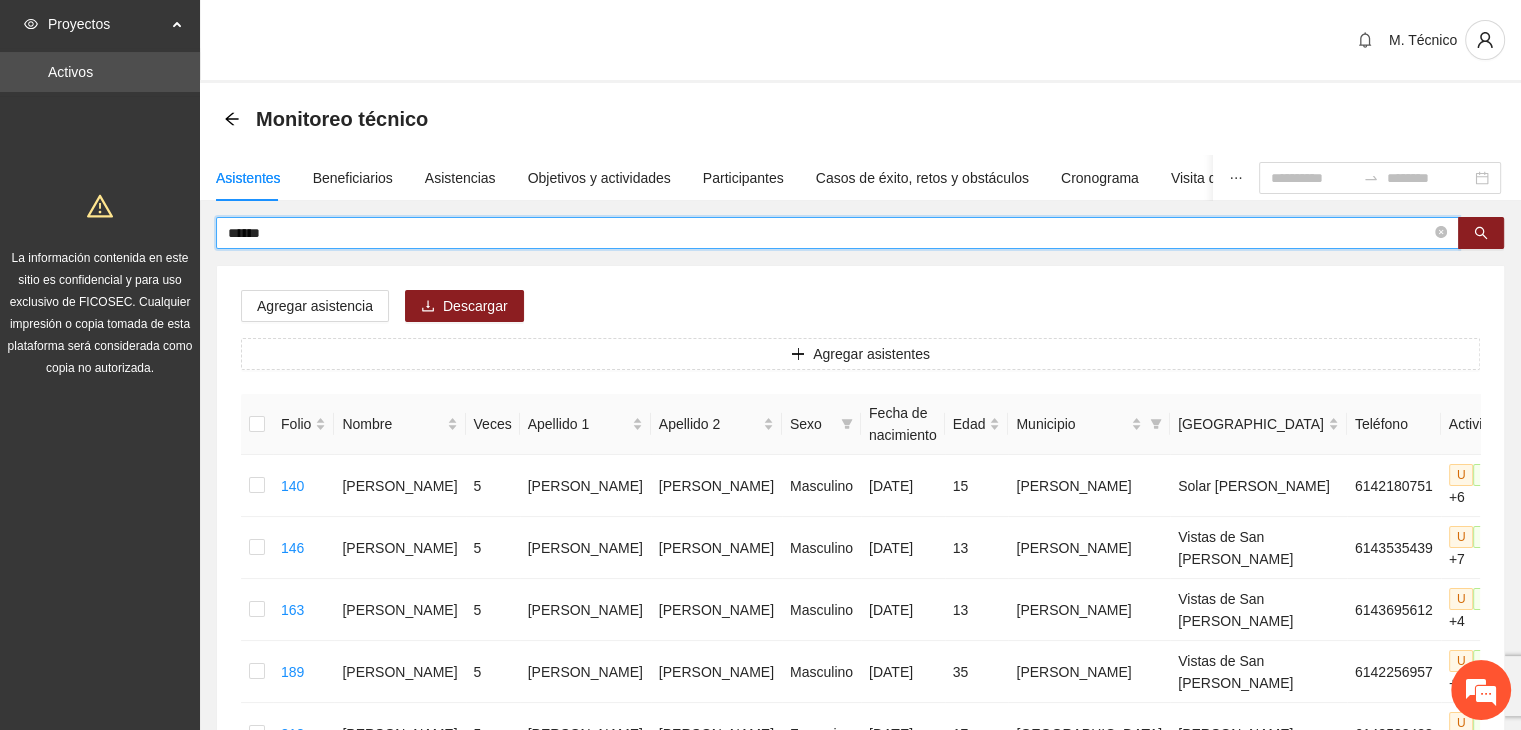click on "******" at bounding box center [829, 233] 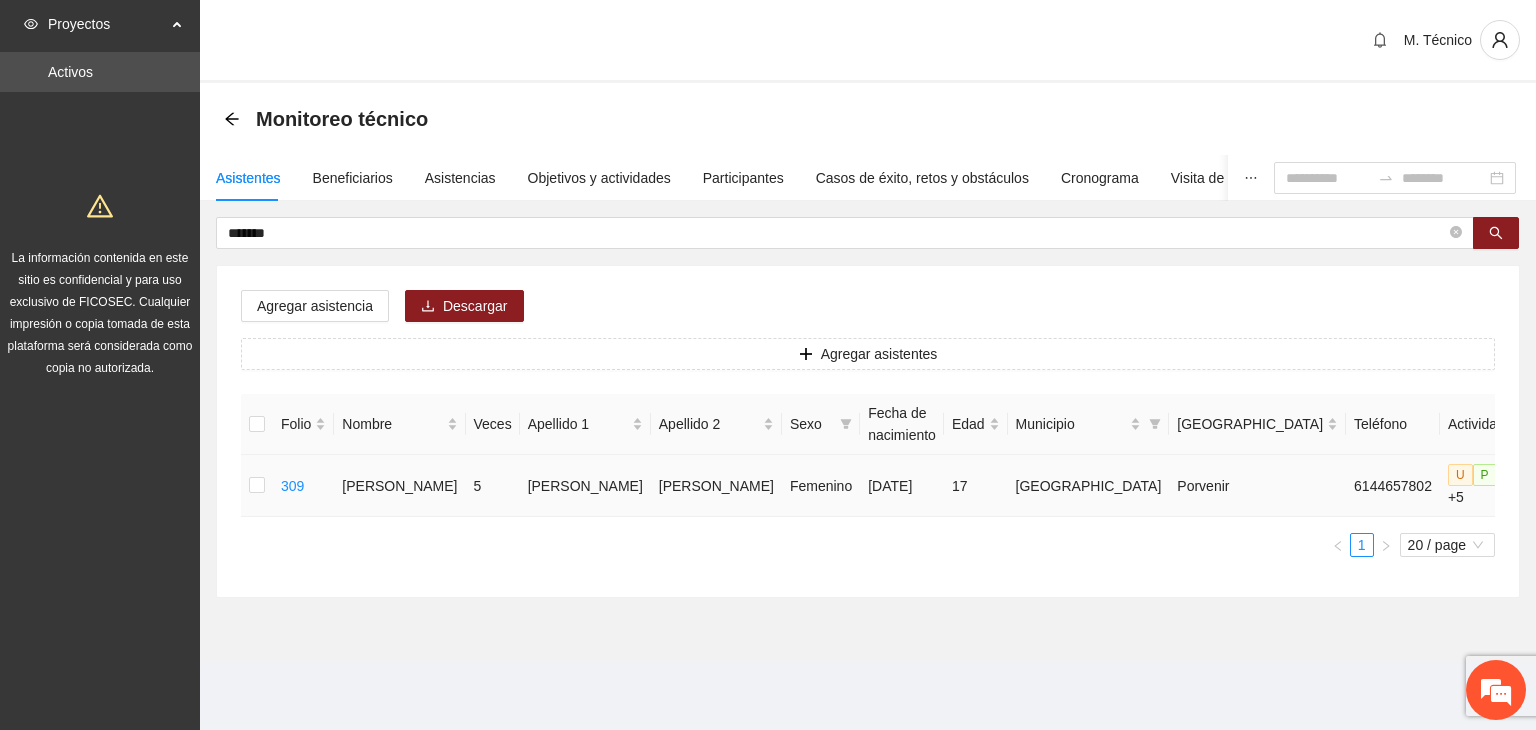 click 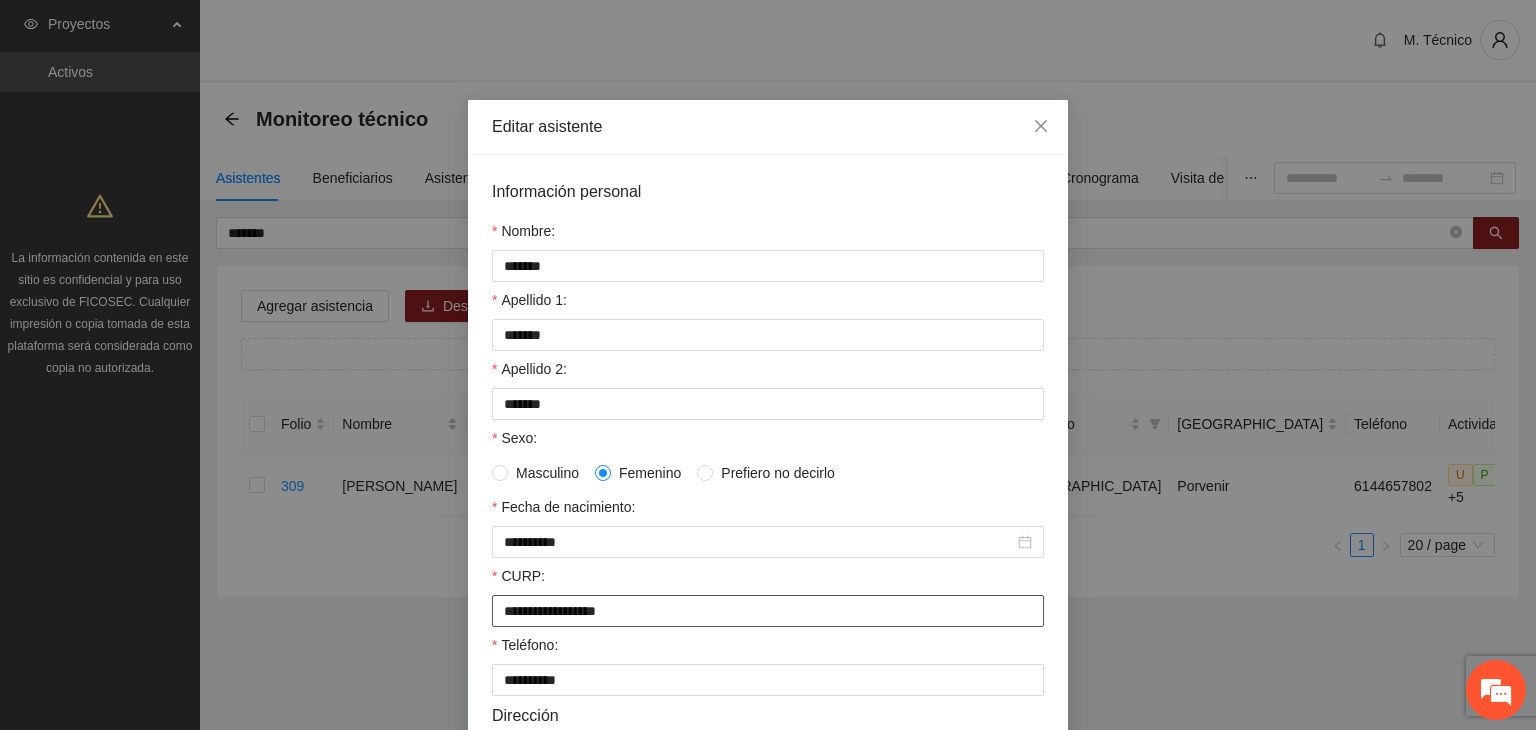 drag, startPoint x: 680, startPoint y: 613, endPoint x: 0, endPoint y: 608, distance: 680.0184 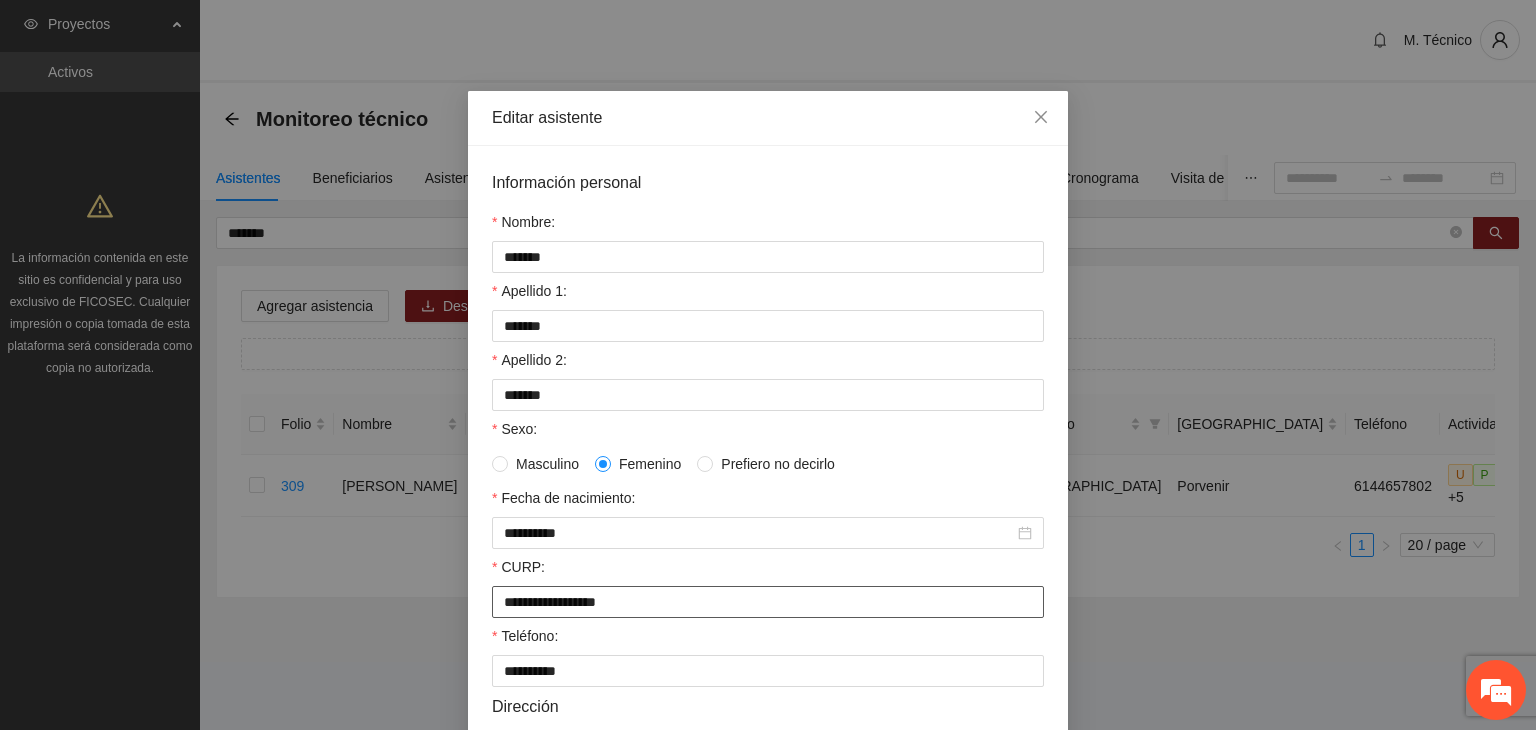 scroll, scrollTop: 0, scrollLeft: 0, axis: both 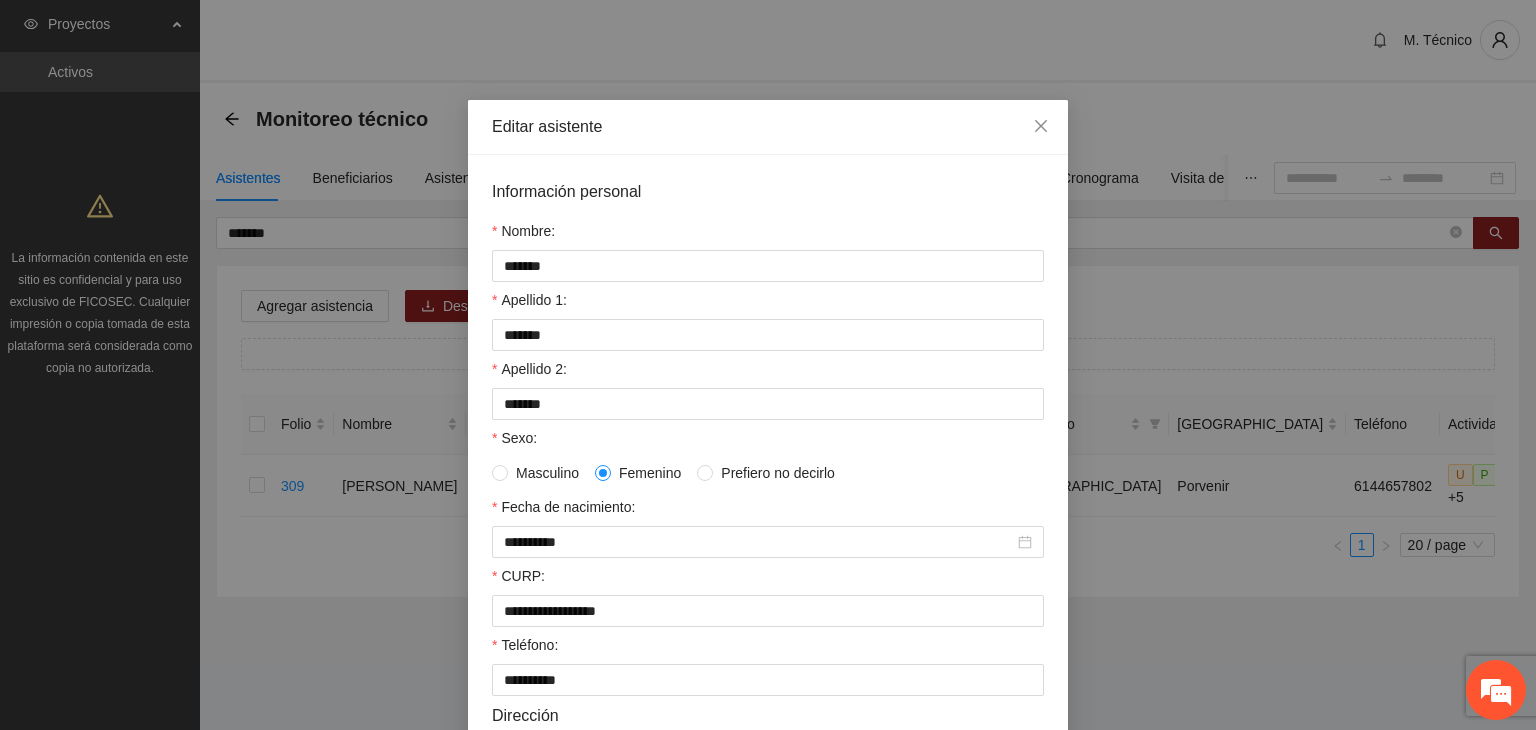 click on "Editar asistente" at bounding box center (768, 127) 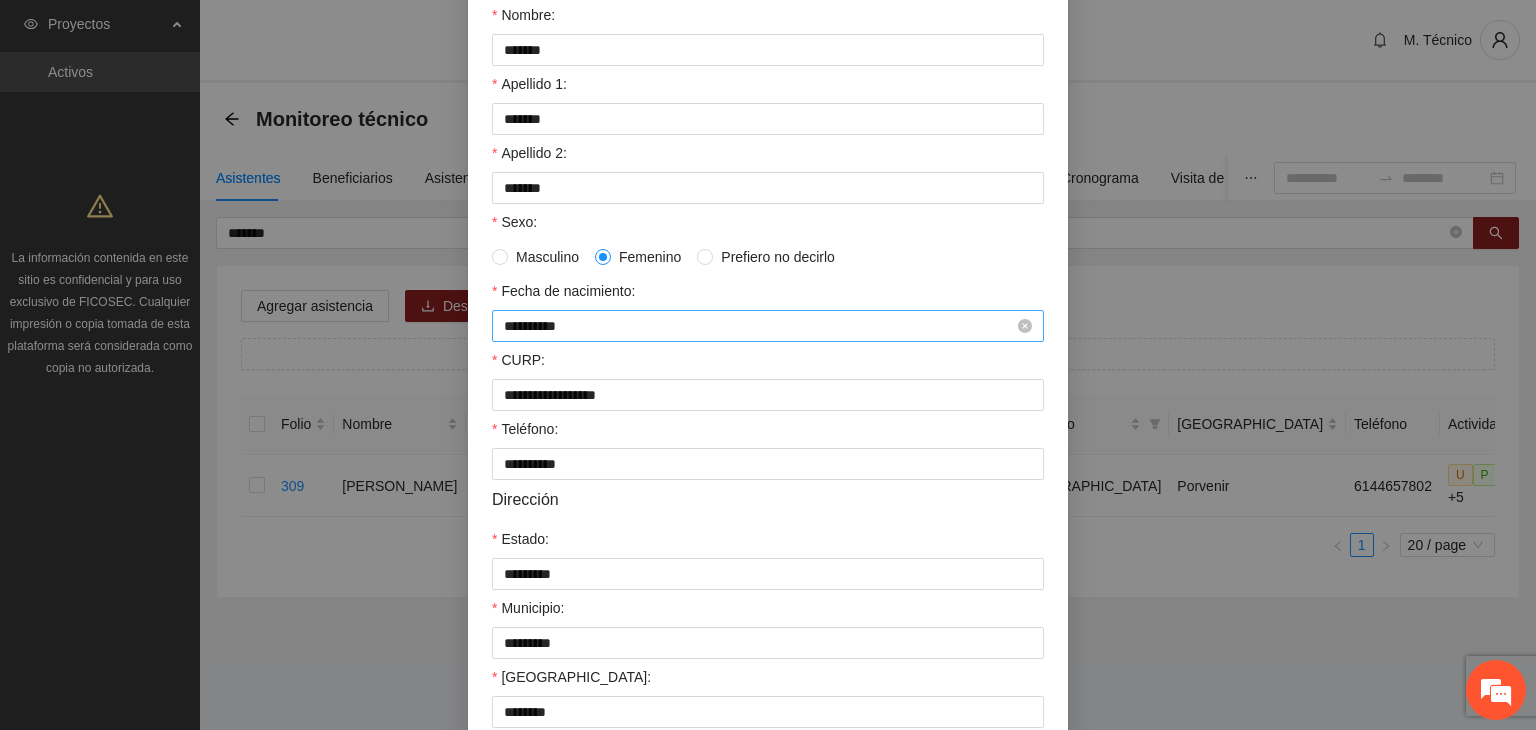 scroll, scrollTop: 0, scrollLeft: 0, axis: both 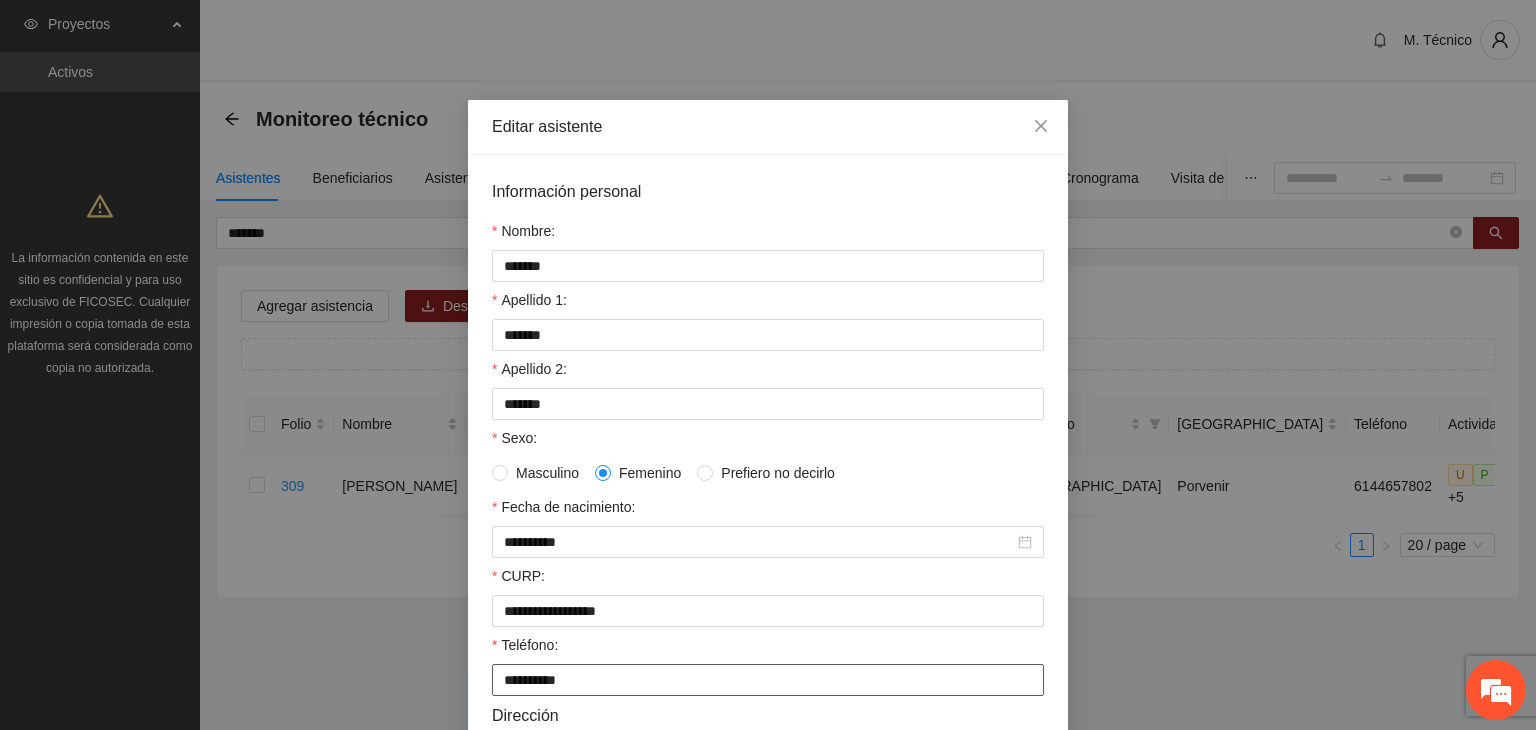 drag, startPoint x: 621, startPoint y: 693, endPoint x: 312, endPoint y: 683, distance: 309.16177 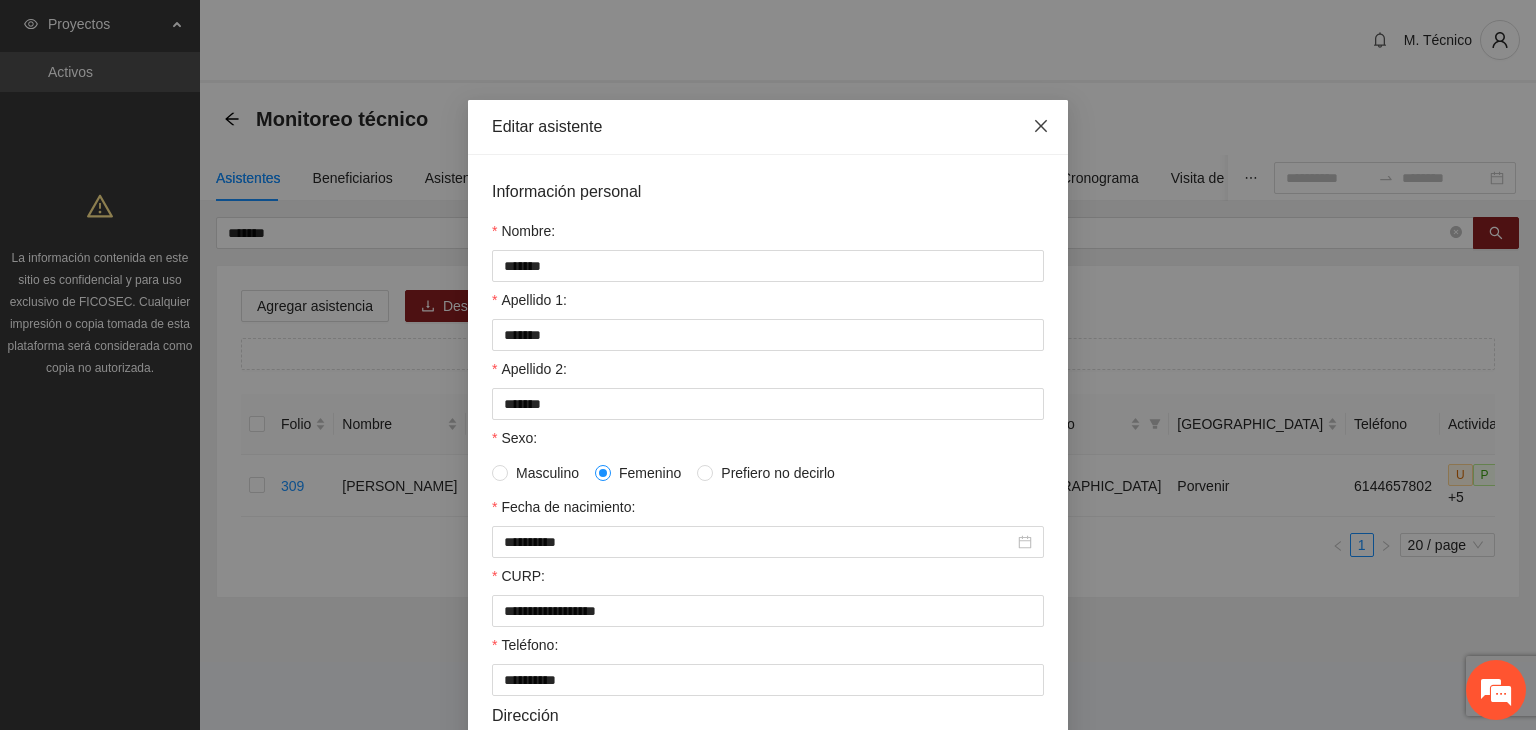 click 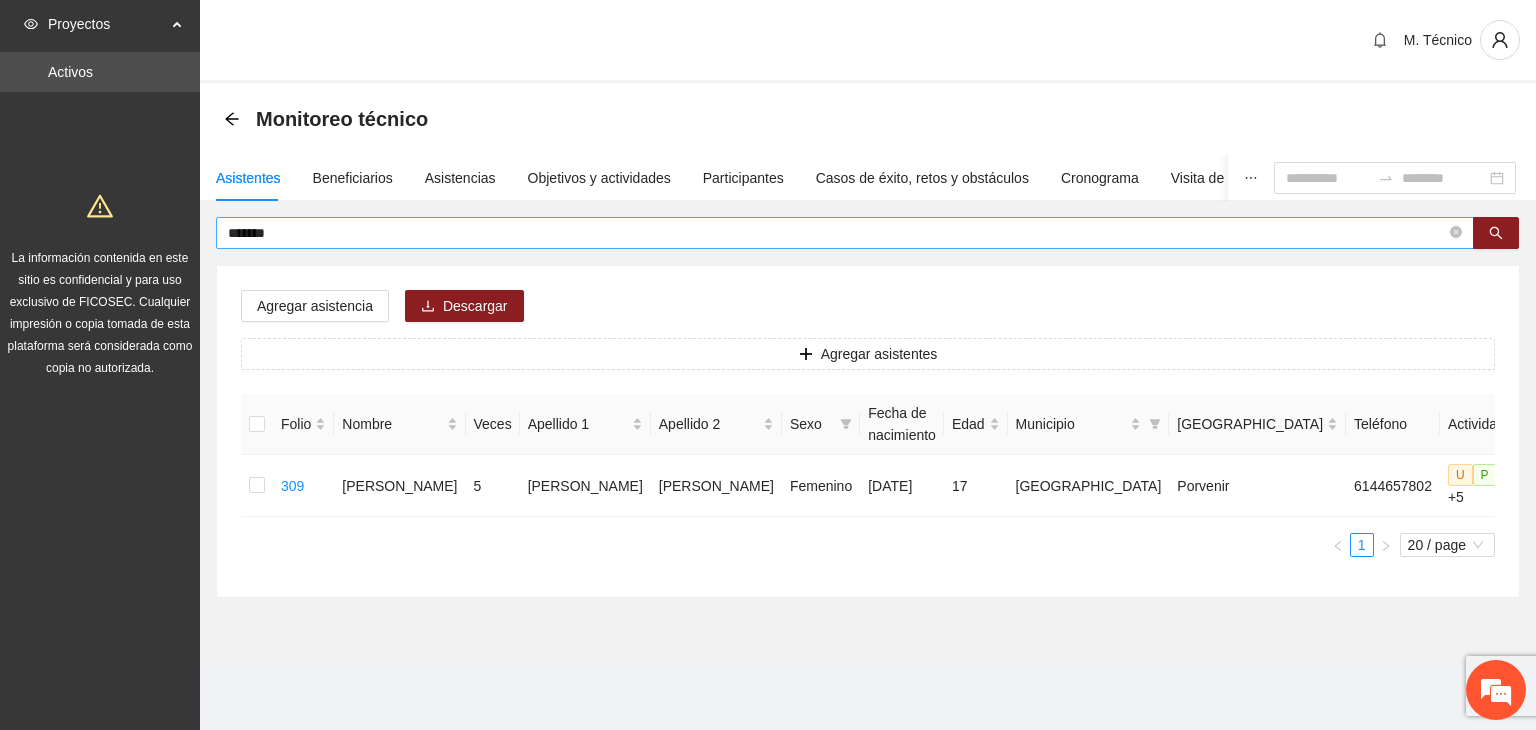 click on "*******" at bounding box center (837, 233) 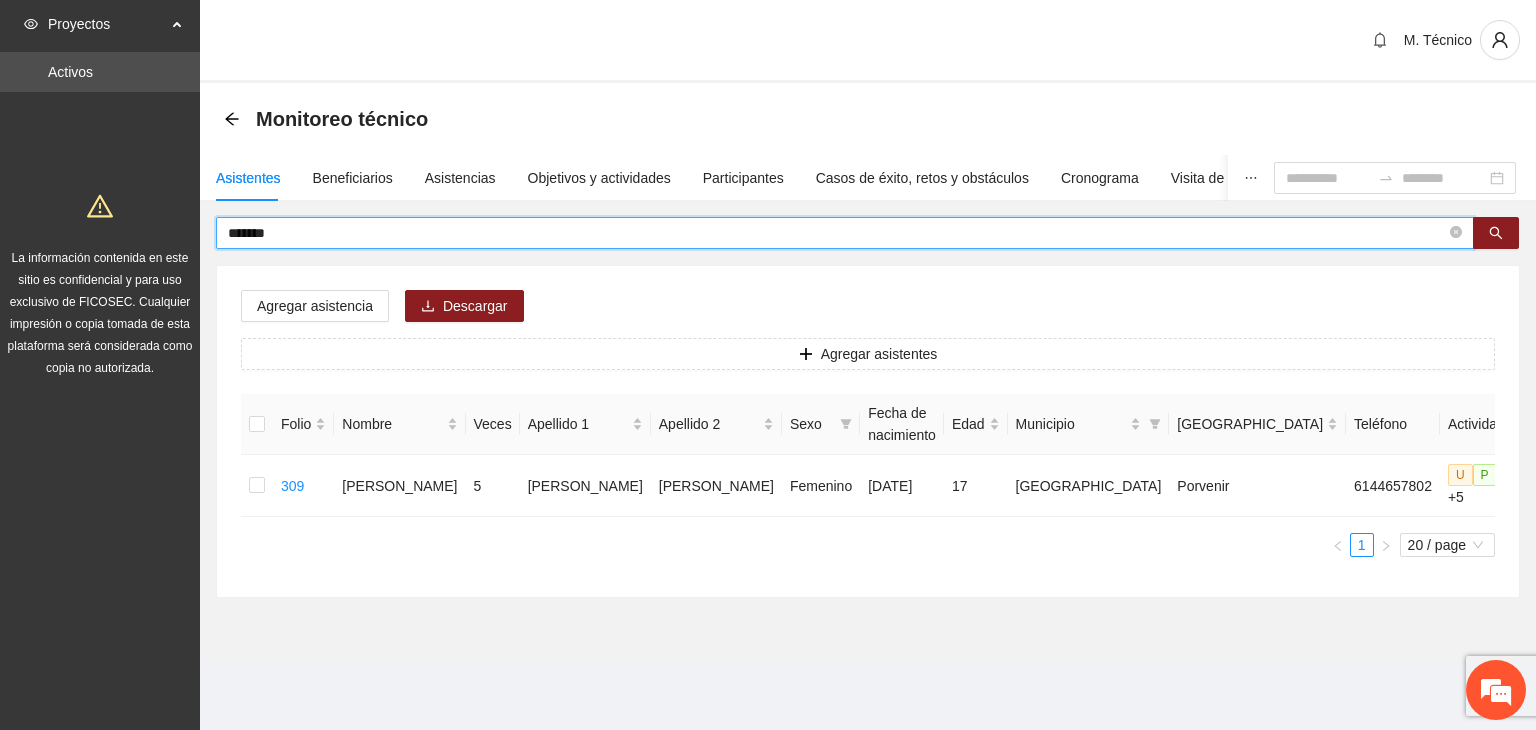 click on "*******" at bounding box center (837, 233) 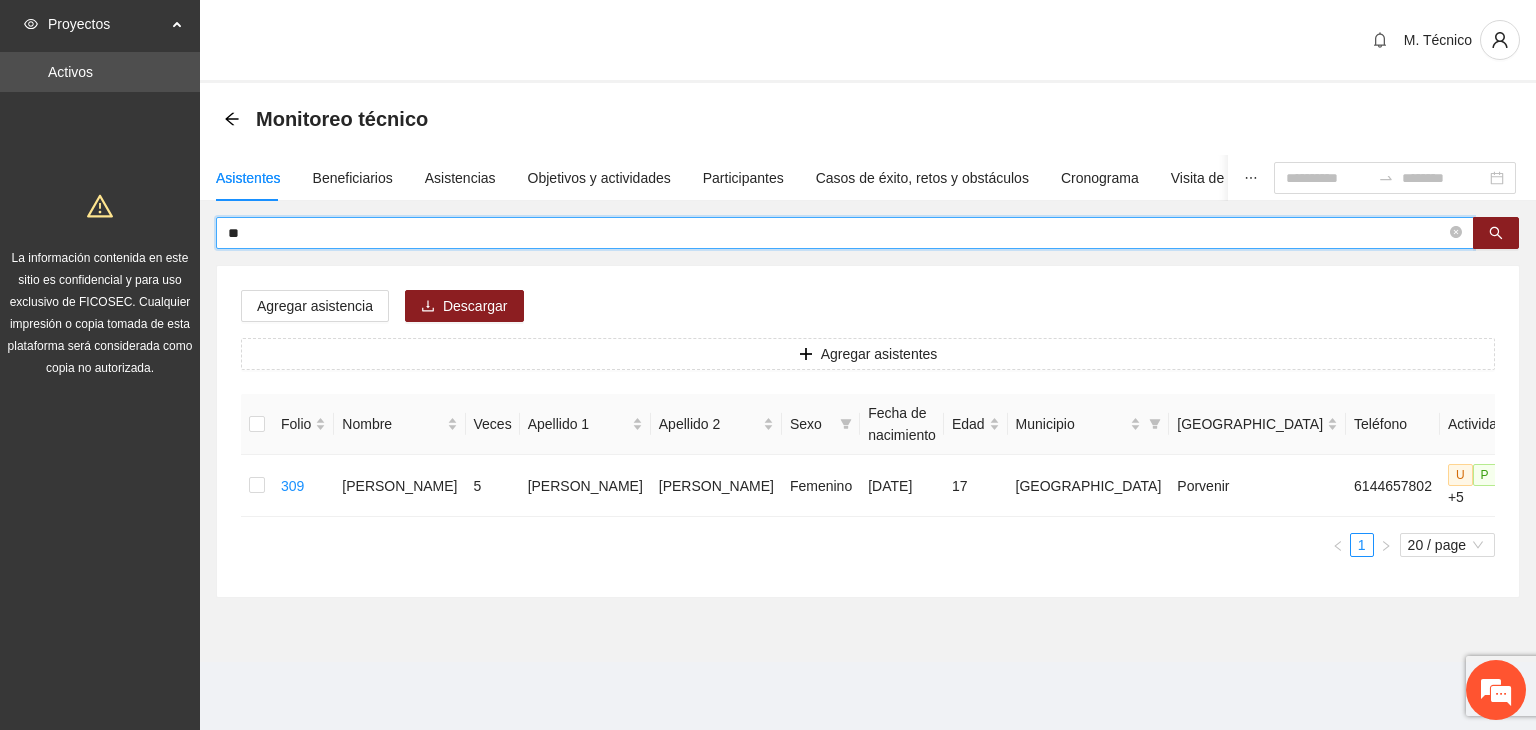 type on "*" 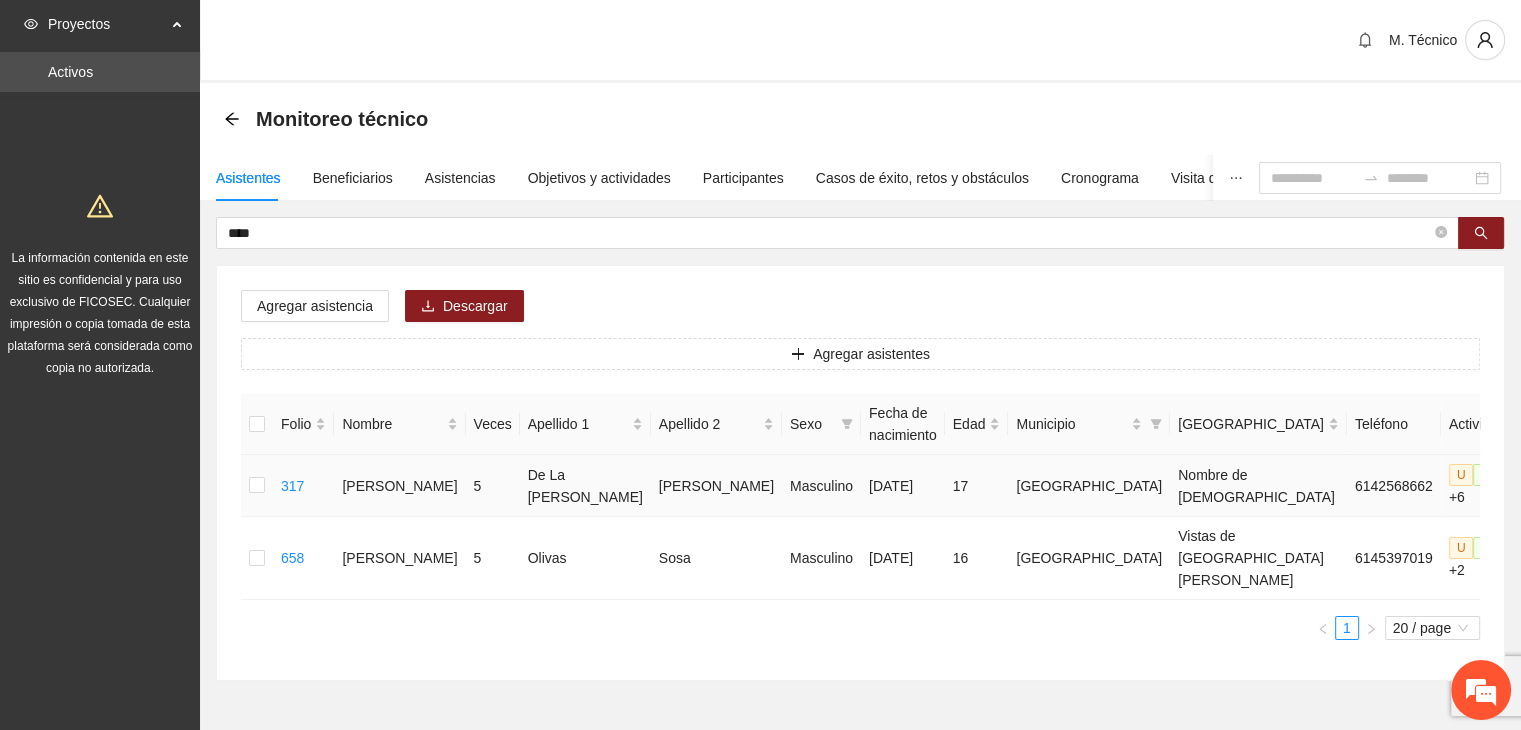 click at bounding box center (1538, 486) 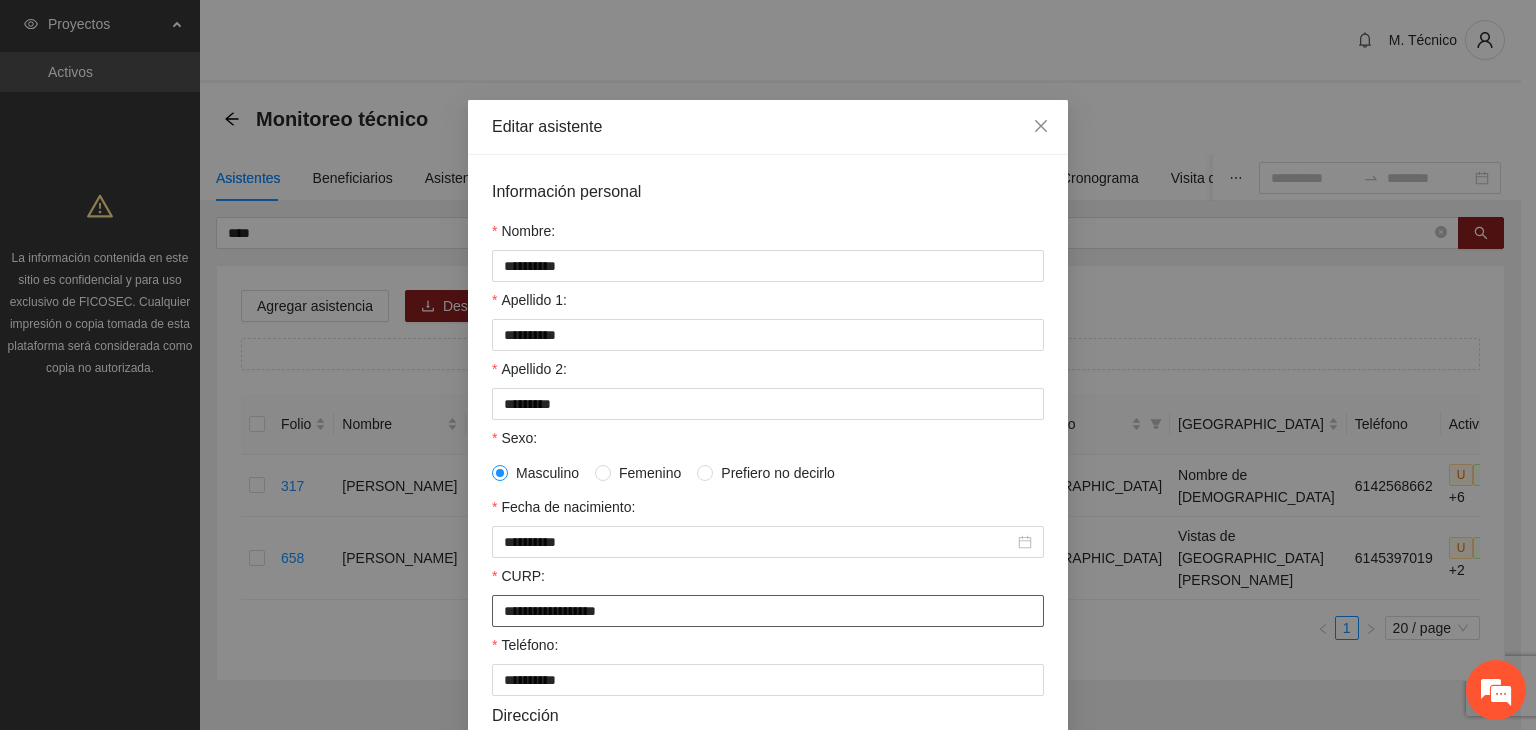 drag, startPoint x: 665, startPoint y: 611, endPoint x: 472, endPoint y: 630, distance: 193.93298 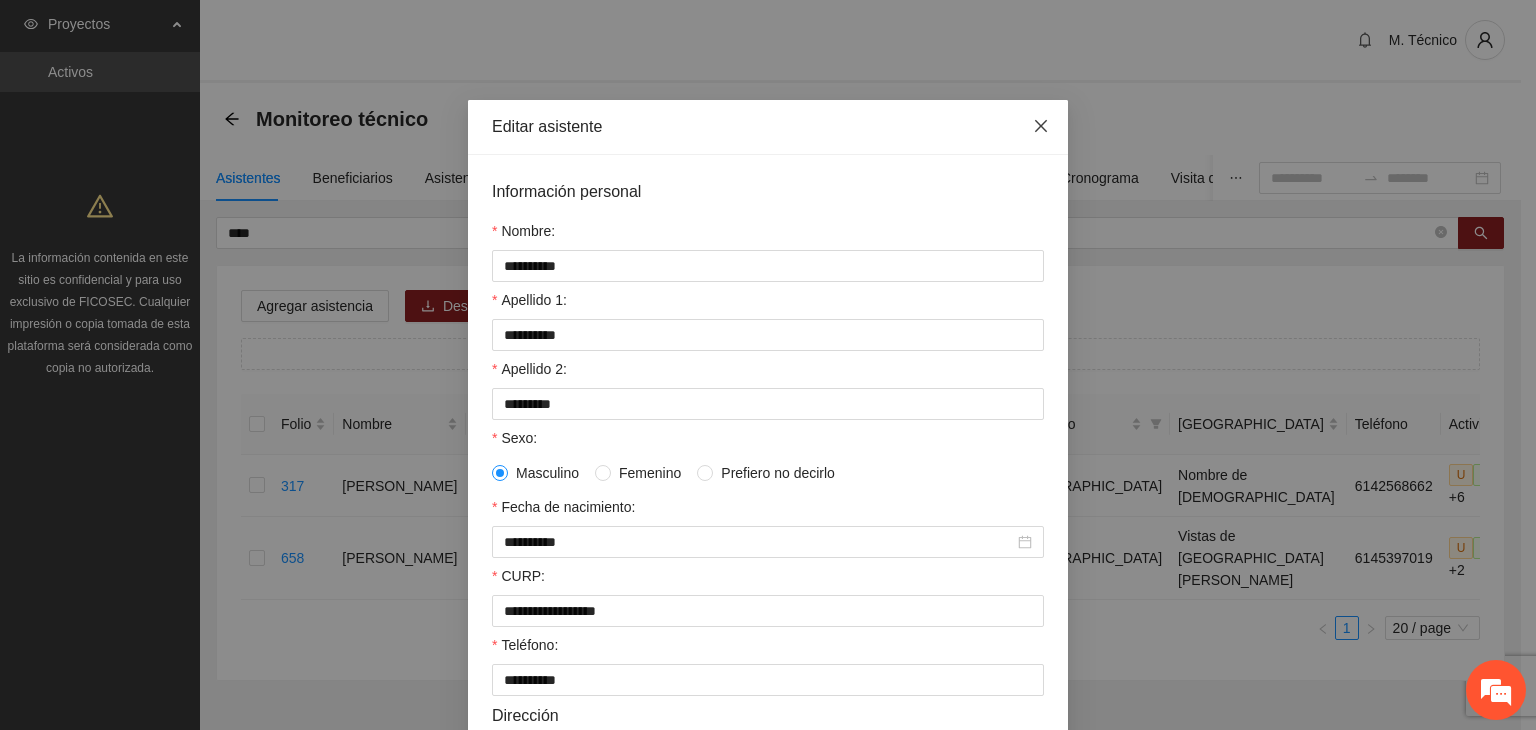 click at bounding box center (1041, 127) 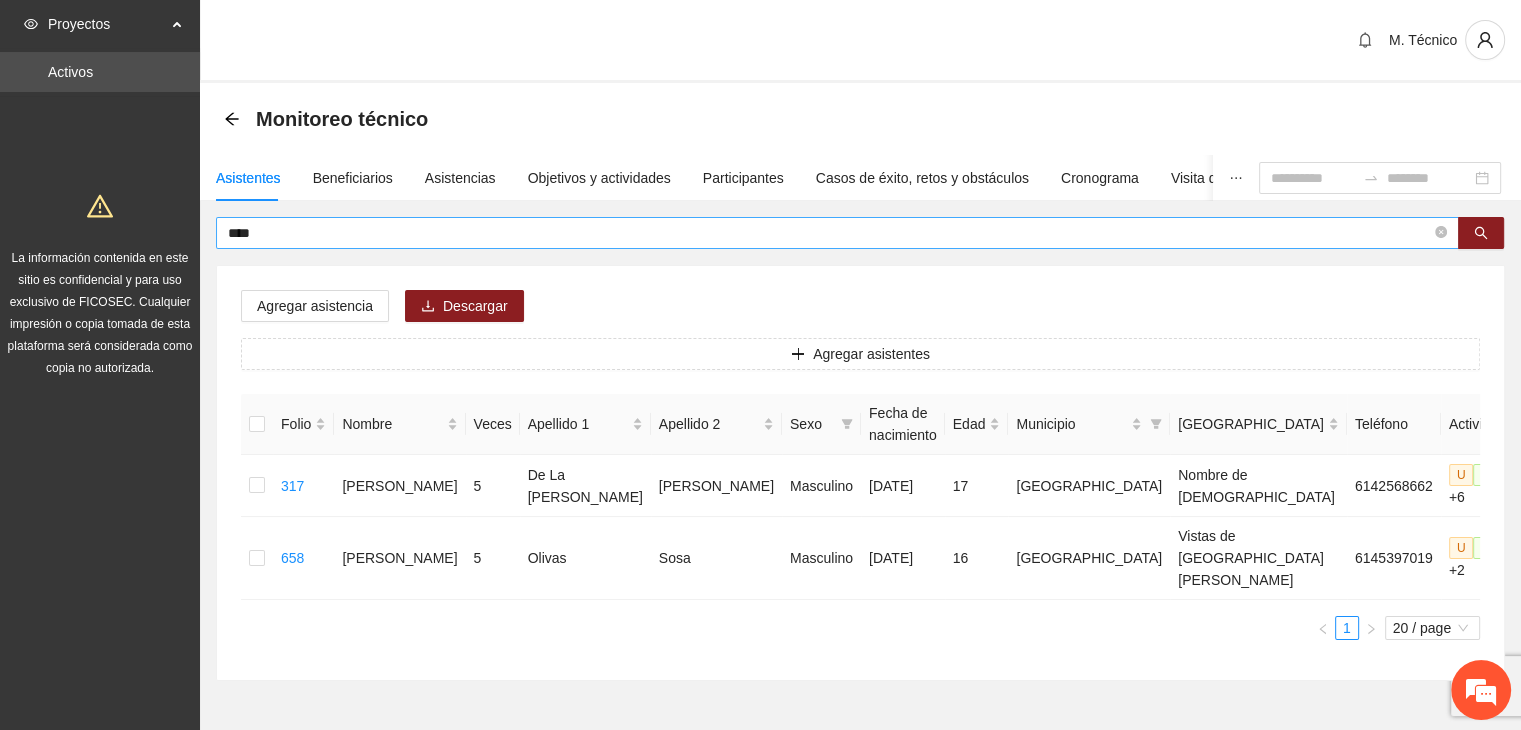 click on "****" at bounding box center (829, 233) 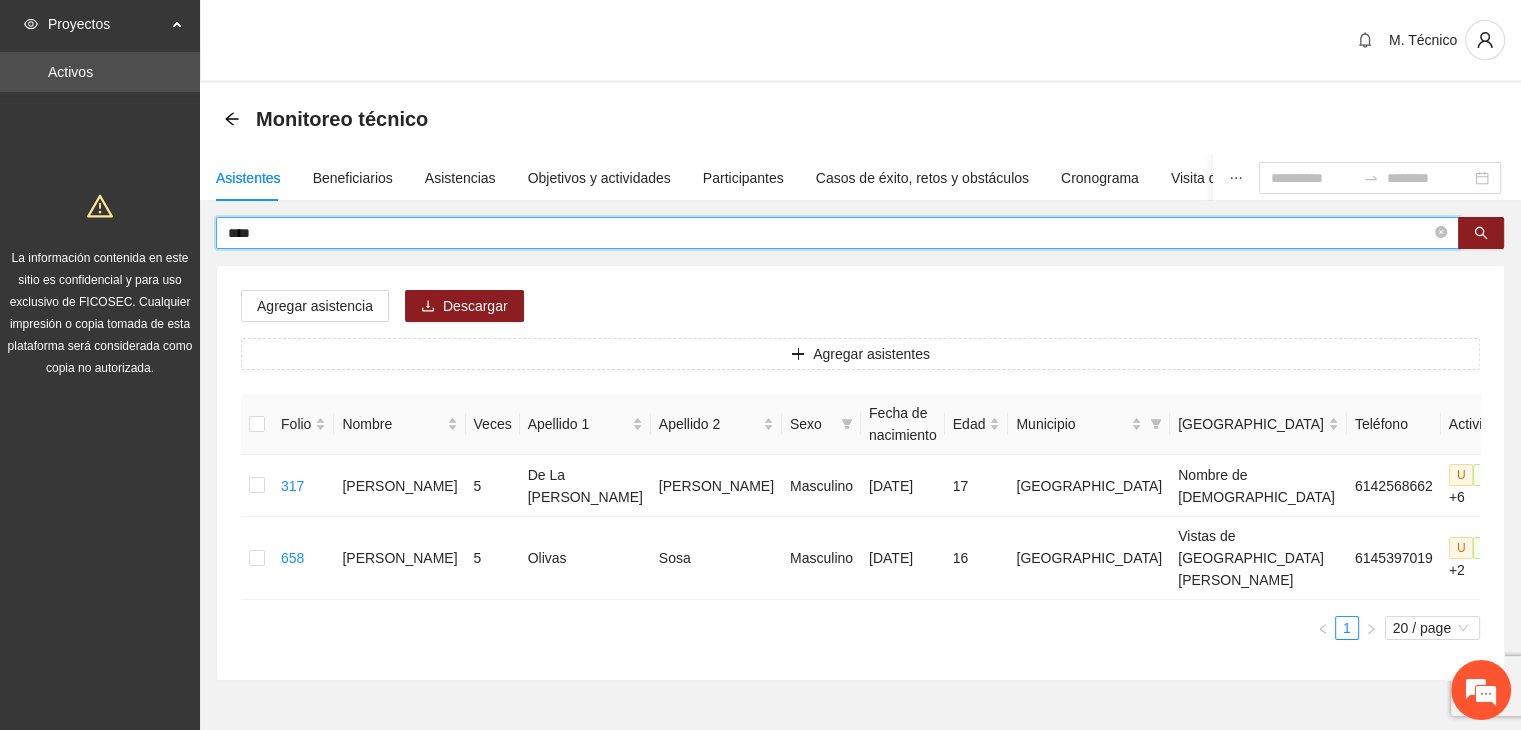 click on "****" at bounding box center (829, 233) 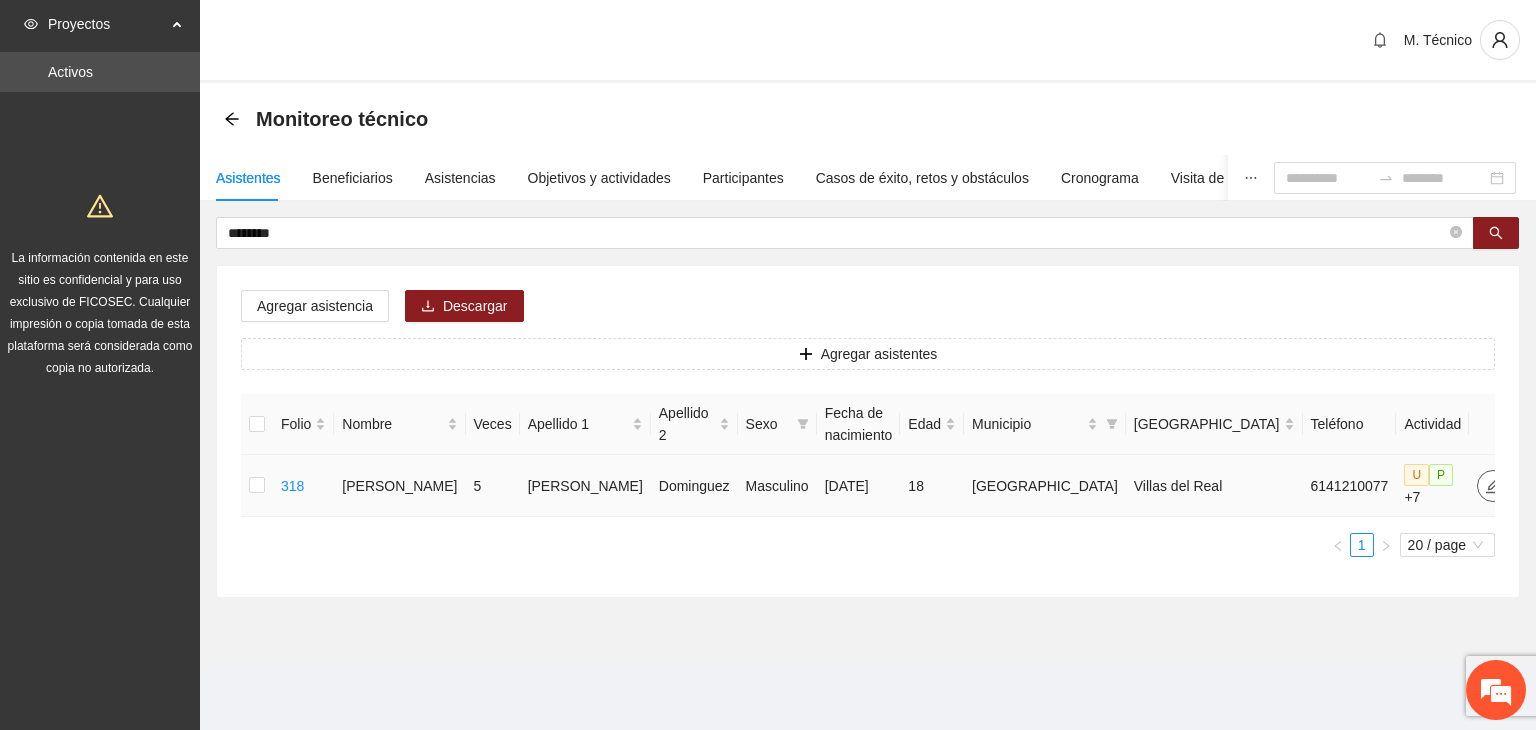 click at bounding box center (1493, 486) 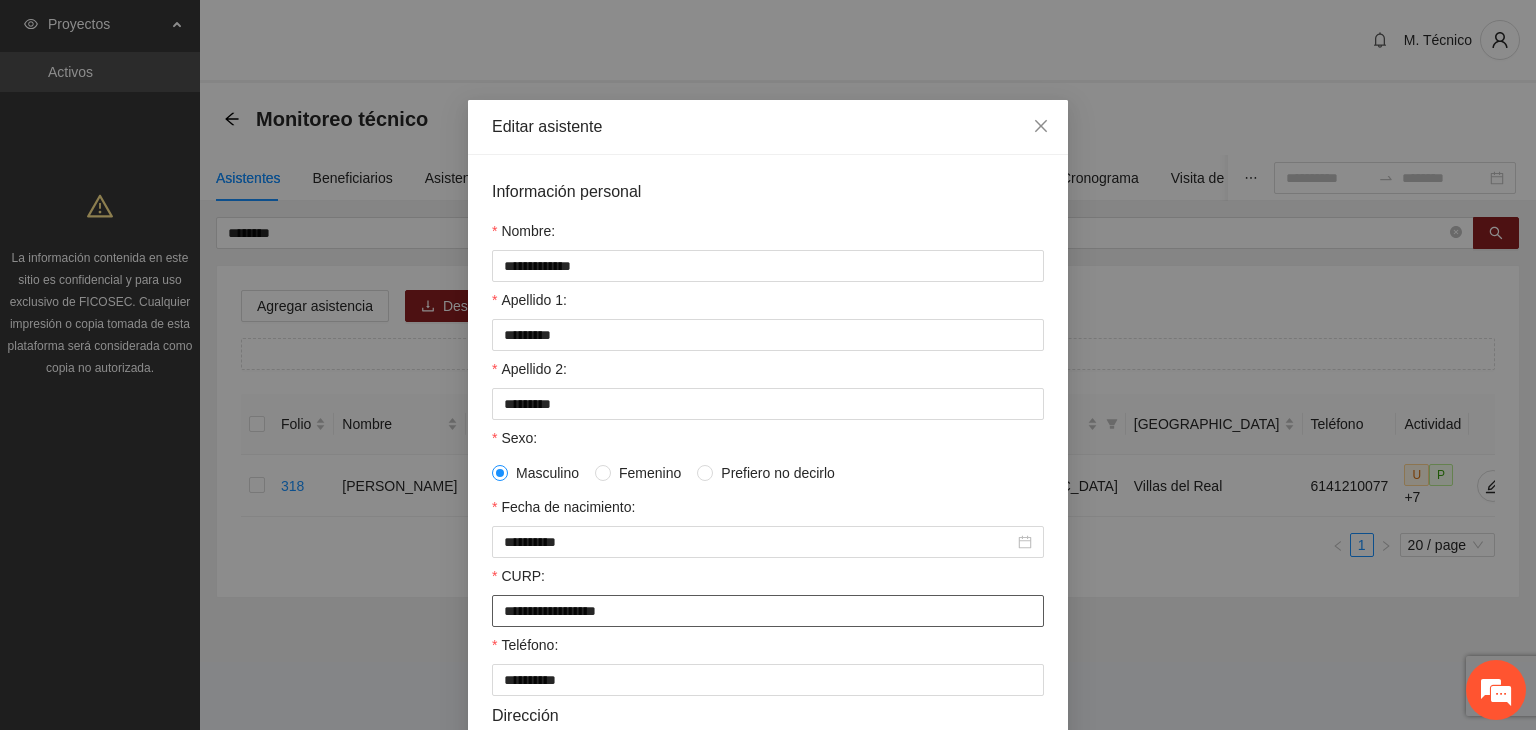 drag, startPoint x: 404, startPoint y: 642, endPoint x: 0, endPoint y: 653, distance: 404.14972 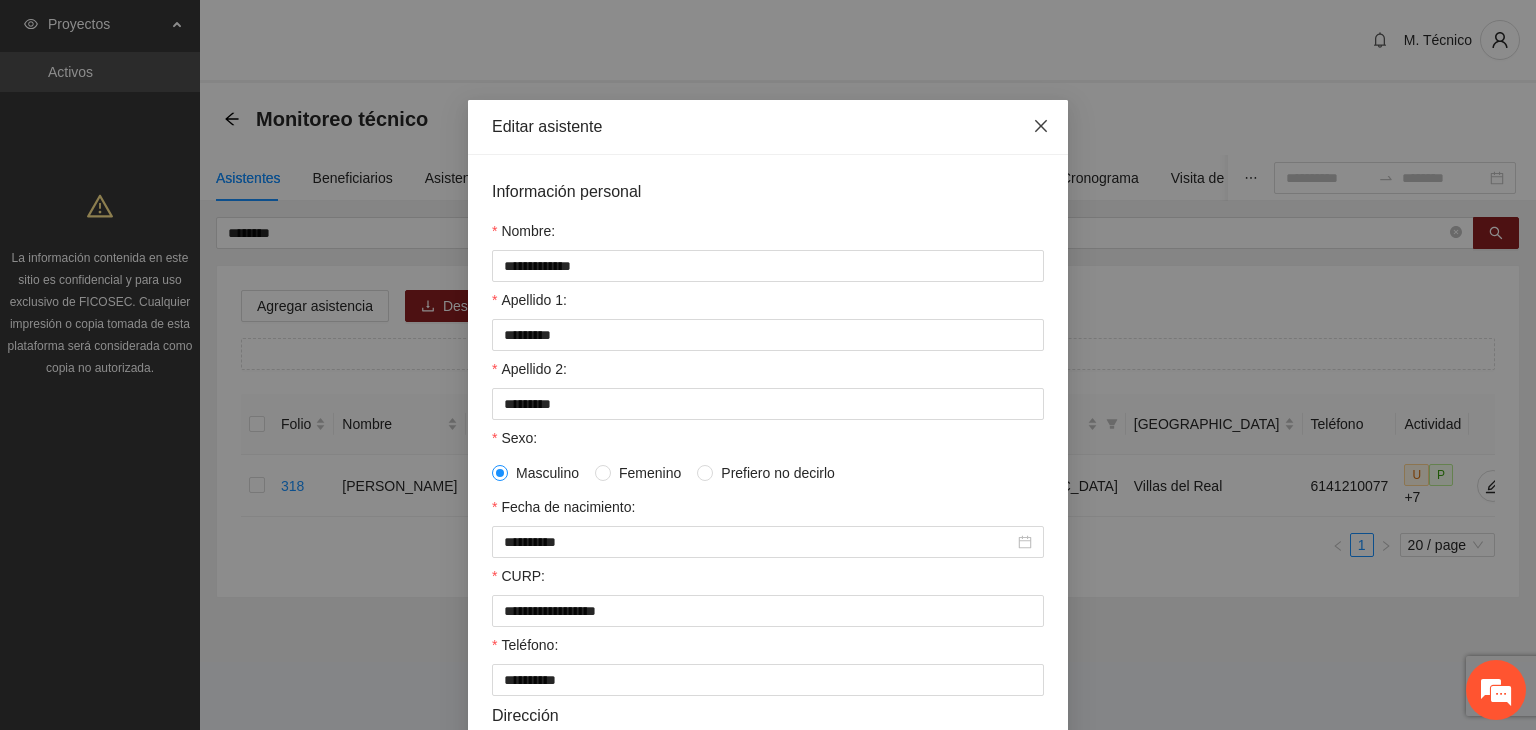 click 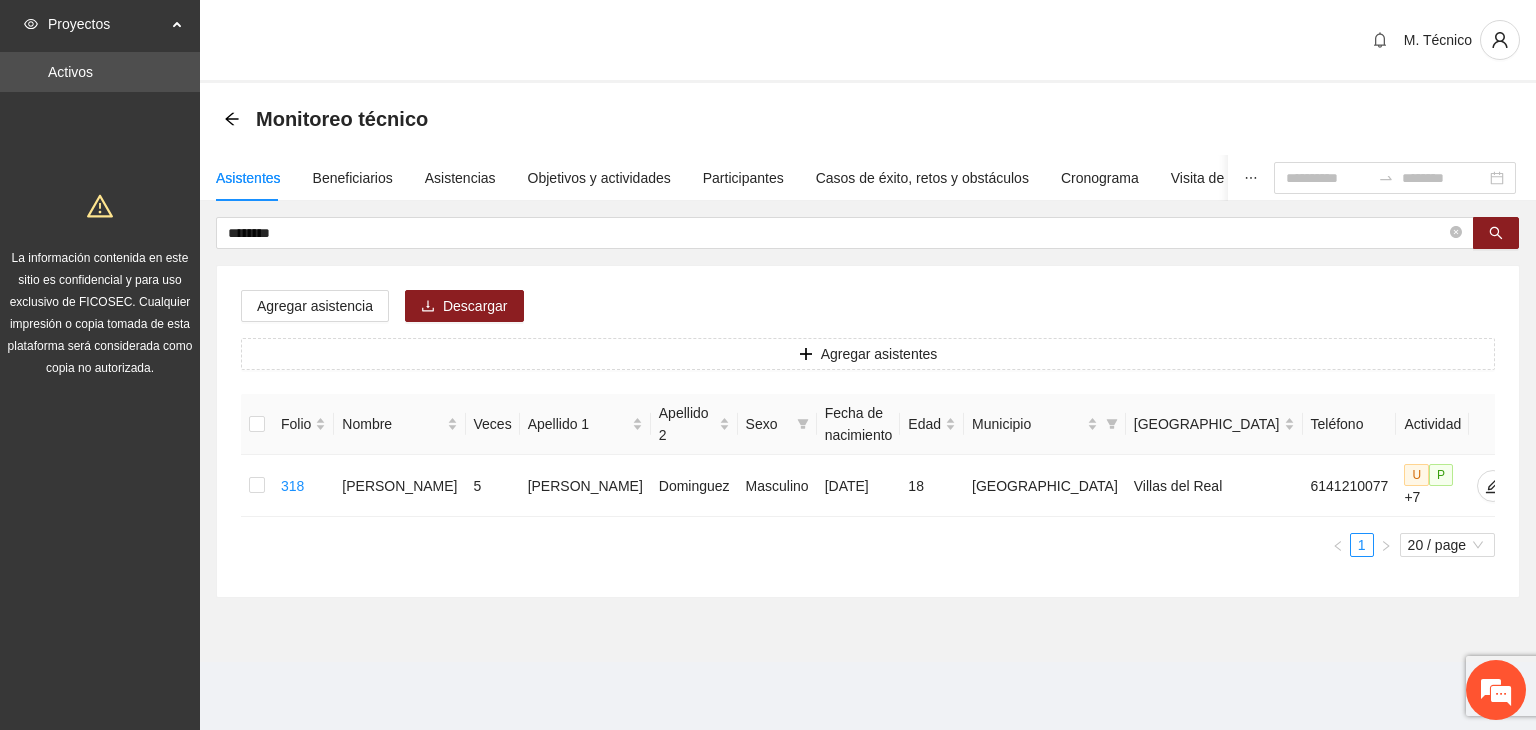 click on "Monitoreo técnico" at bounding box center (868, 119) 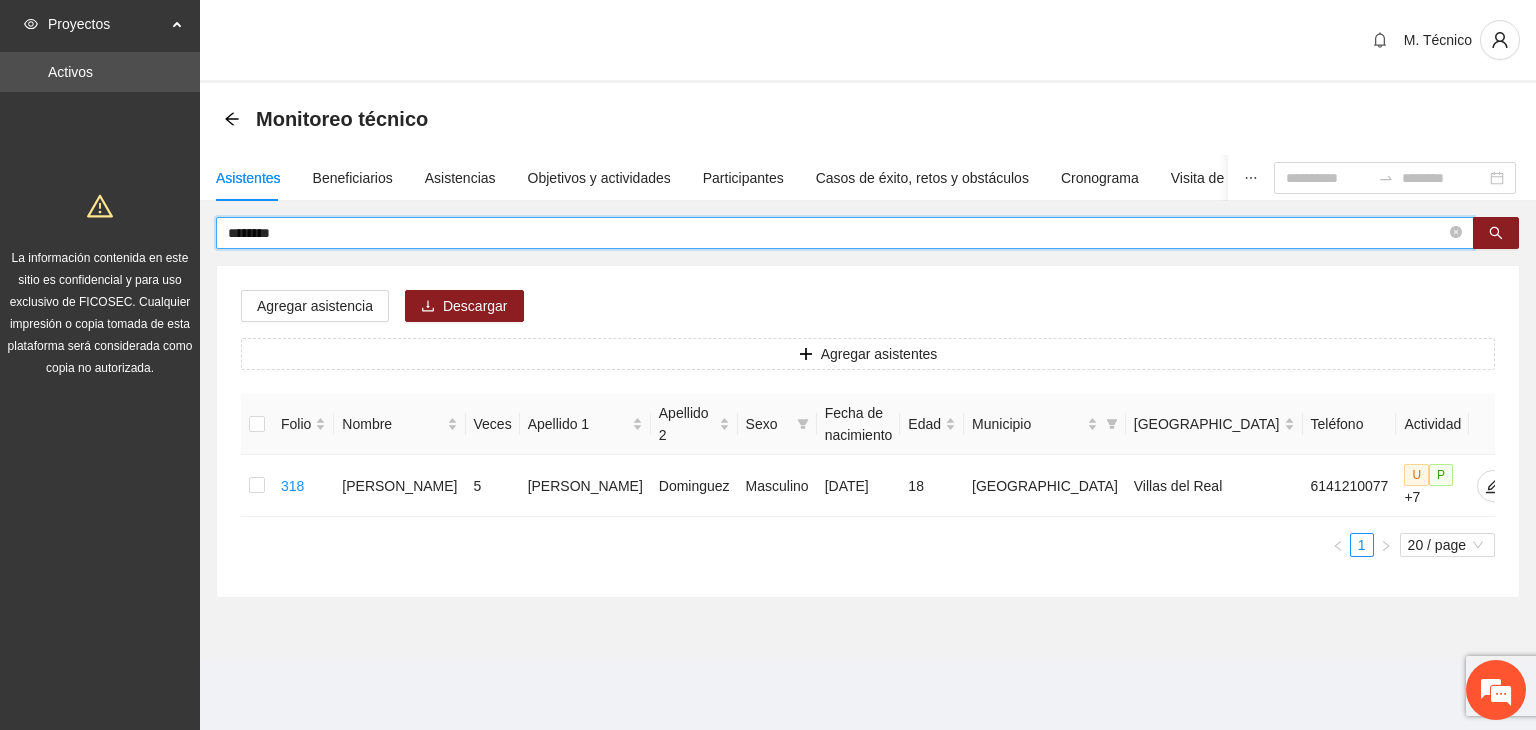 click on "********" at bounding box center [837, 233] 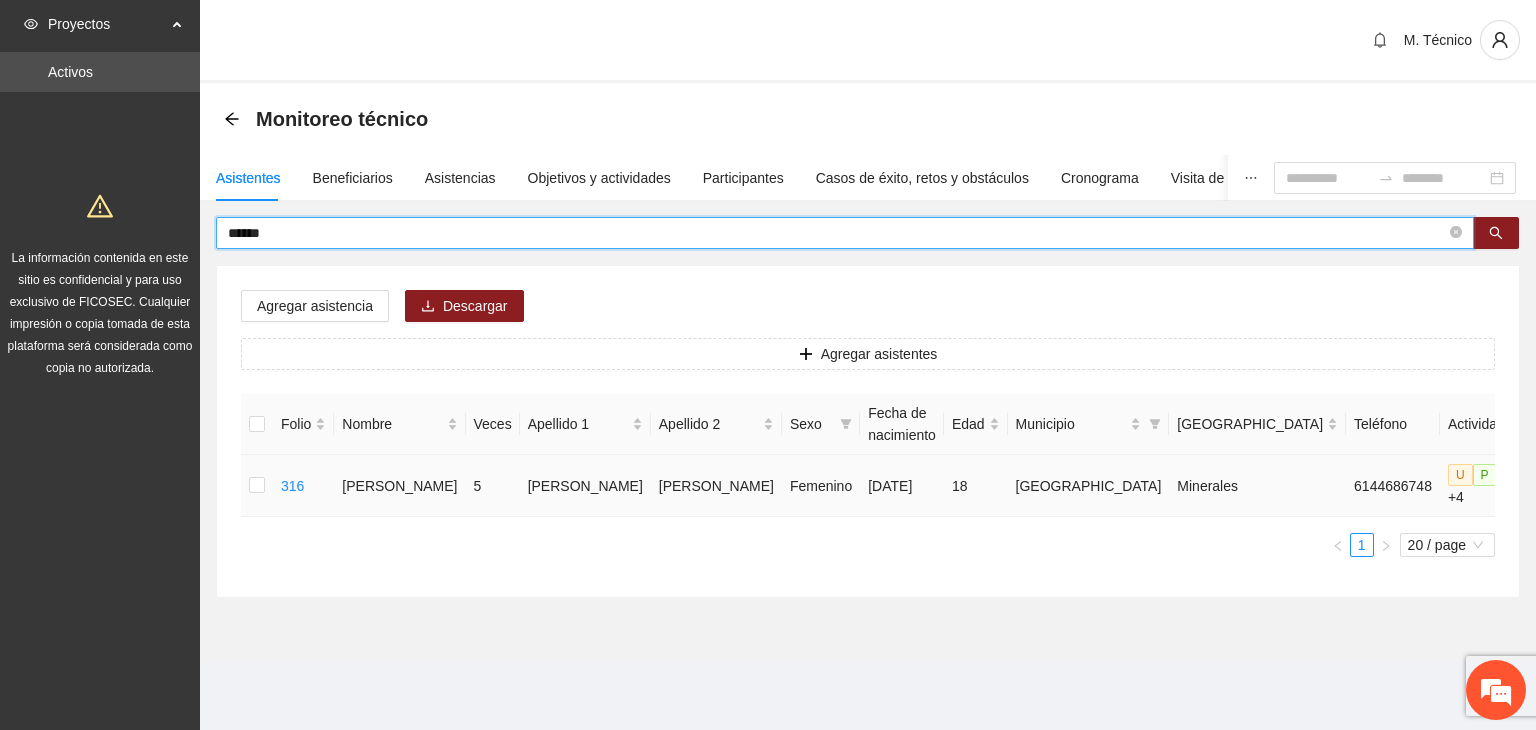 click 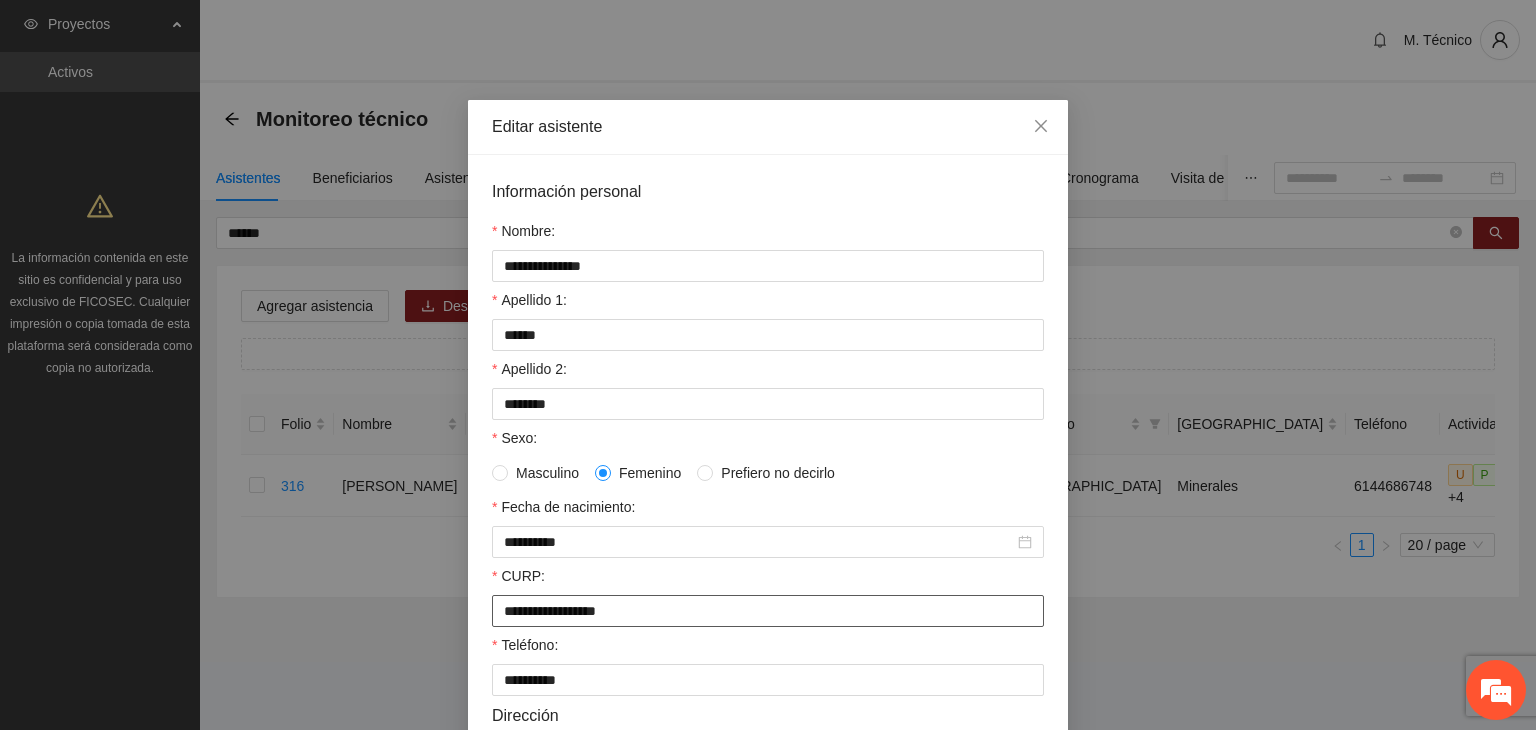 drag, startPoint x: 734, startPoint y: 614, endPoint x: 0, endPoint y: 643, distance: 734.5727 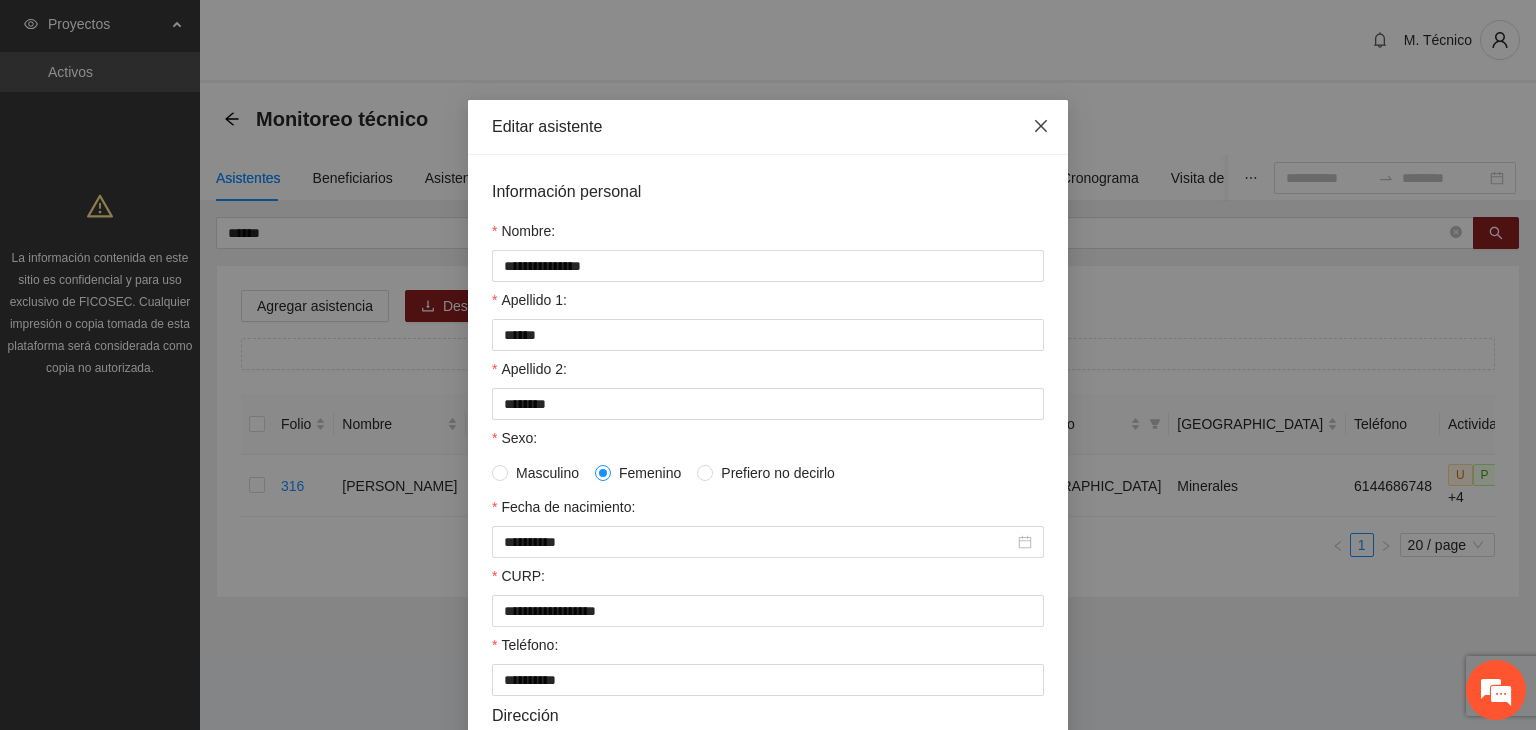 click 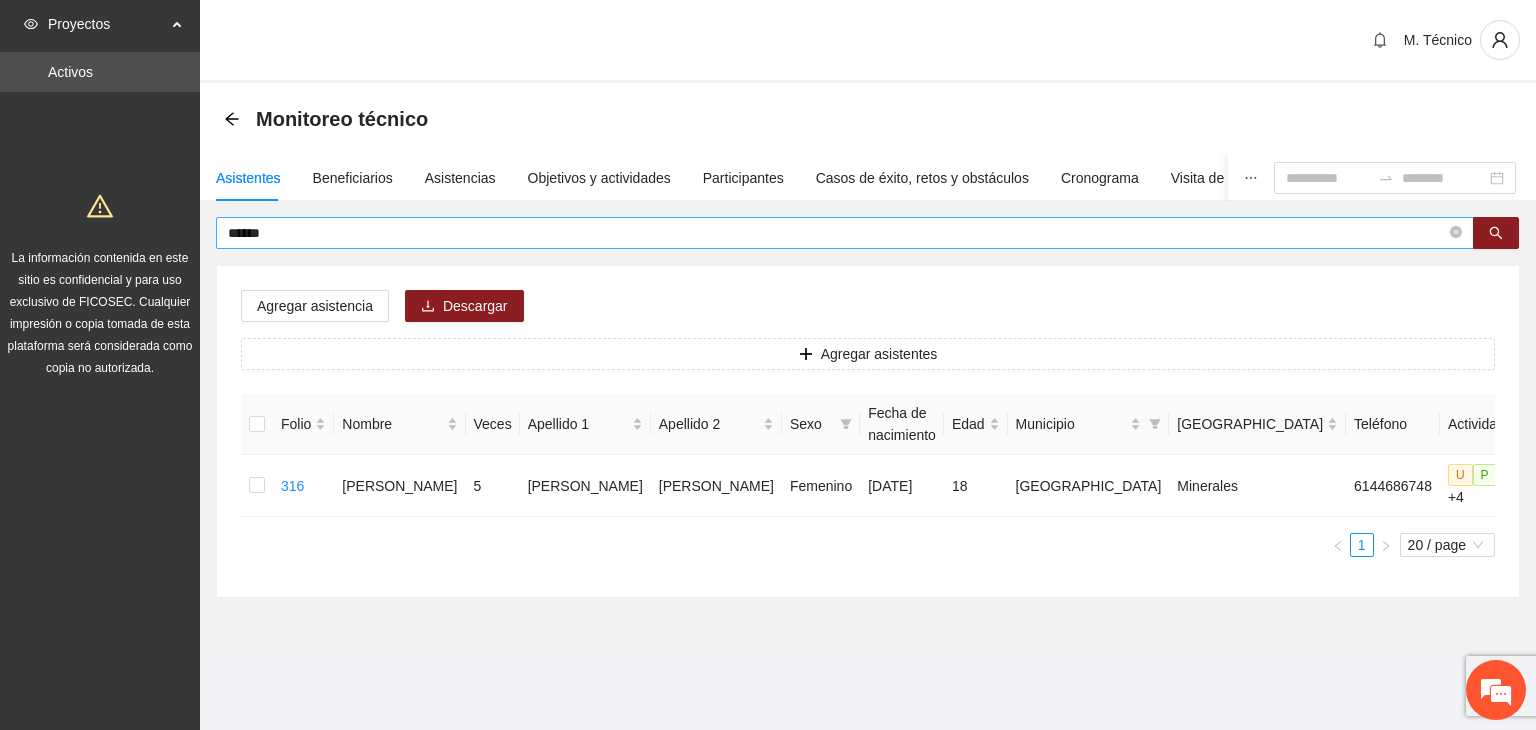 click on "******" at bounding box center (837, 233) 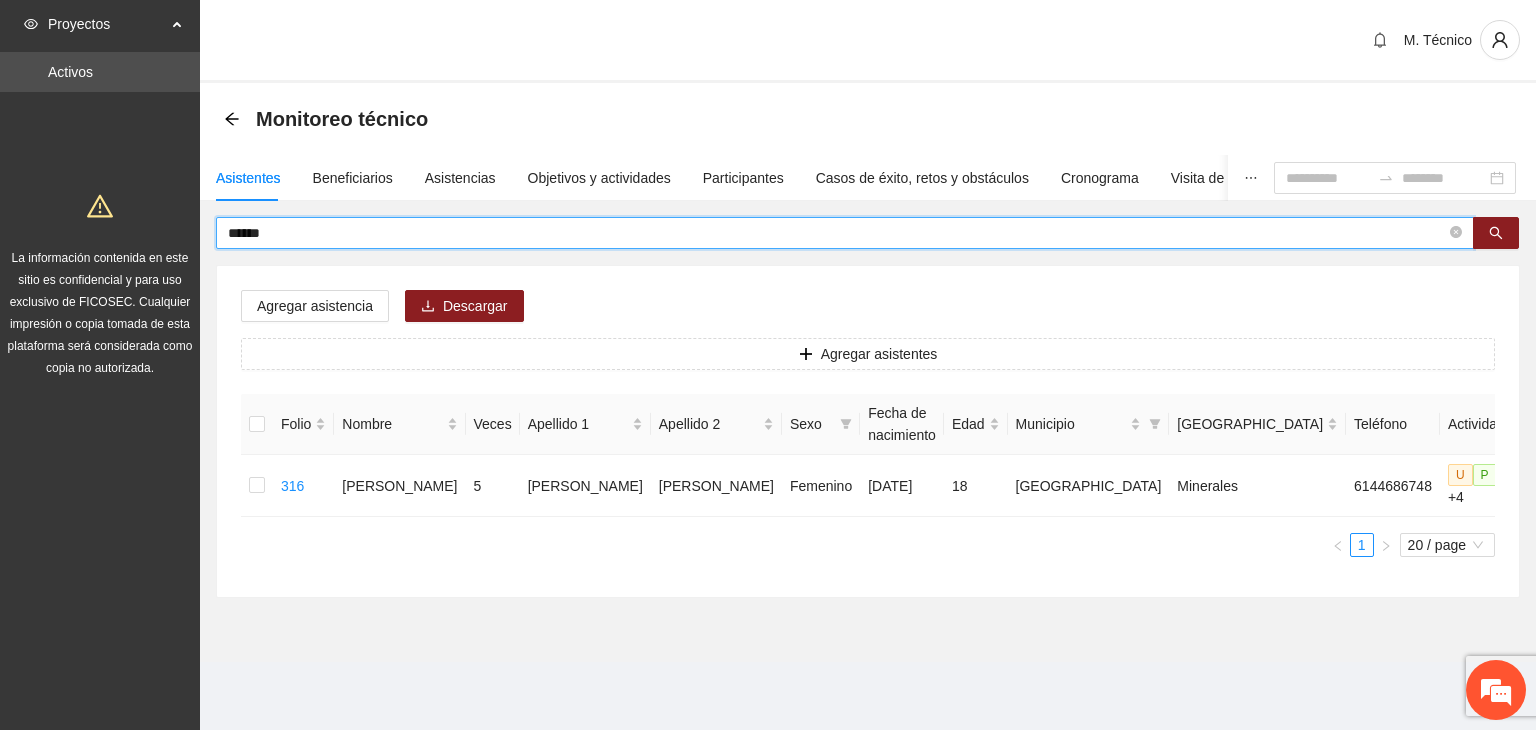 click on "******" at bounding box center [837, 233] 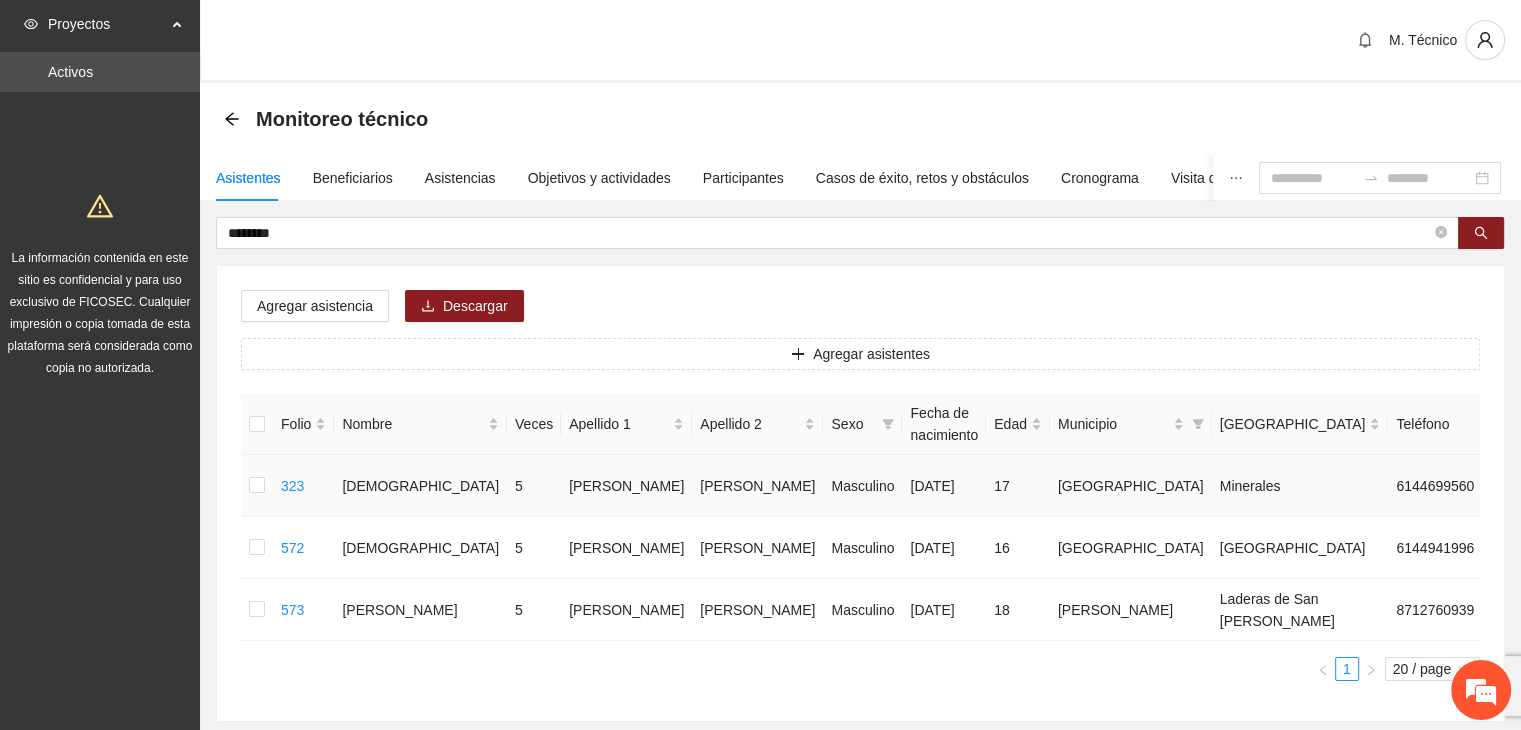 click 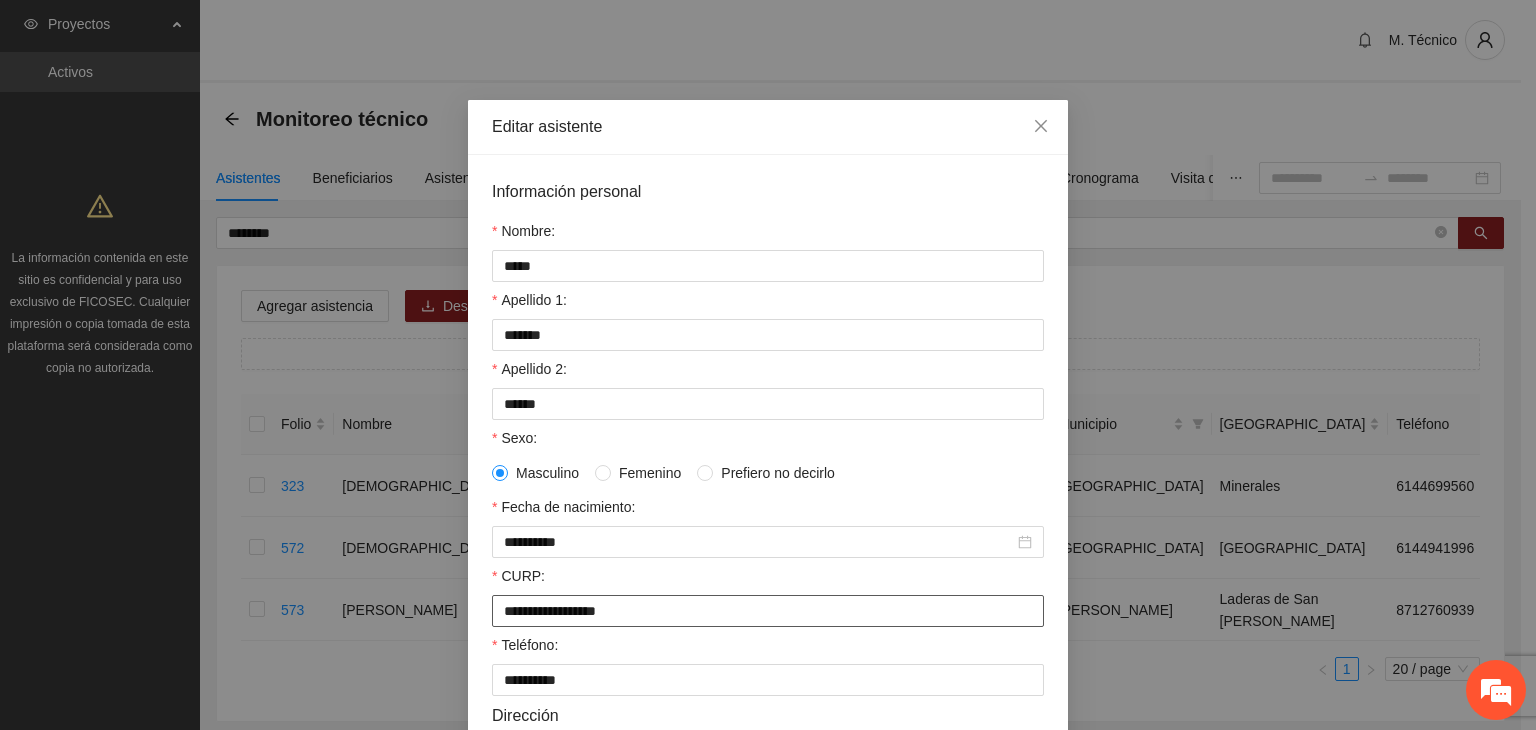 drag, startPoint x: 726, startPoint y: 612, endPoint x: 0, endPoint y: 633, distance: 726.30365 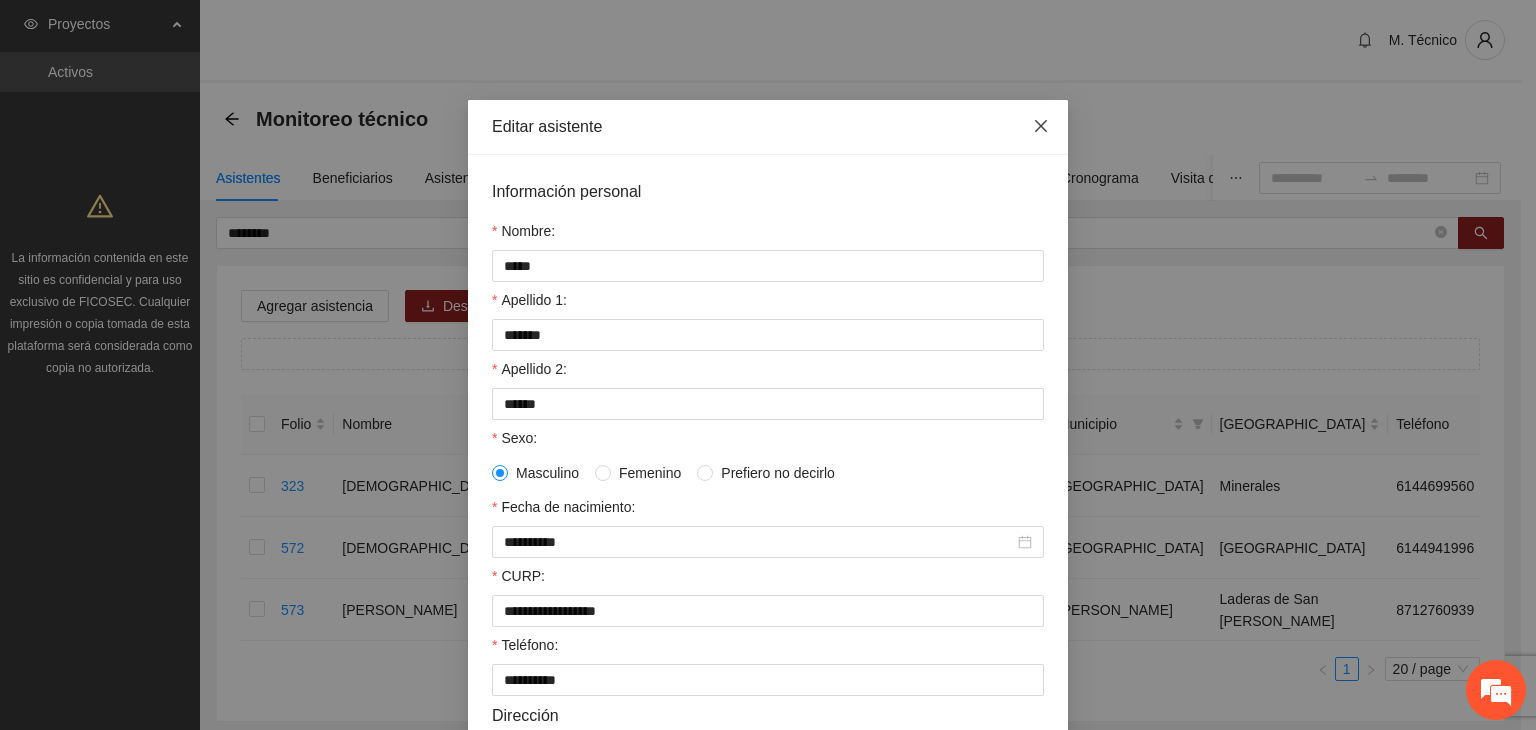click at bounding box center [1041, 127] 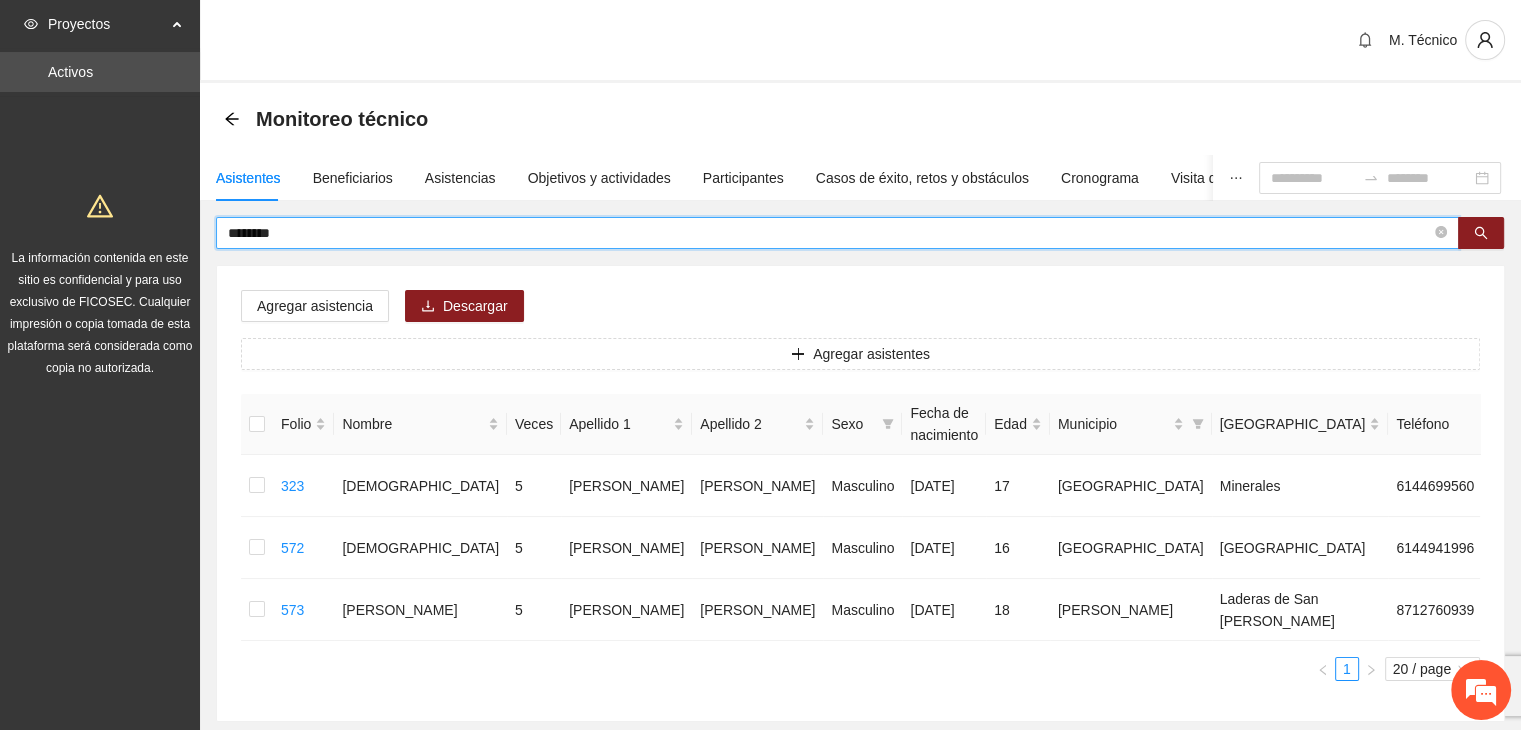 click on "********" at bounding box center (829, 233) 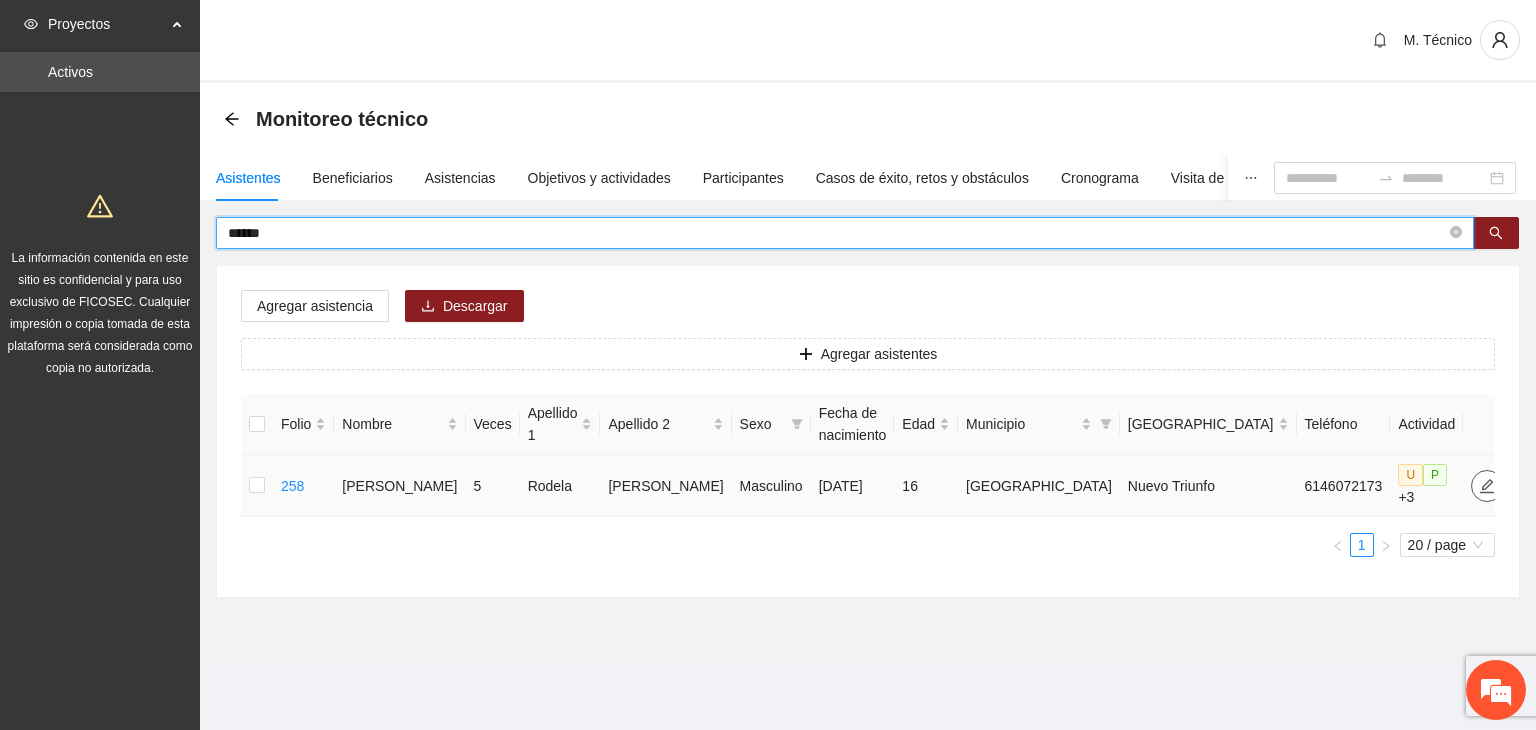 click at bounding box center [1487, 486] 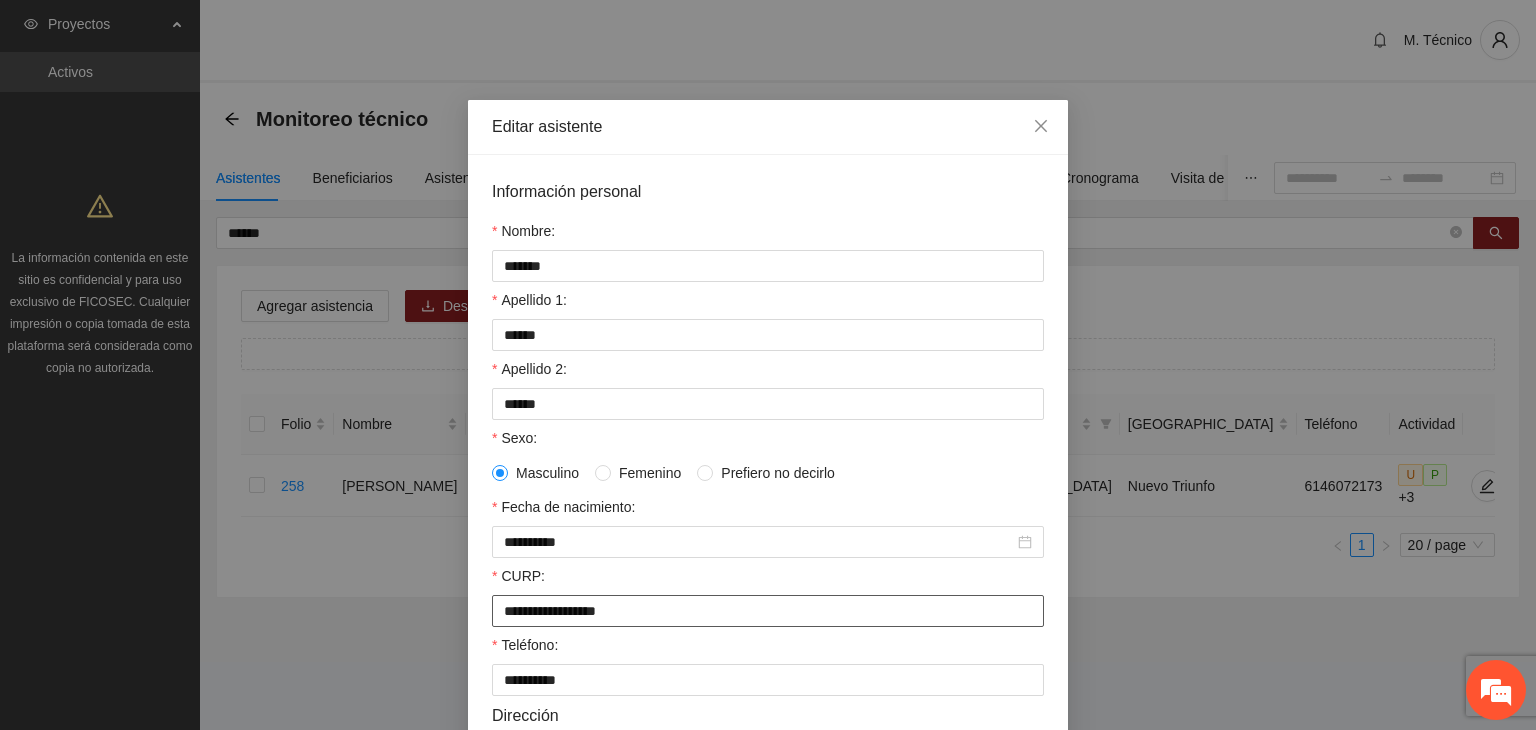 drag, startPoint x: 665, startPoint y: 616, endPoint x: 0, endPoint y: 577, distance: 666.14264 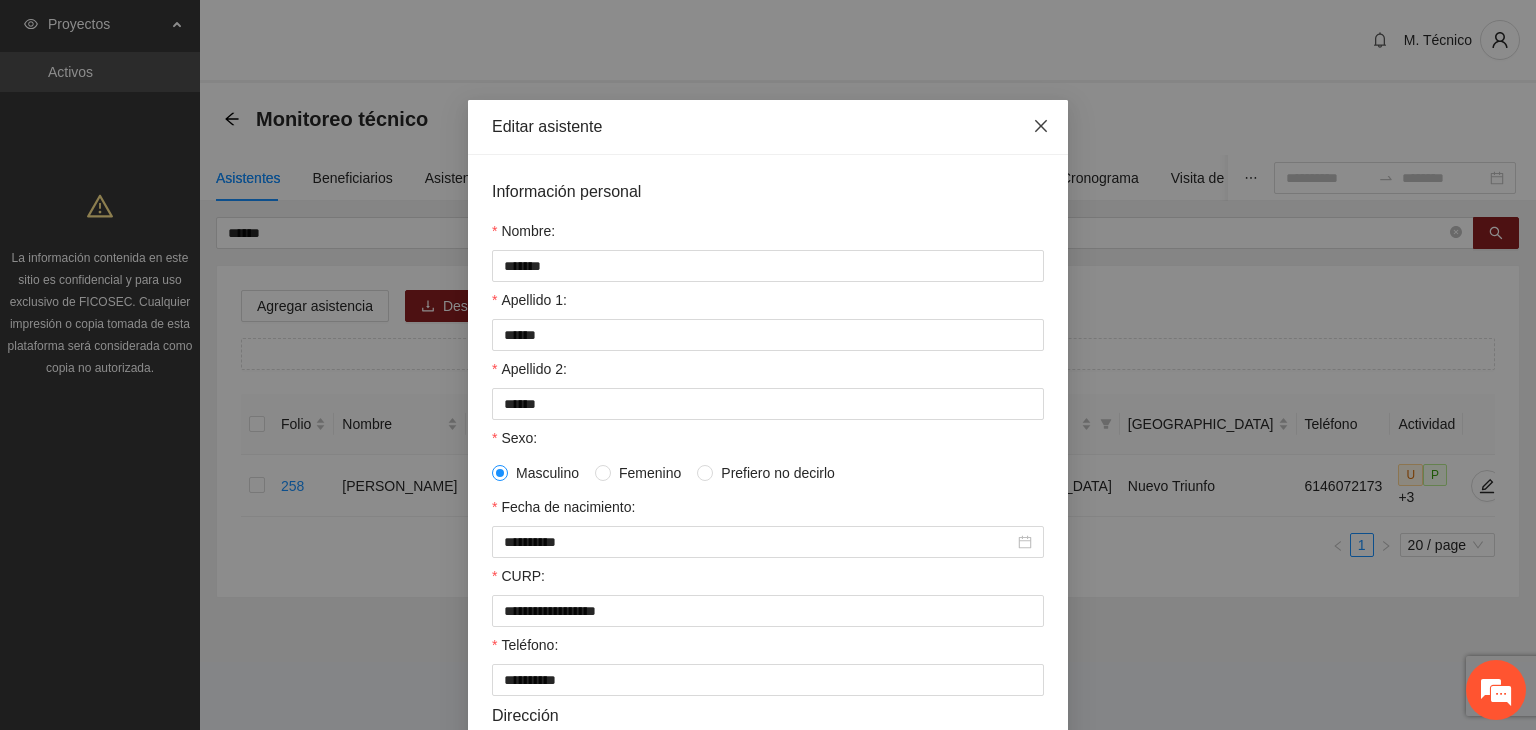 click 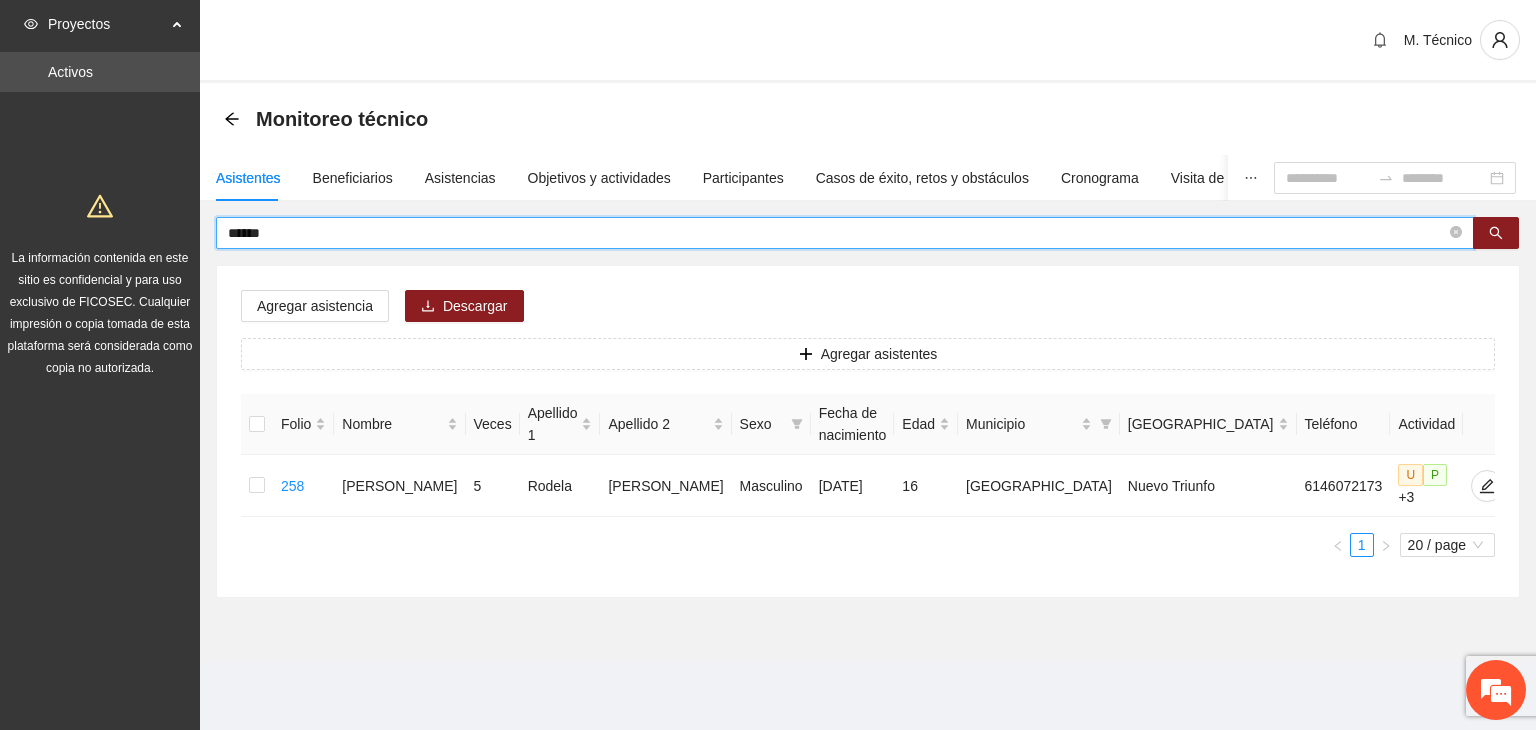 click on "******" at bounding box center [837, 233] 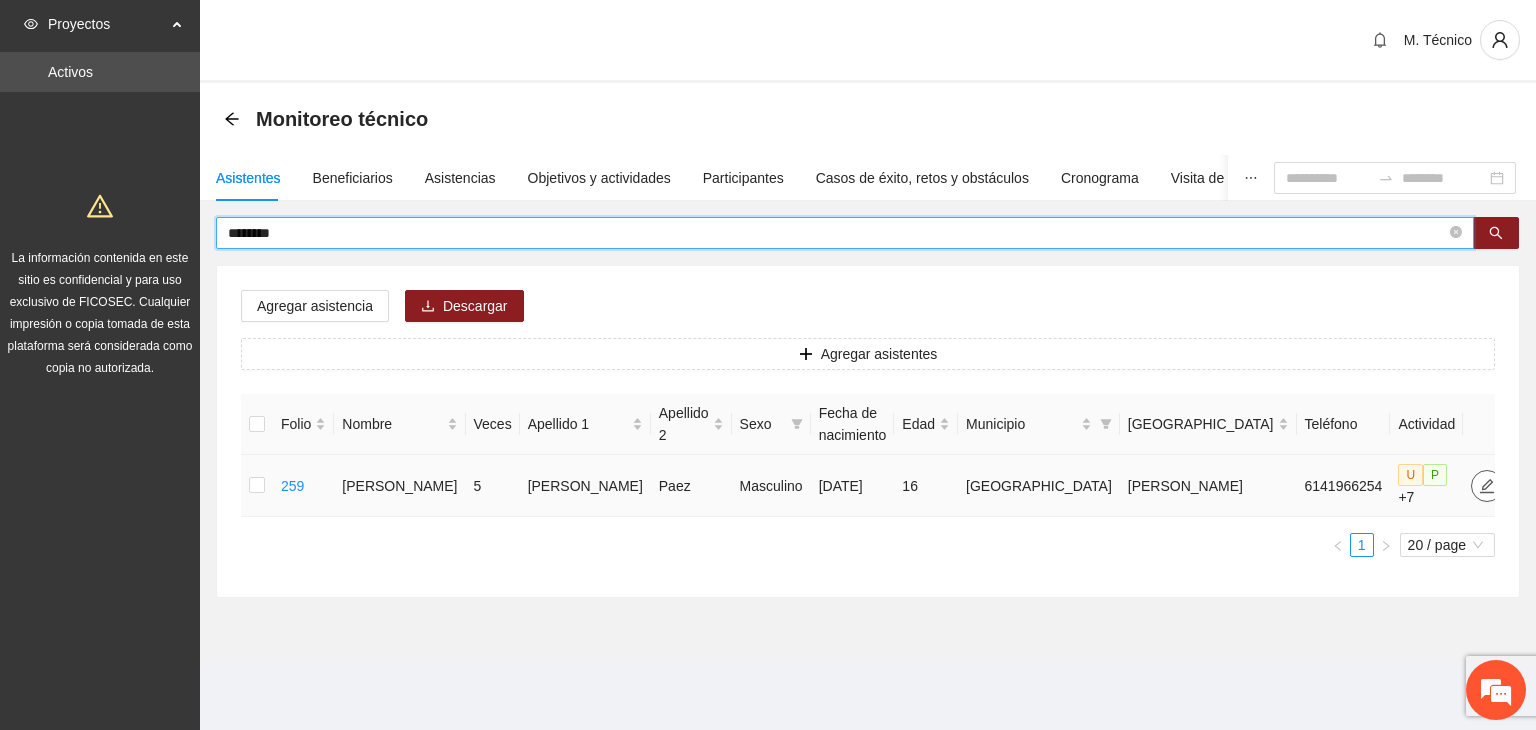 click 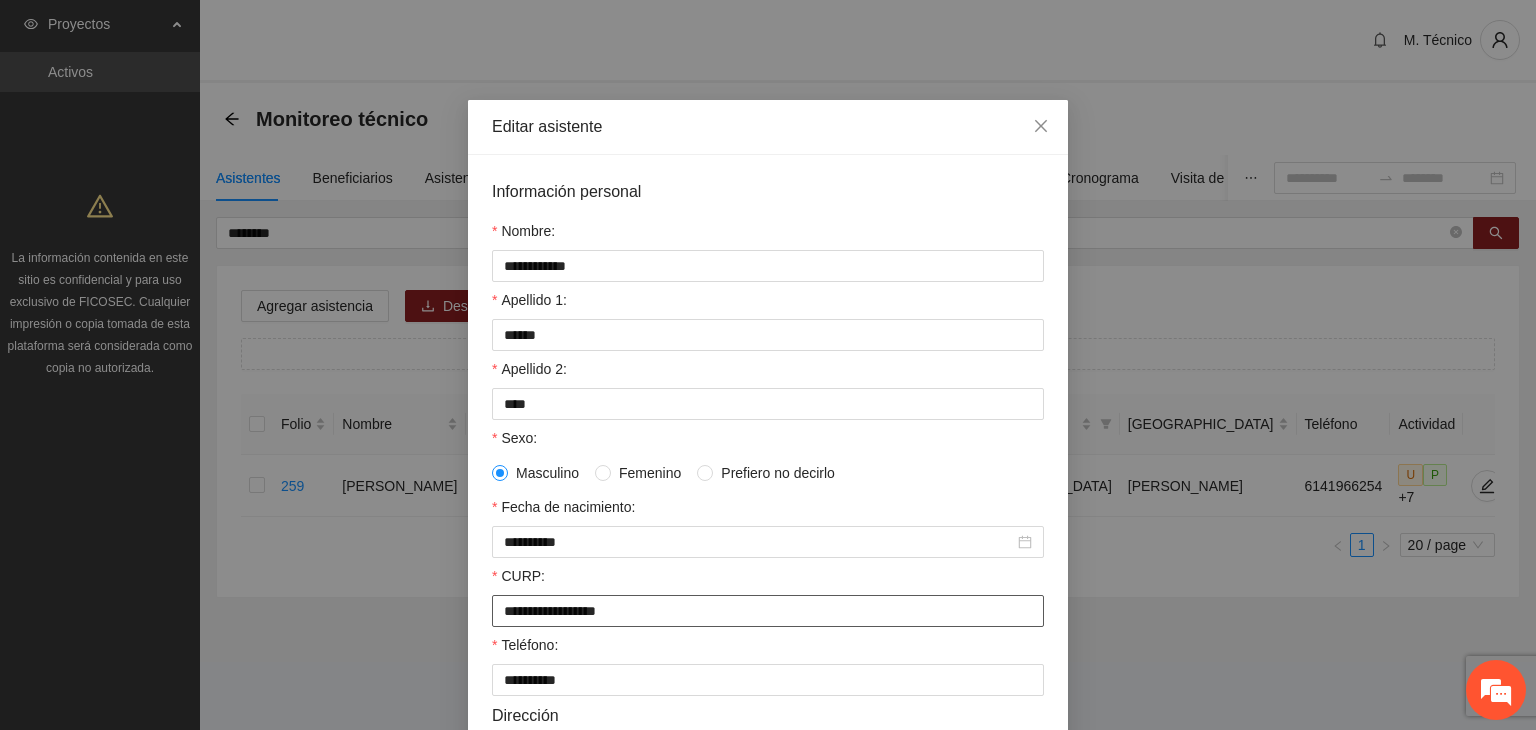 drag, startPoint x: 696, startPoint y: 617, endPoint x: 0, endPoint y: 553, distance: 698.93634 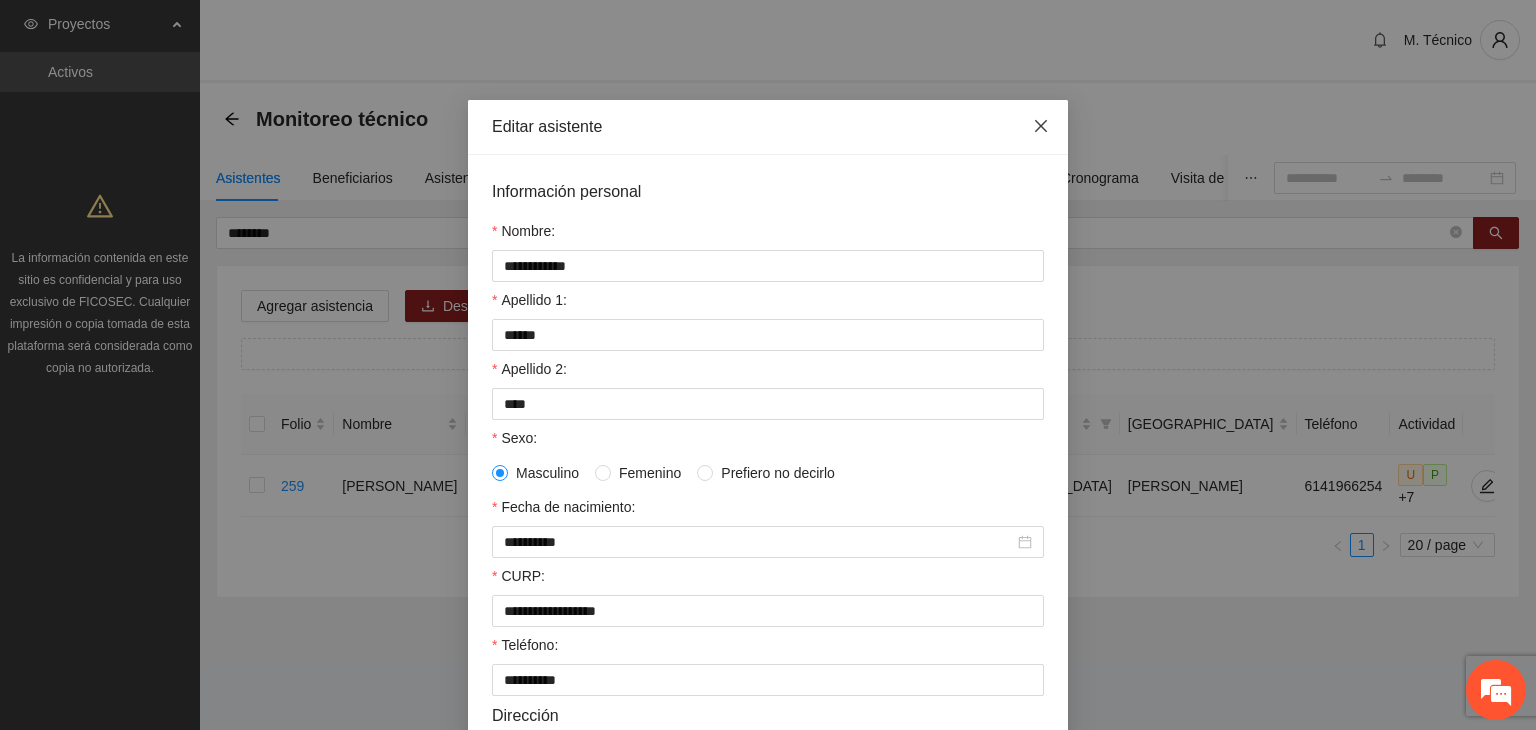 click 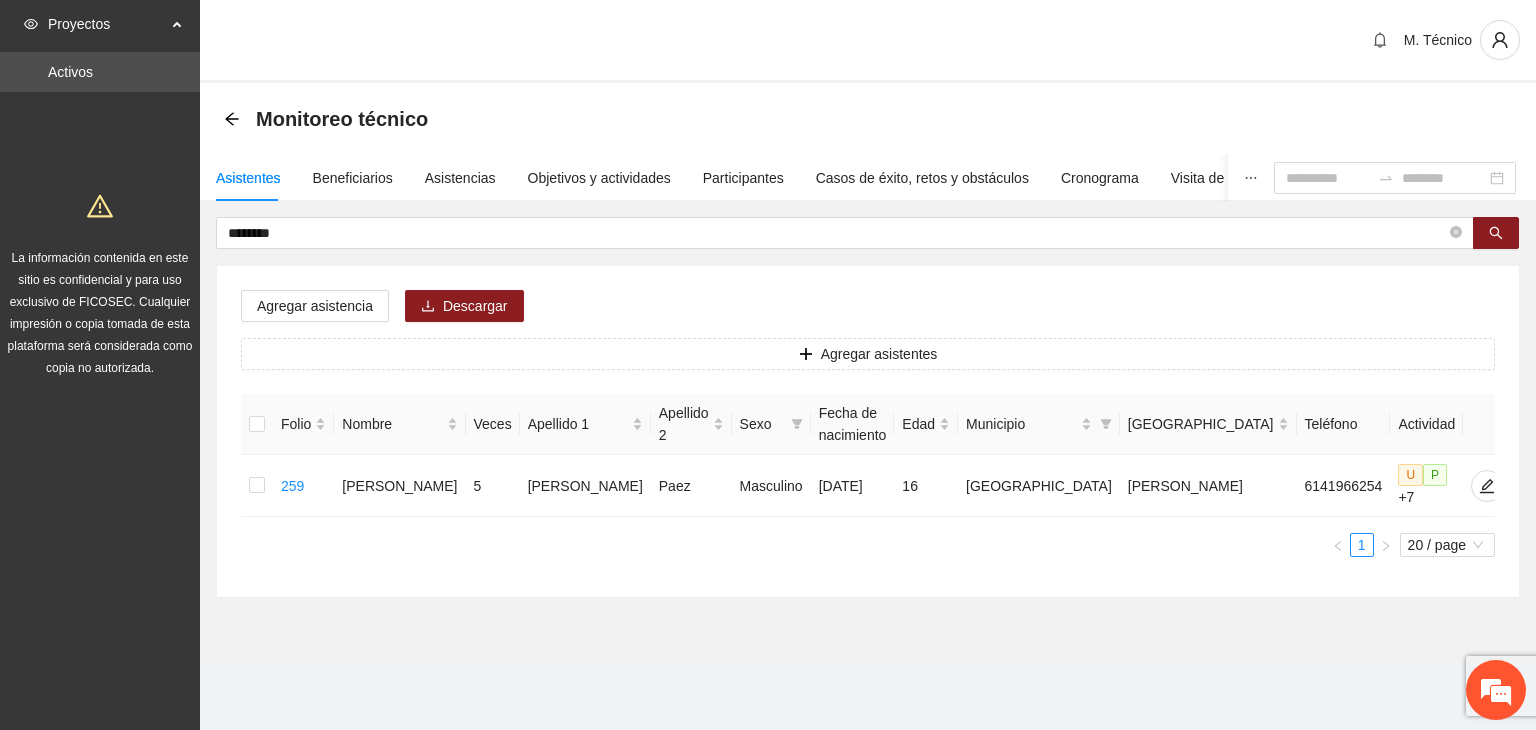 click on "Monitoreo técnico" at bounding box center (868, 119) 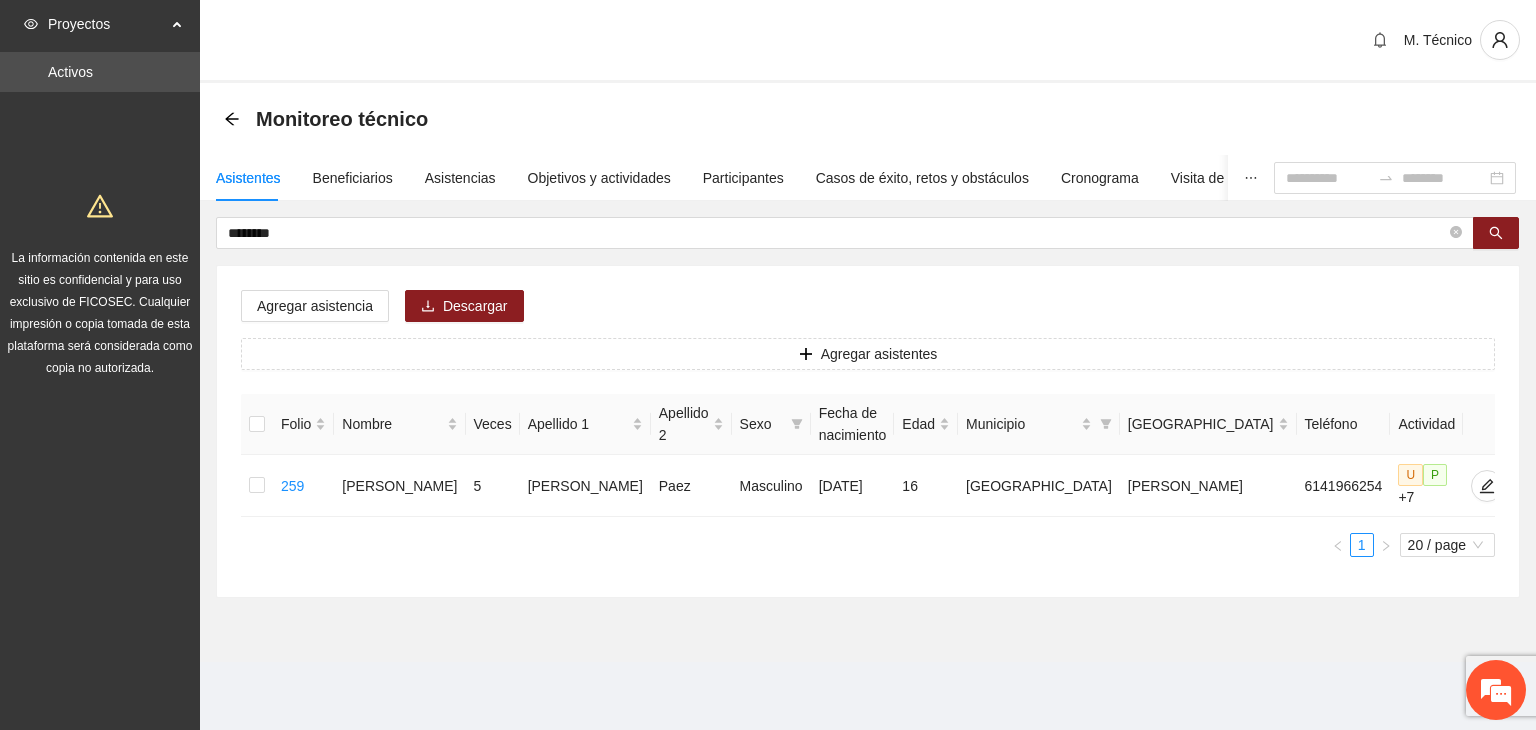 click on "Monitoreo técnico" at bounding box center [868, 119] 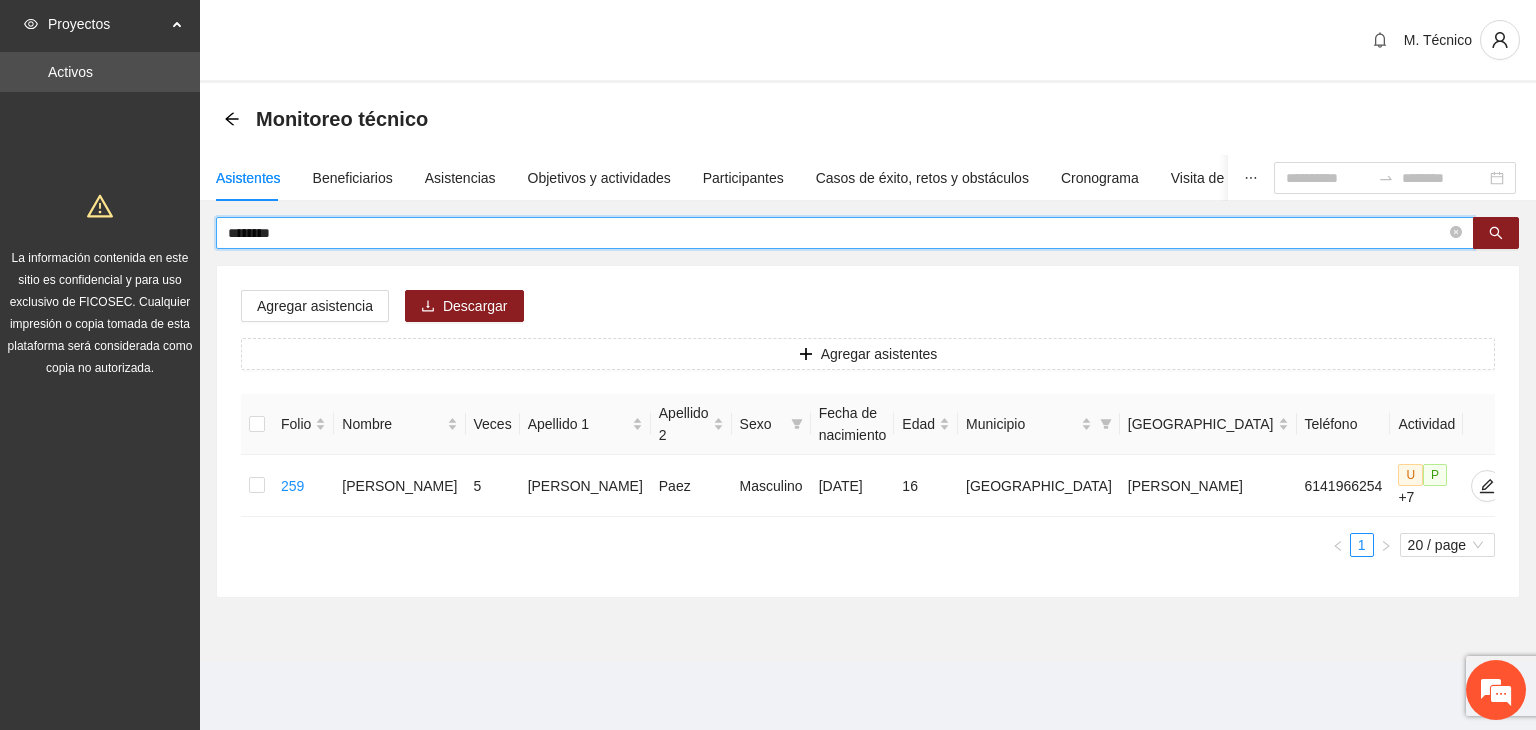 click on "********" at bounding box center [837, 233] 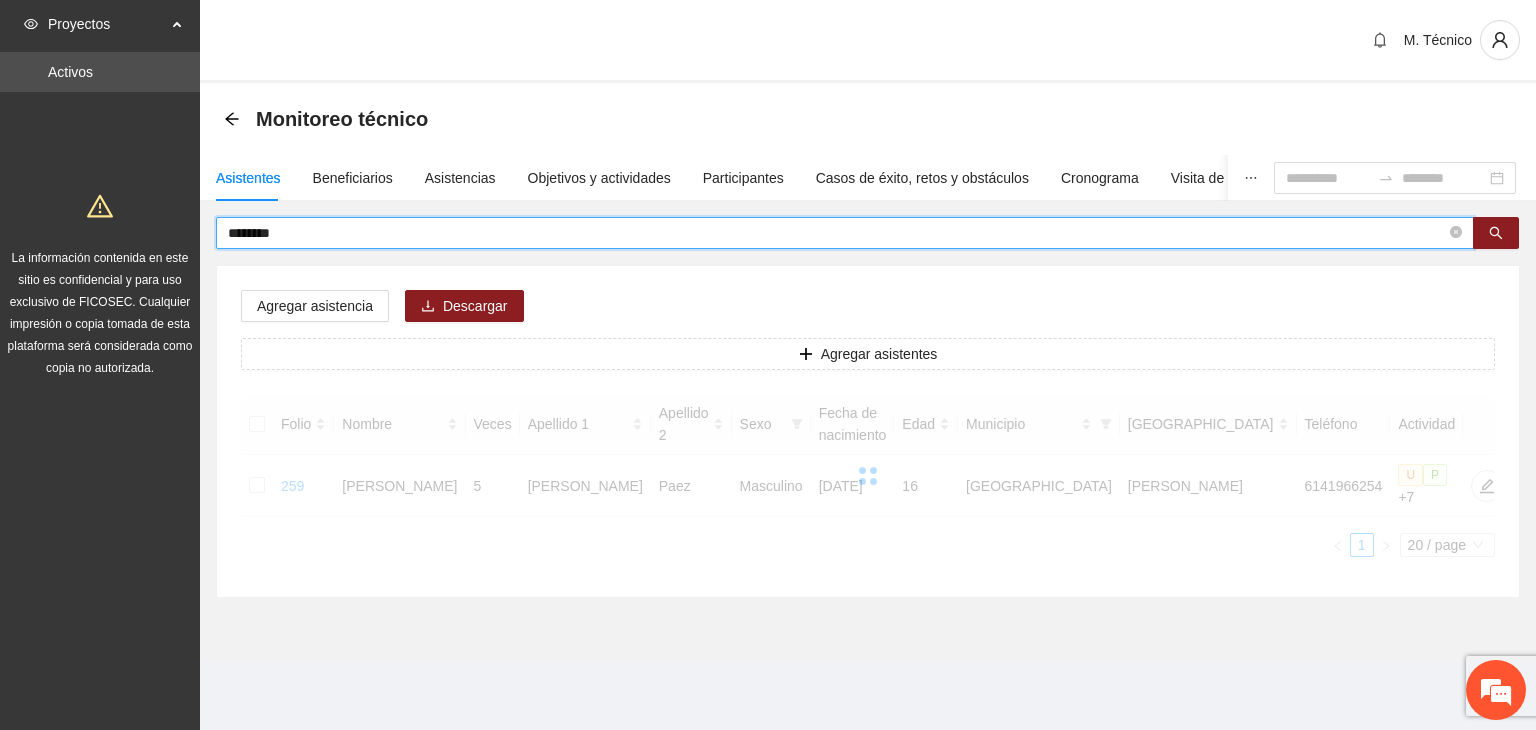 click on "********" at bounding box center (837, 233) 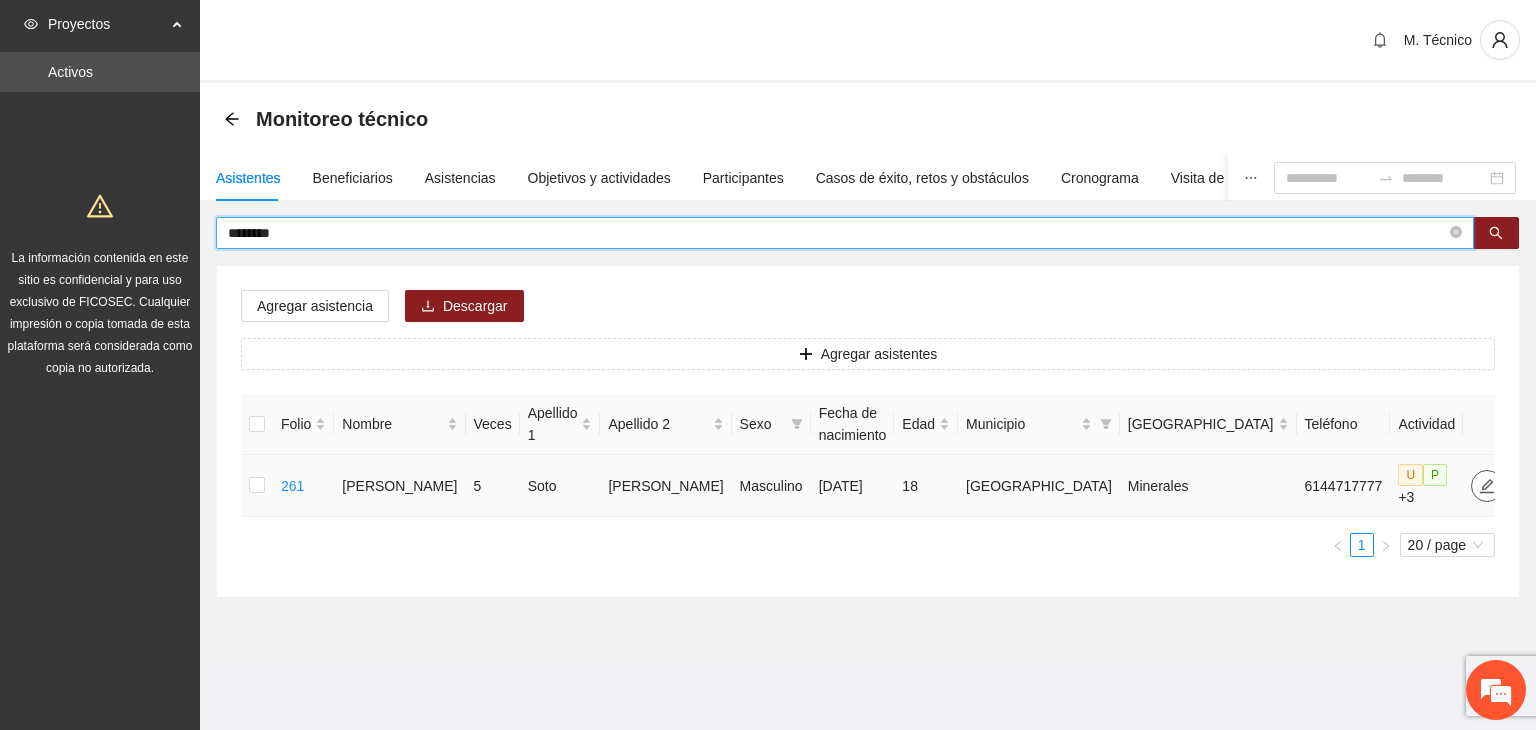 click 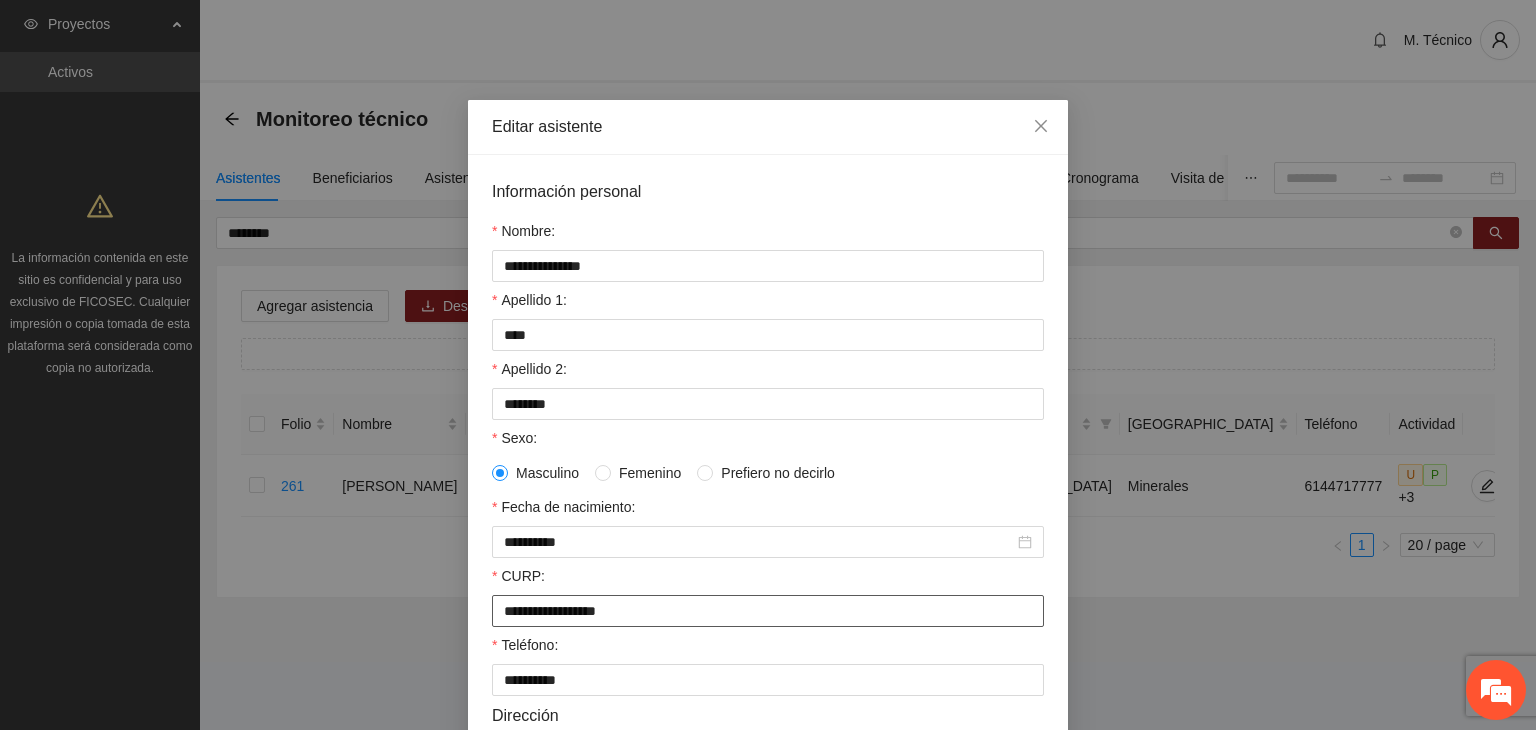 drag, startPoint x: 770, startPoint y: 624, endPoint x: 0, endPoint y: 717, distance: 775.5959 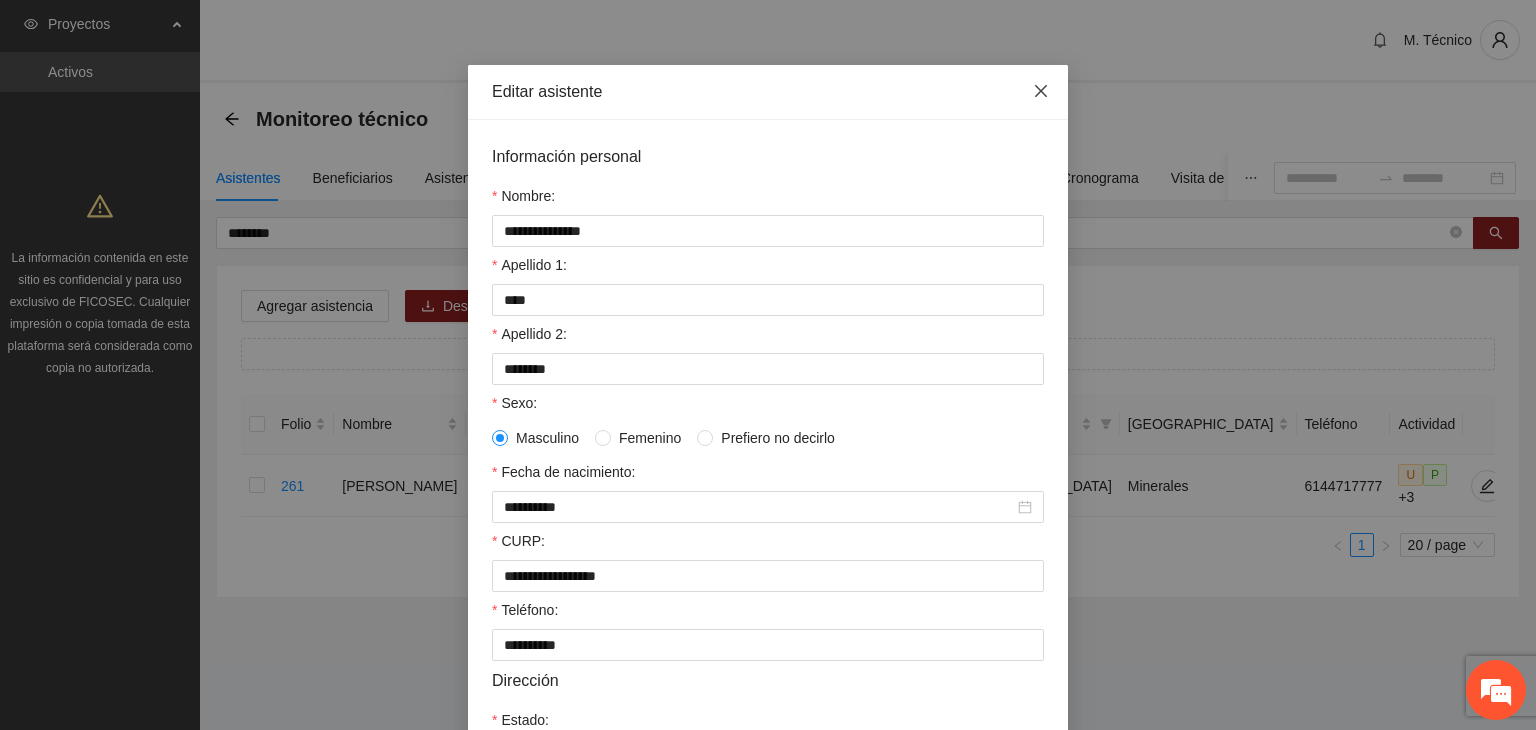 click 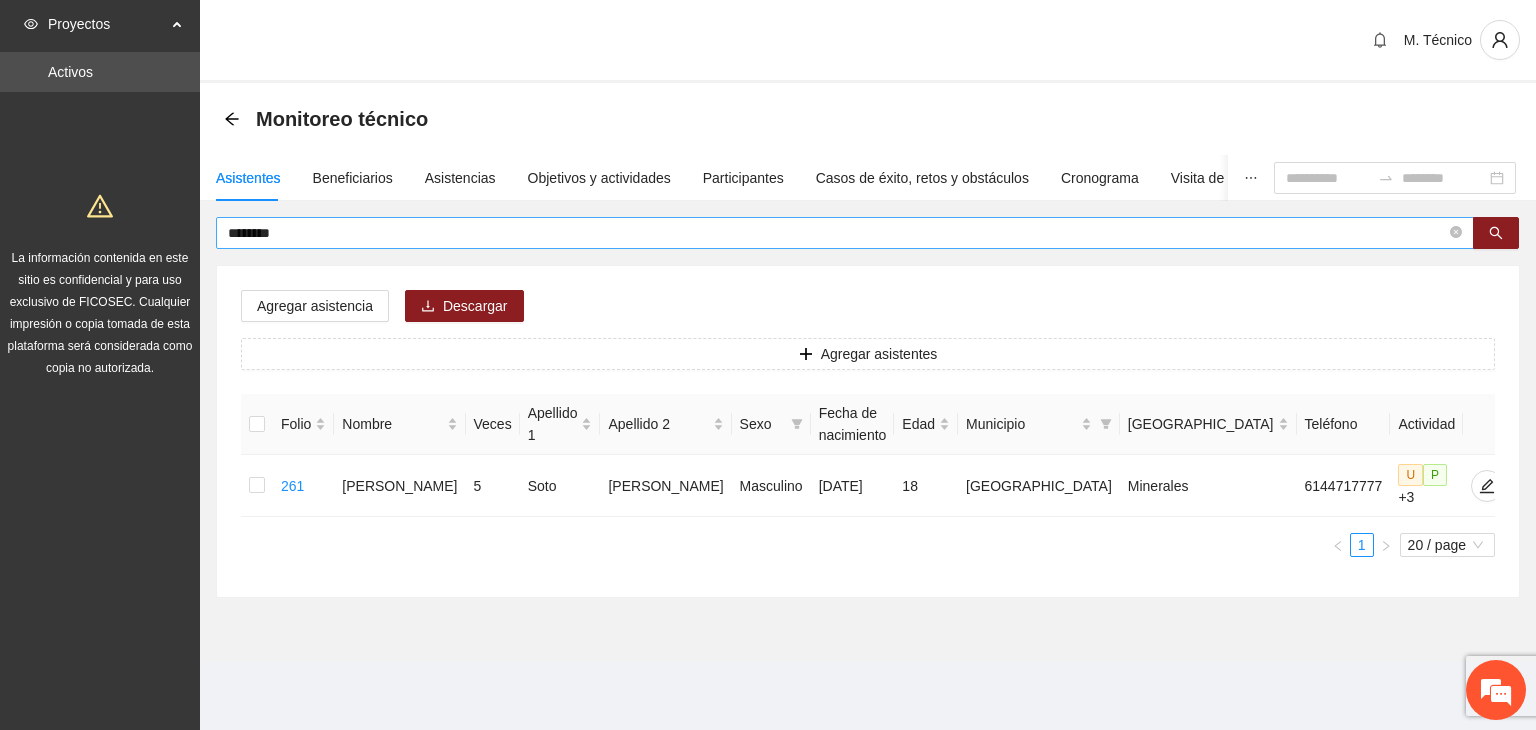 drag, startPoint x: 499, startPoint y: 212, endPoint x: 492, endPoint y: 241, distance: 29.832869 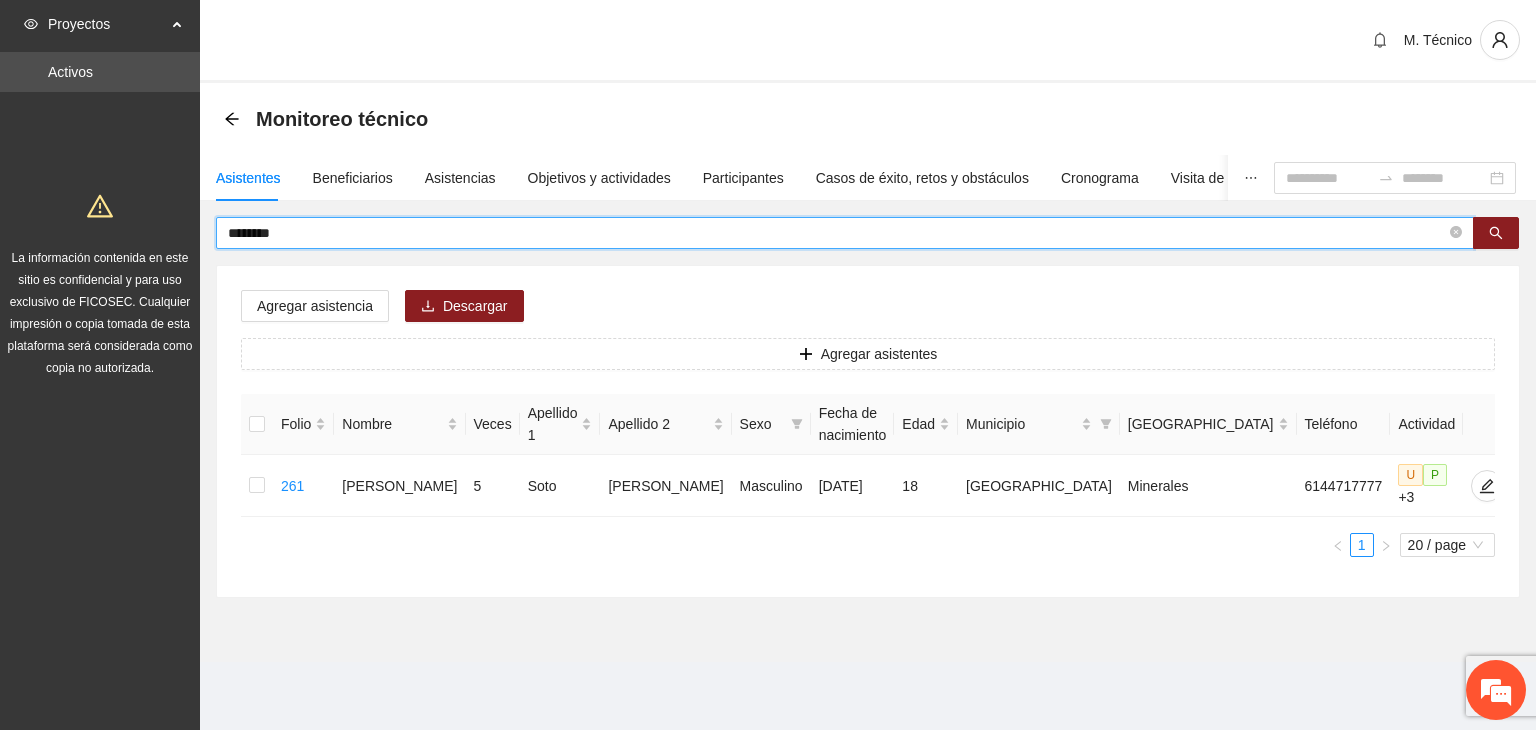 click on "********" at bounding box center [837, 233] 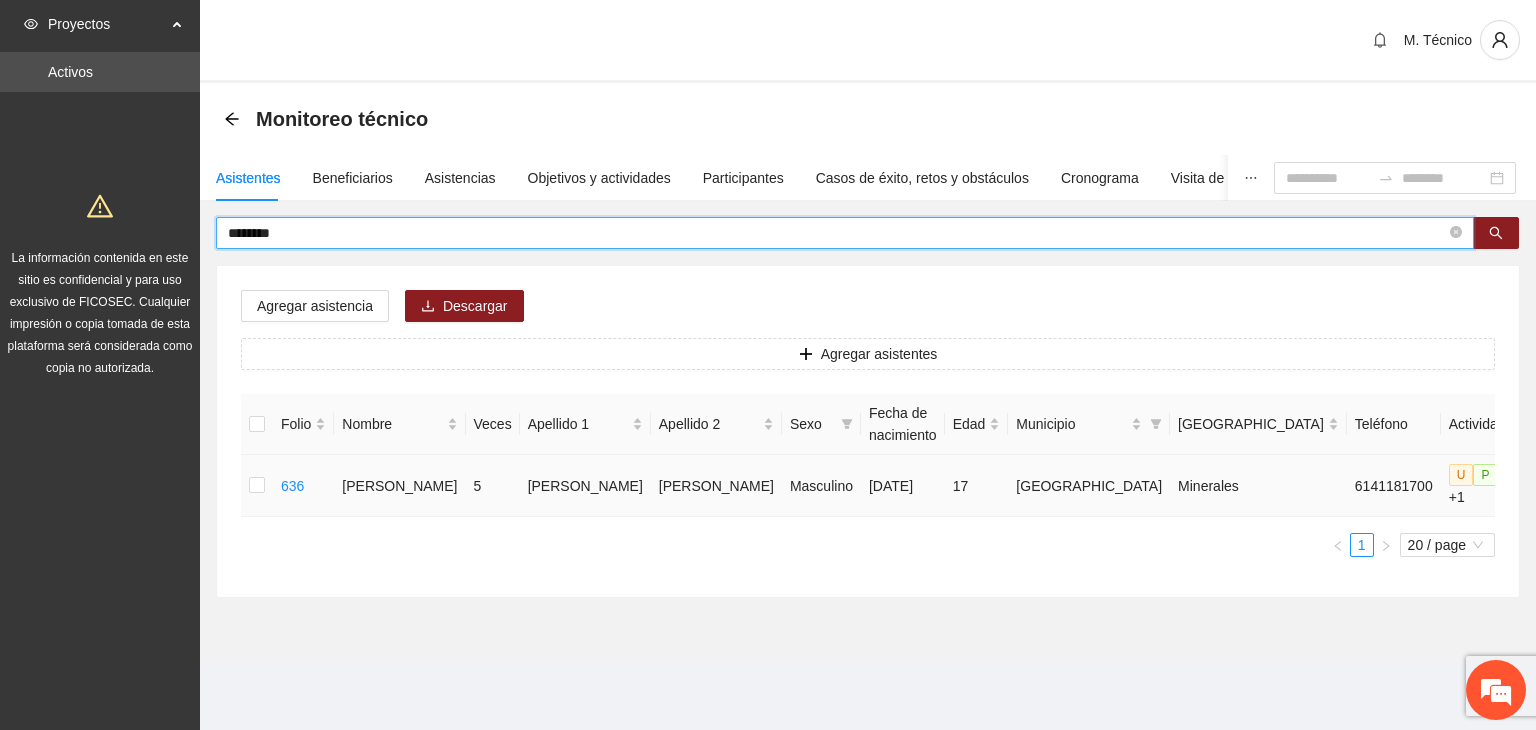 click 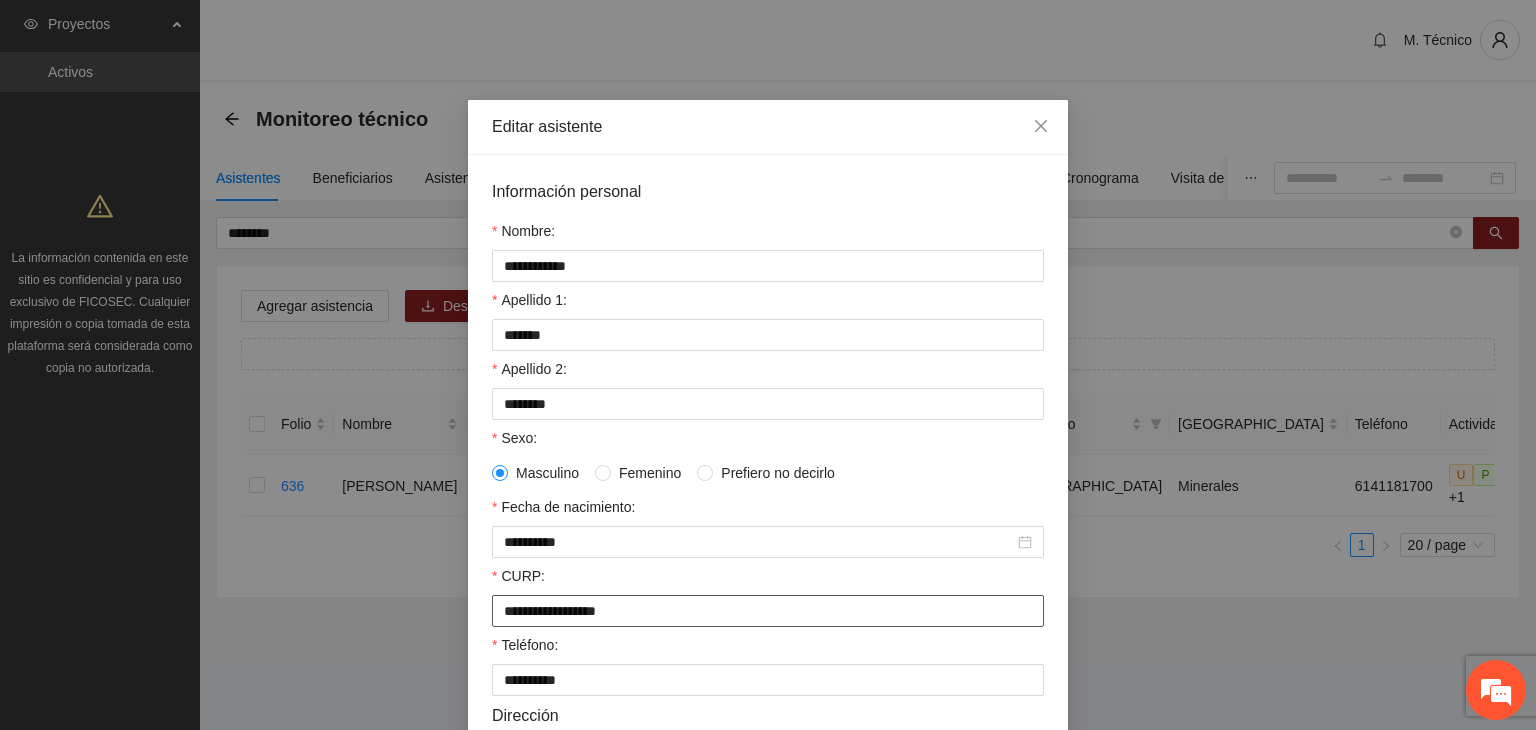 drag, startPoint x: 748, startPoint y: 613, endPoint x: 0, endPoint y: 600, distance: 748.113 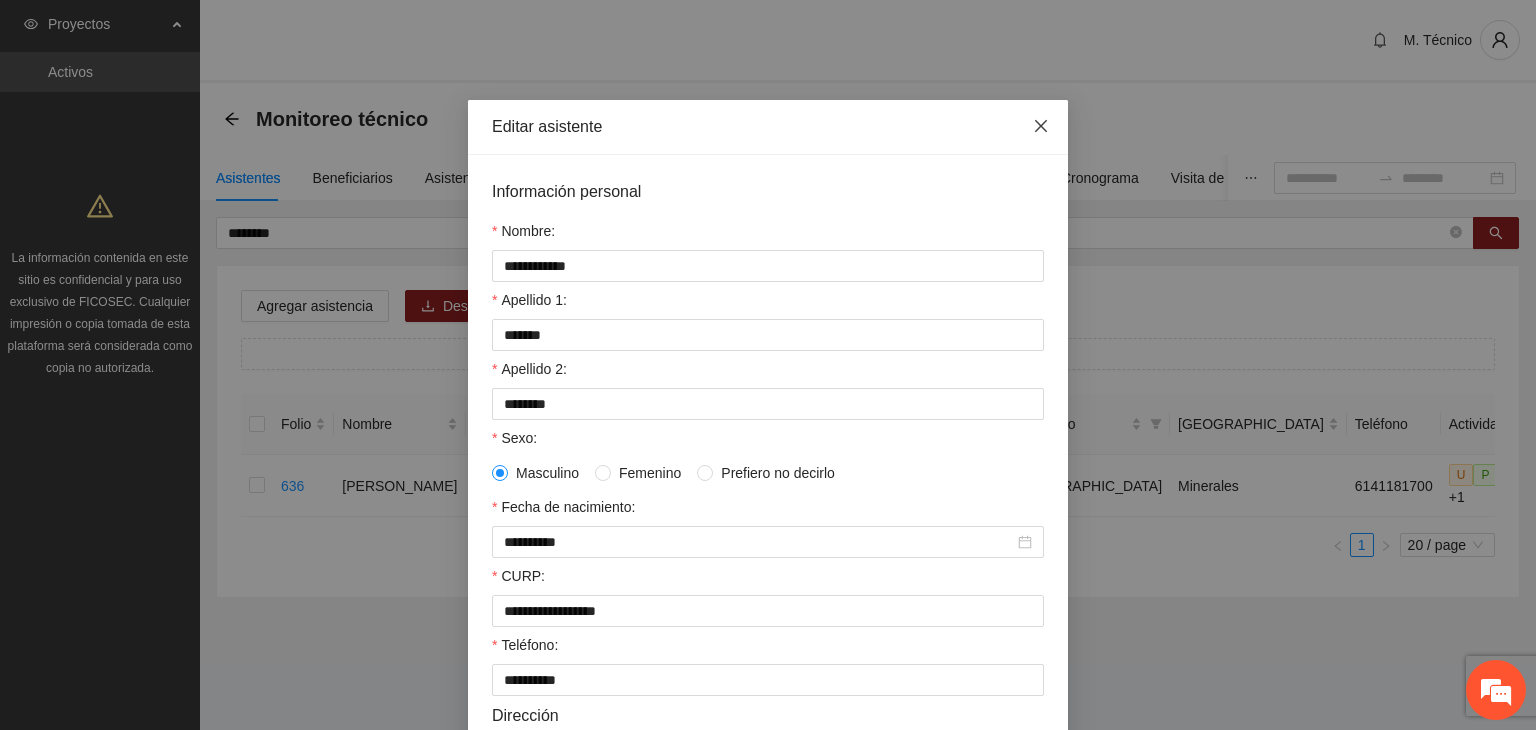 click 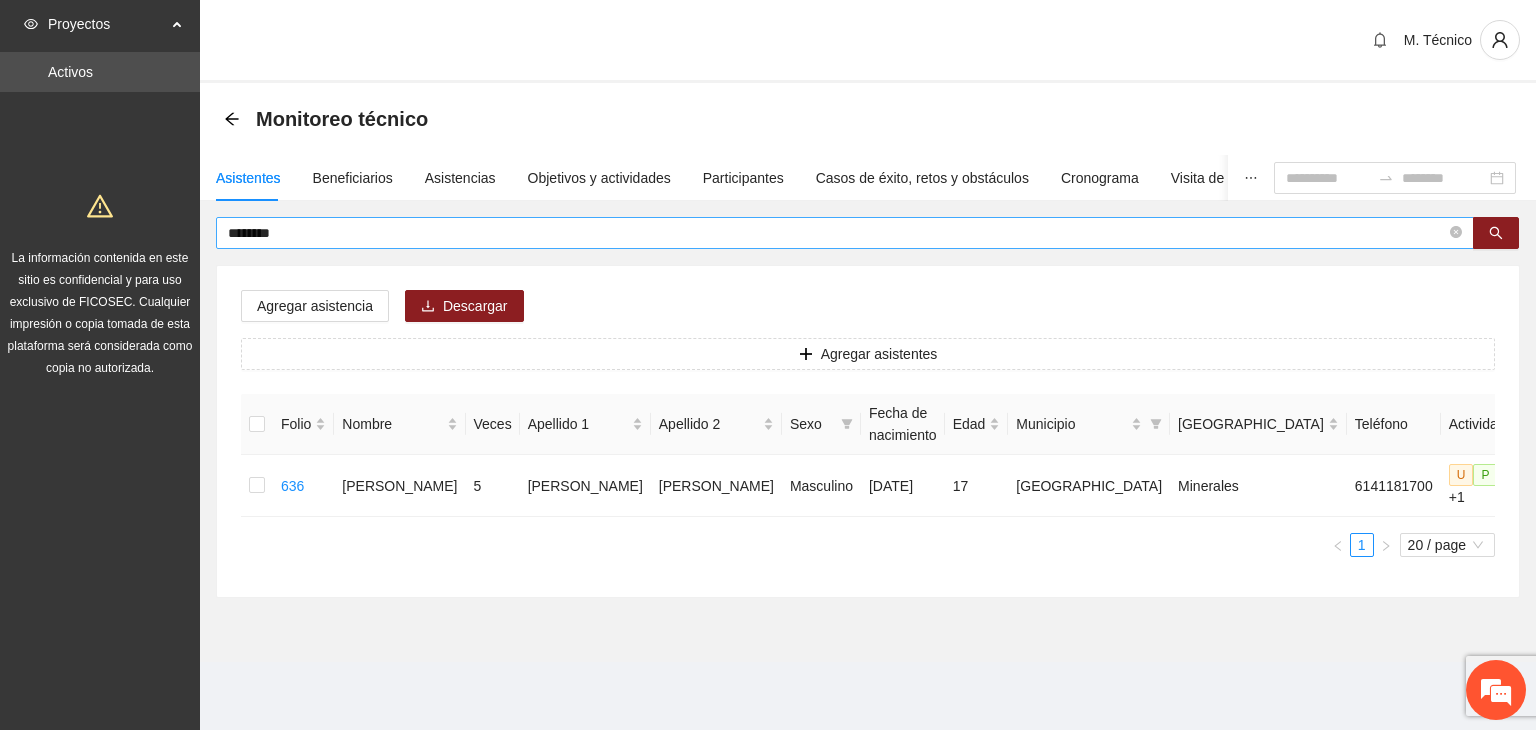 click on "********" at bounding box center (837, 233) 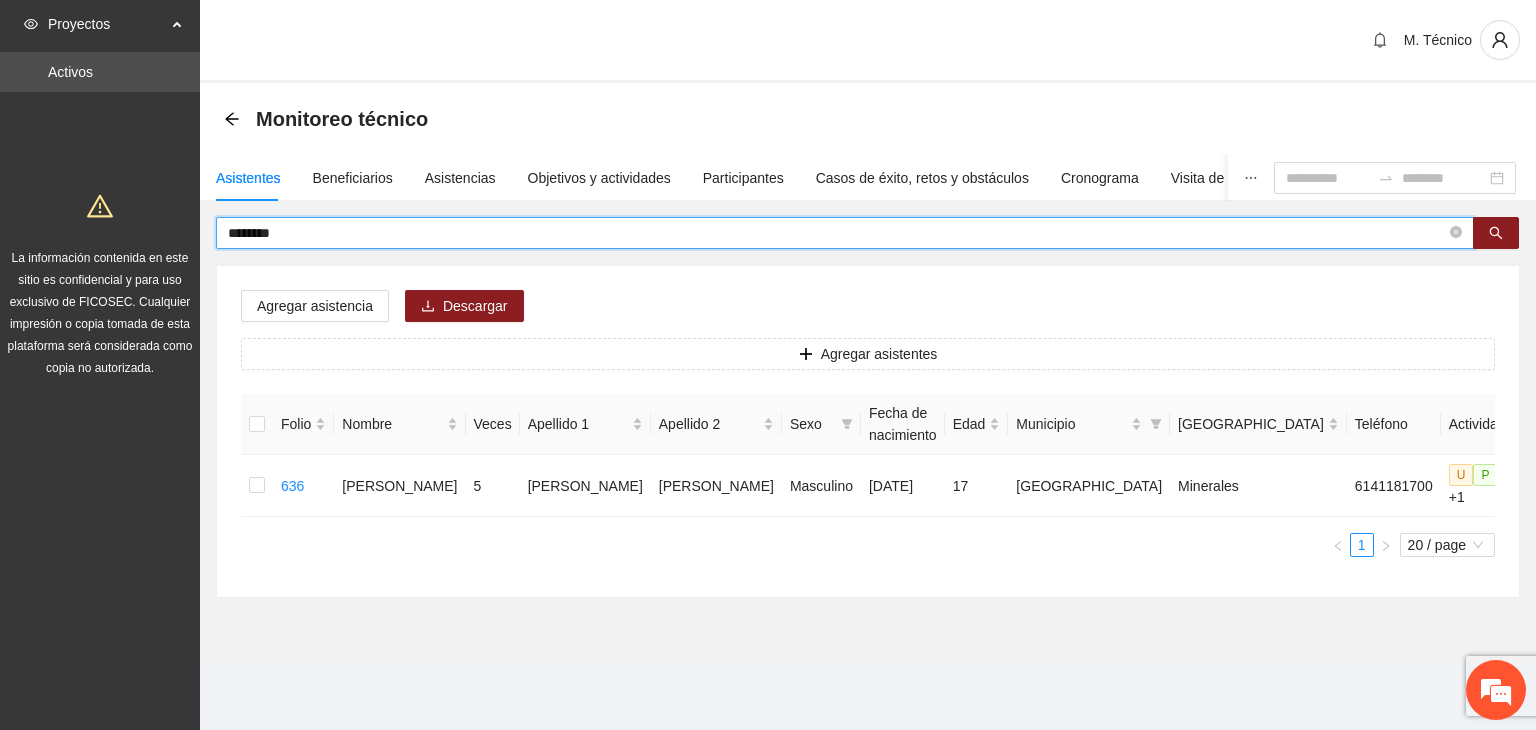 click on "********" at bounding box center (837, 233) 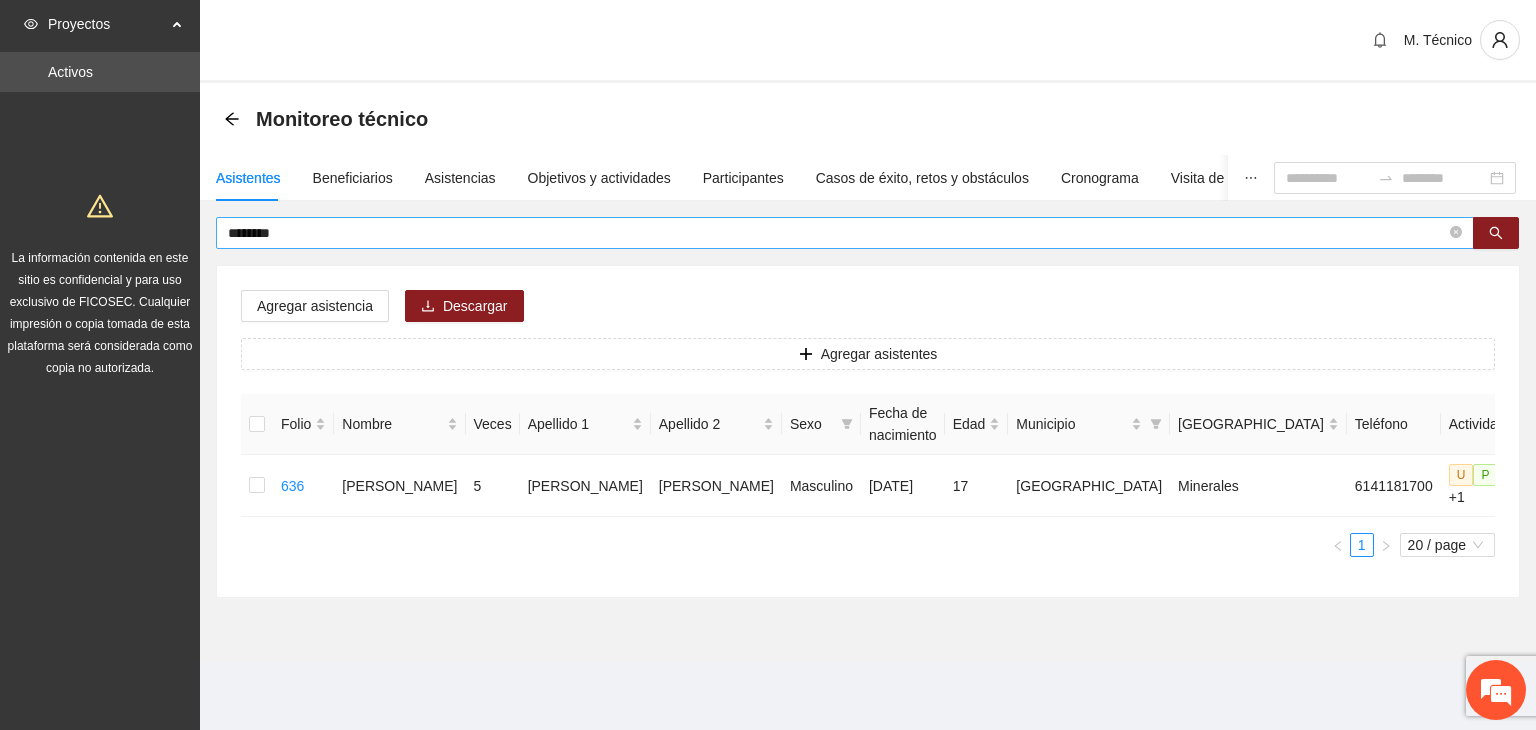 click on "********" at bounding box center (845, 233) 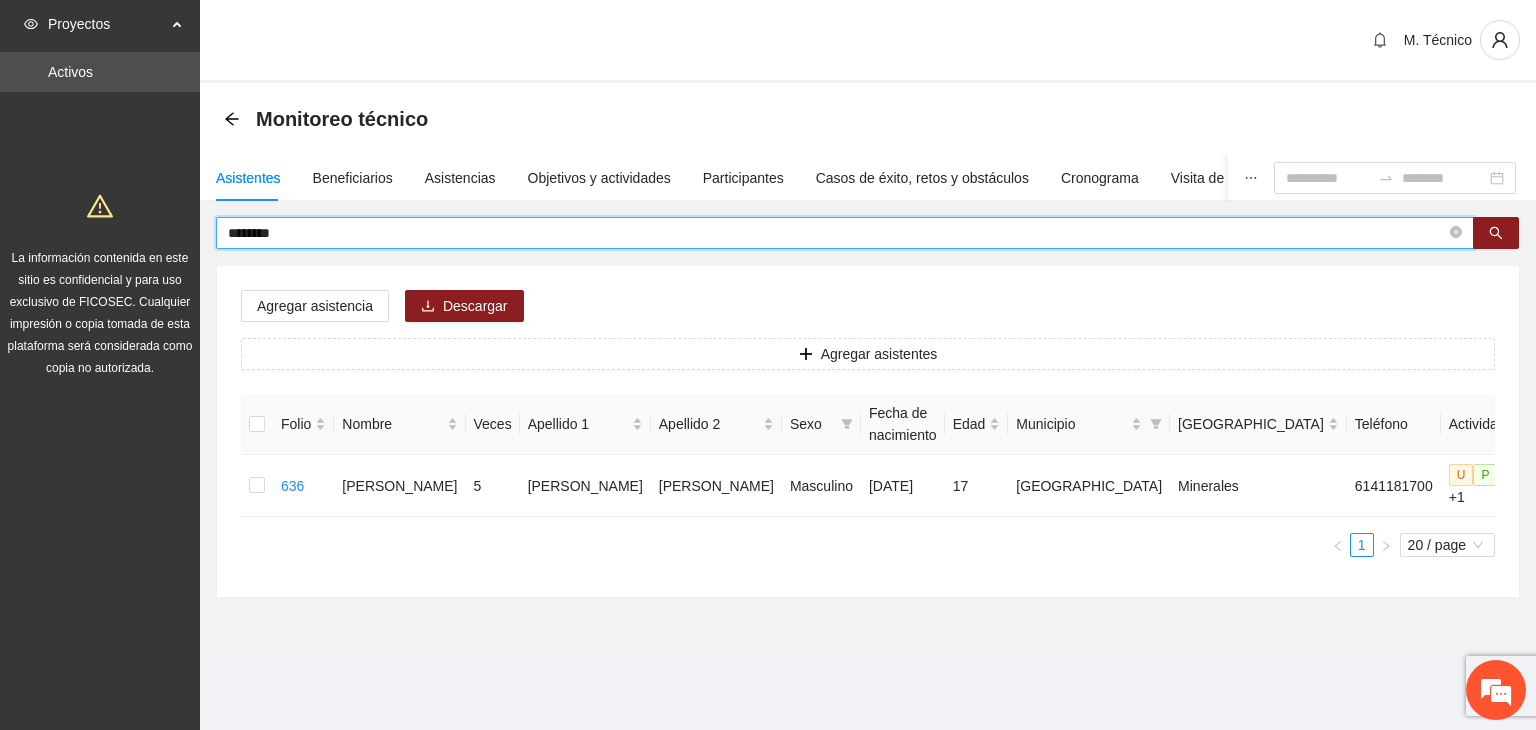 click on "********" at bounding box center (845, 233) 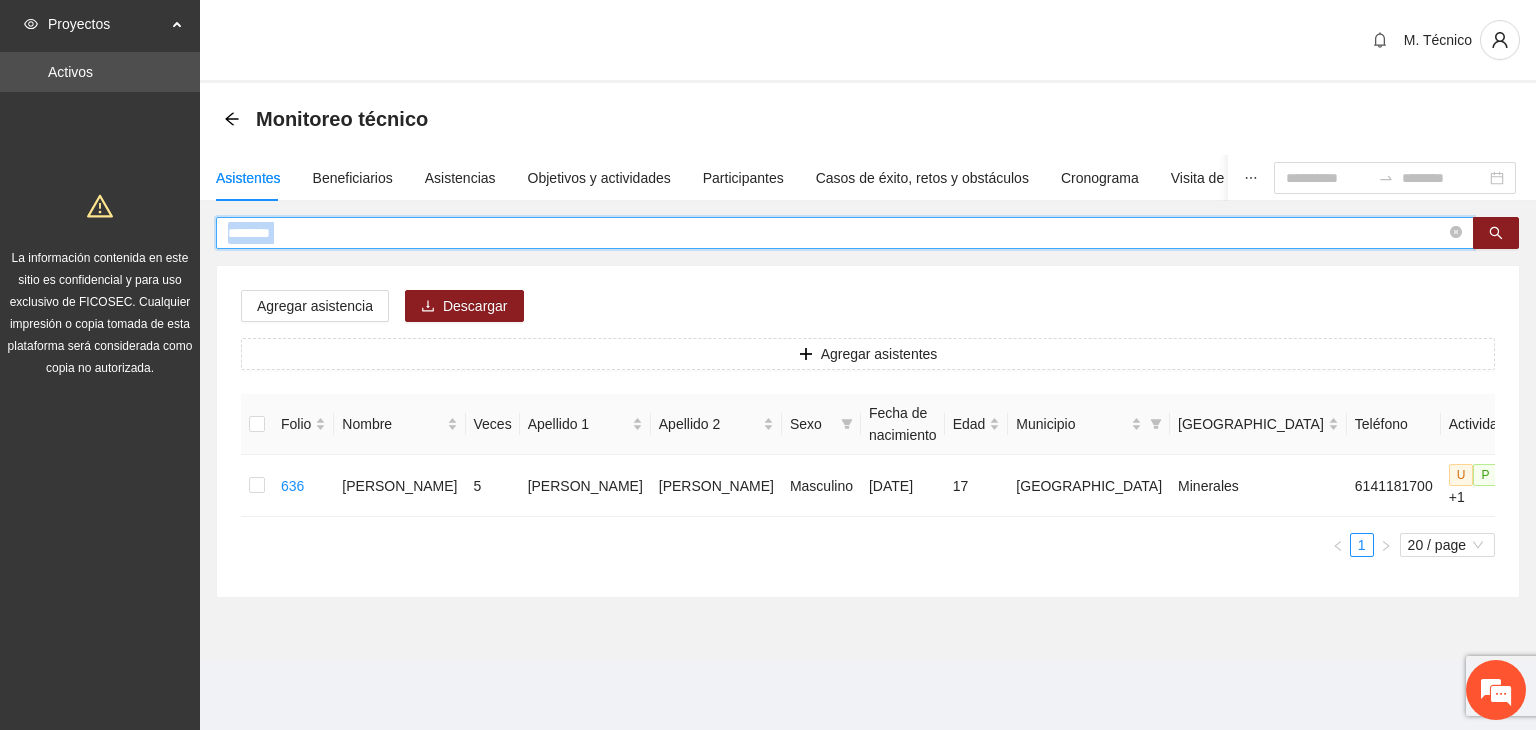 click on "********" at bounding box center [845, 233] 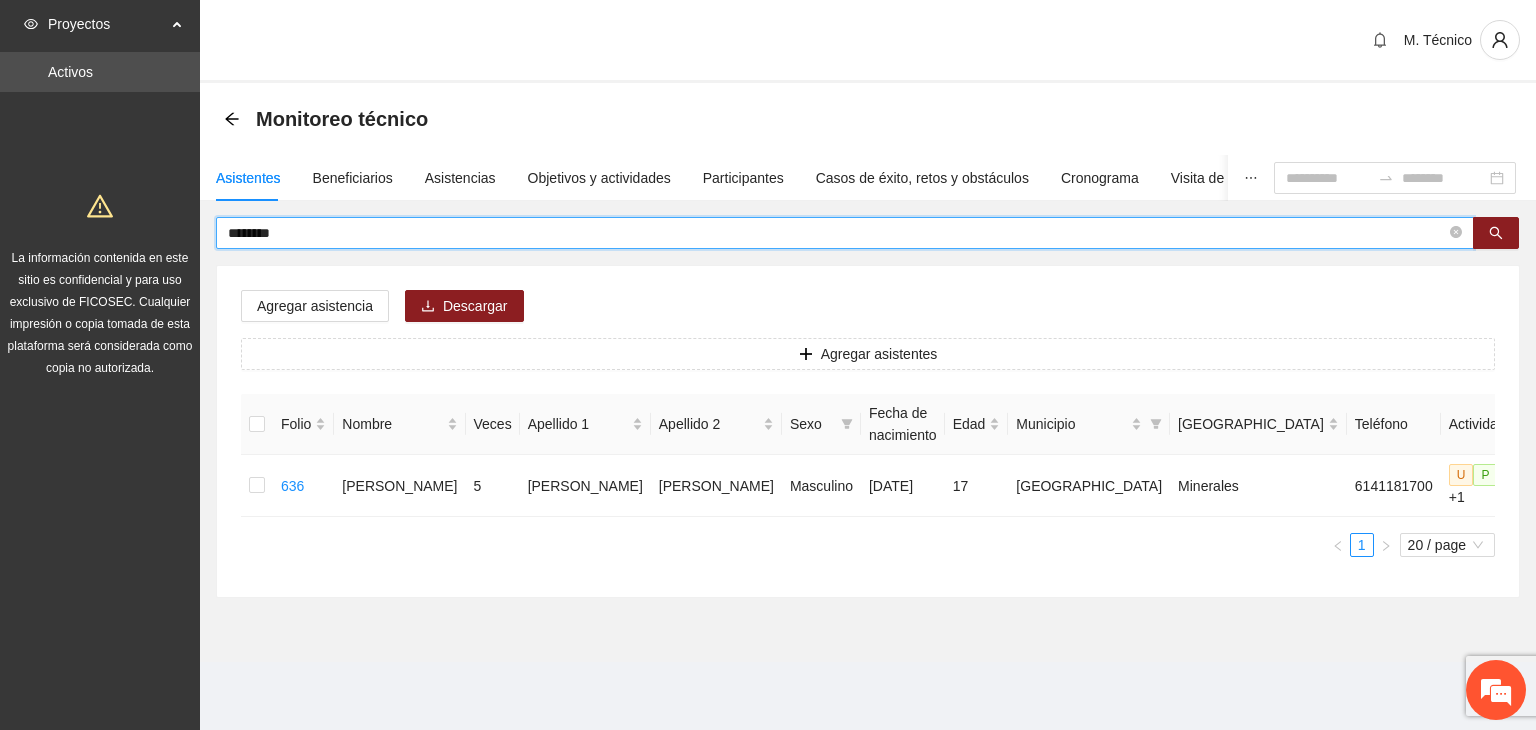 click on "********" at bounding box center [837, 233] 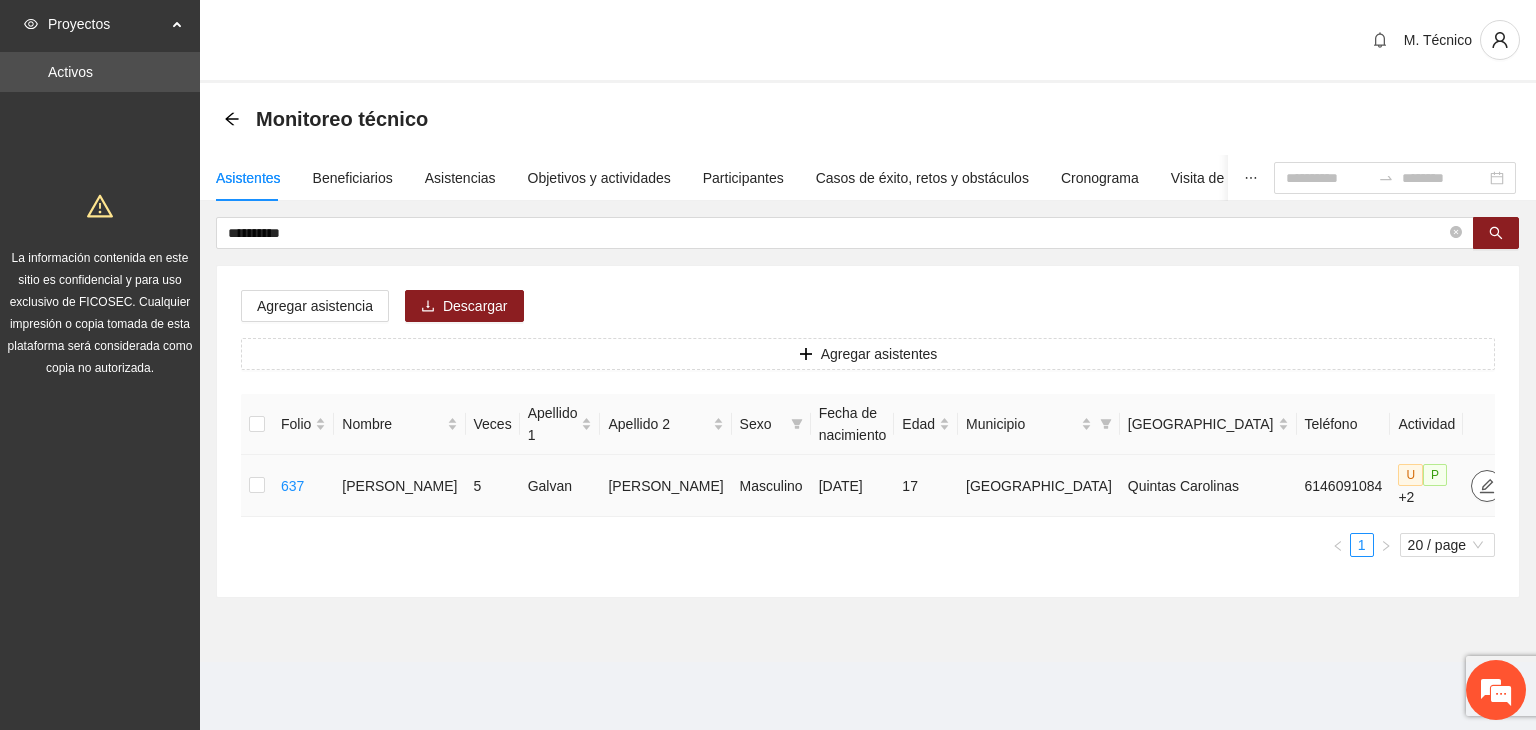 click 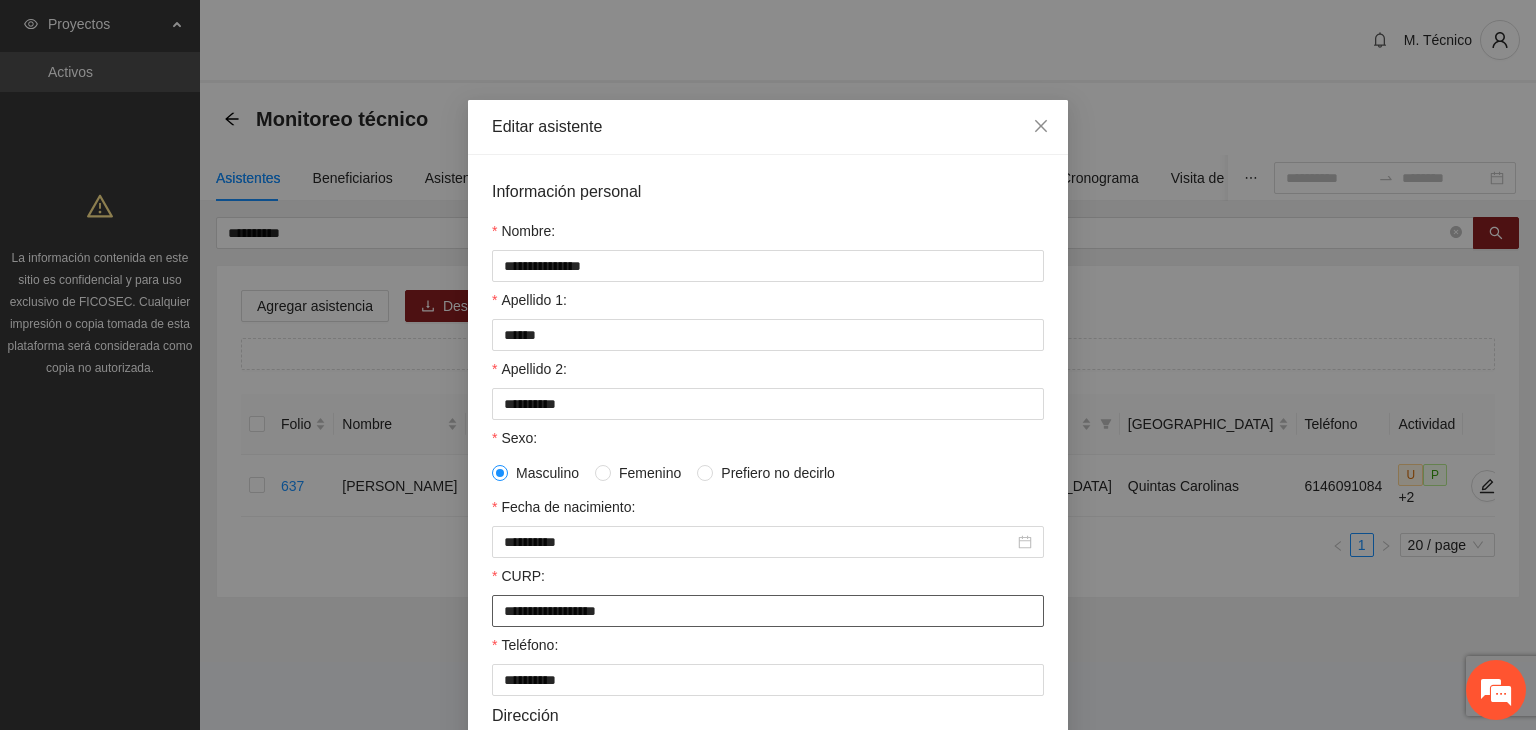 drag, startPoint x: 702, startPoint y: 619, endPoint x: 0, endPoint y: 538, distance: 706.65765 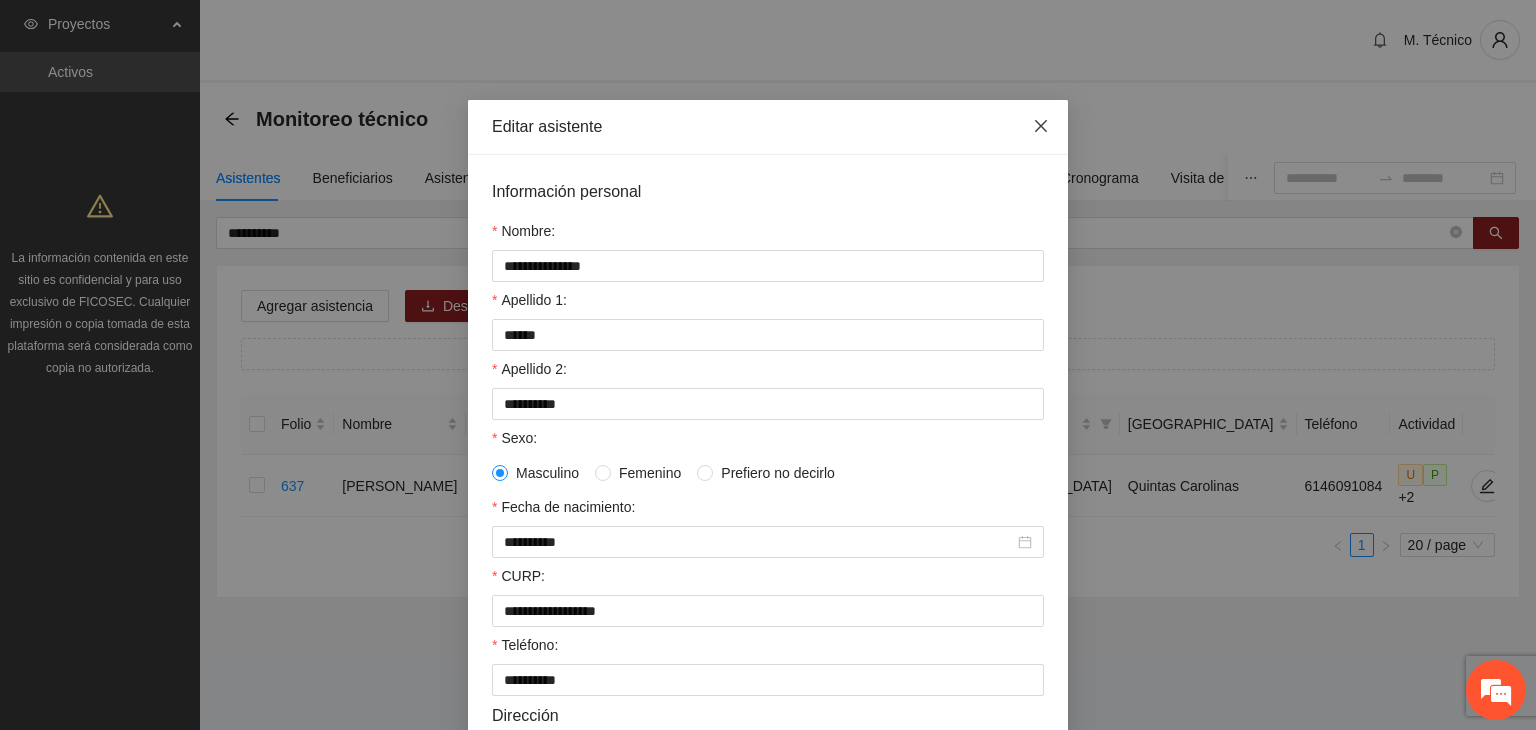 click 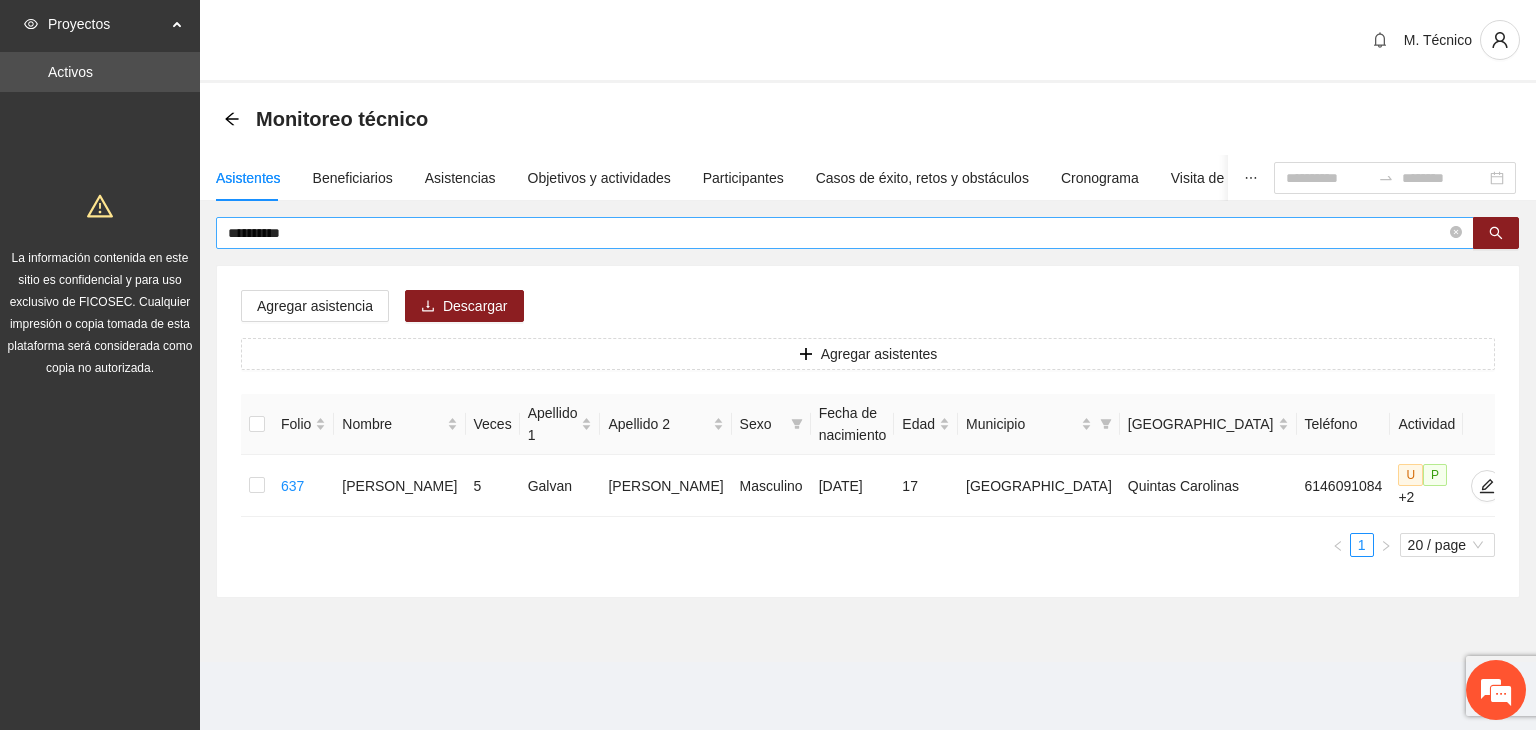 click on "**********" at bounding box center [837, 233] 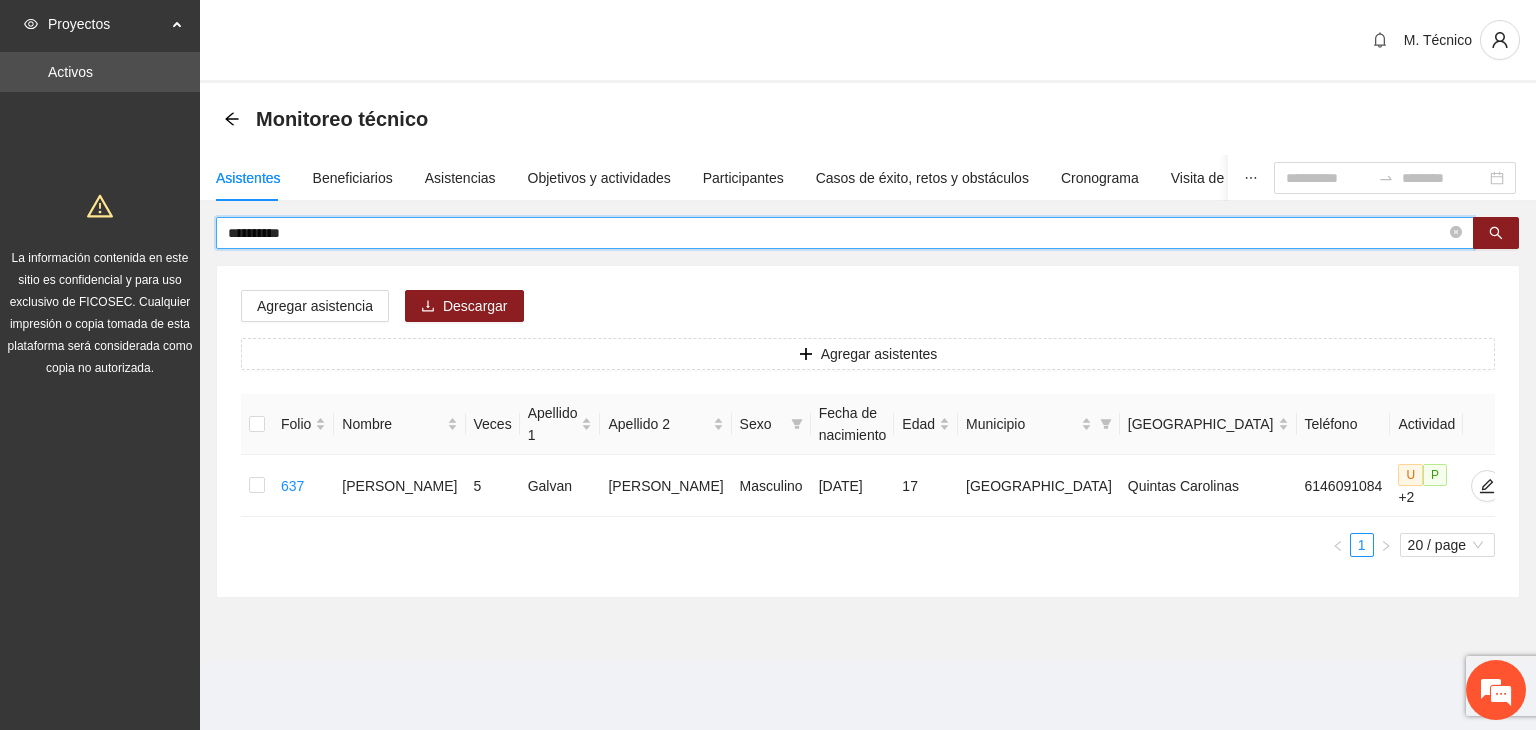 click on "**********" at bounding box center (837, 233) 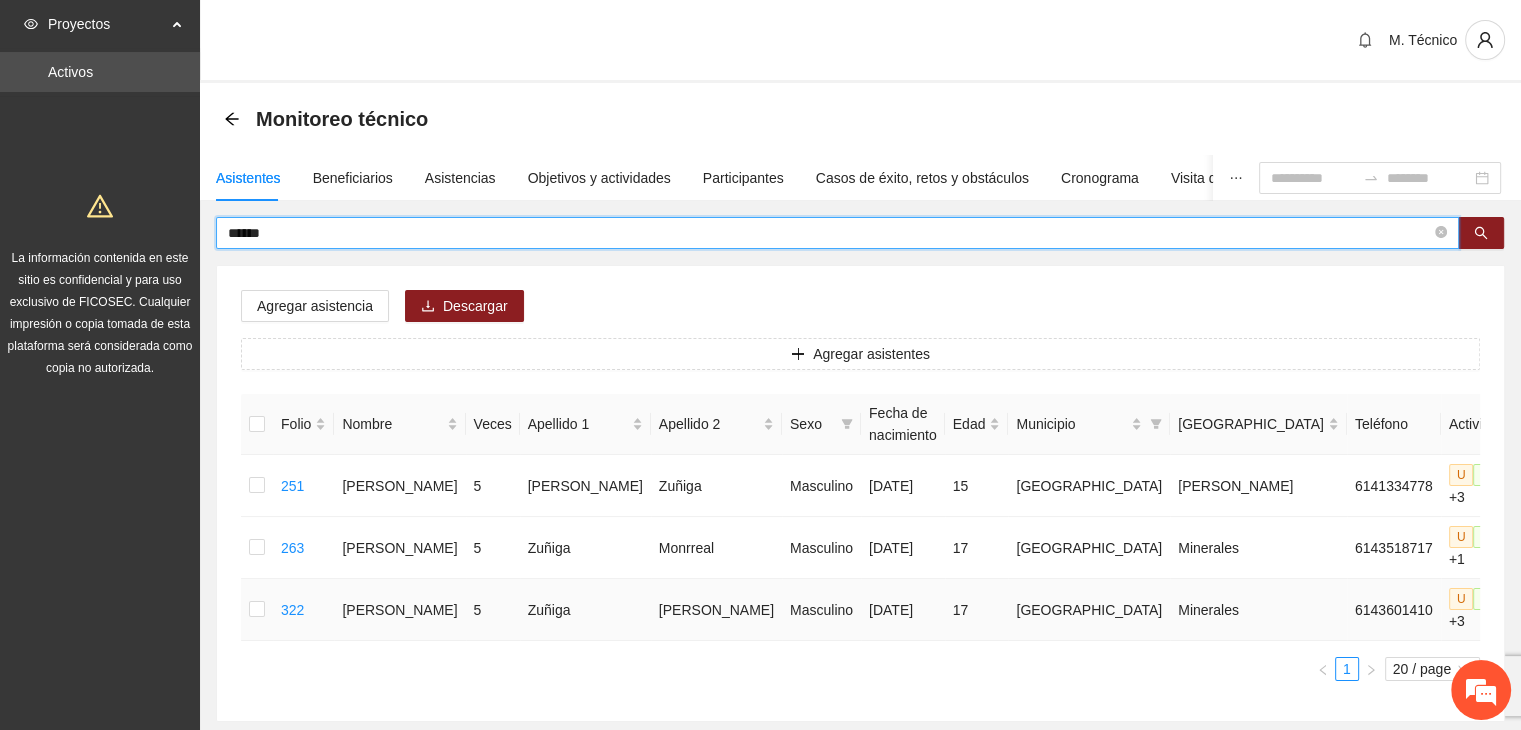 click 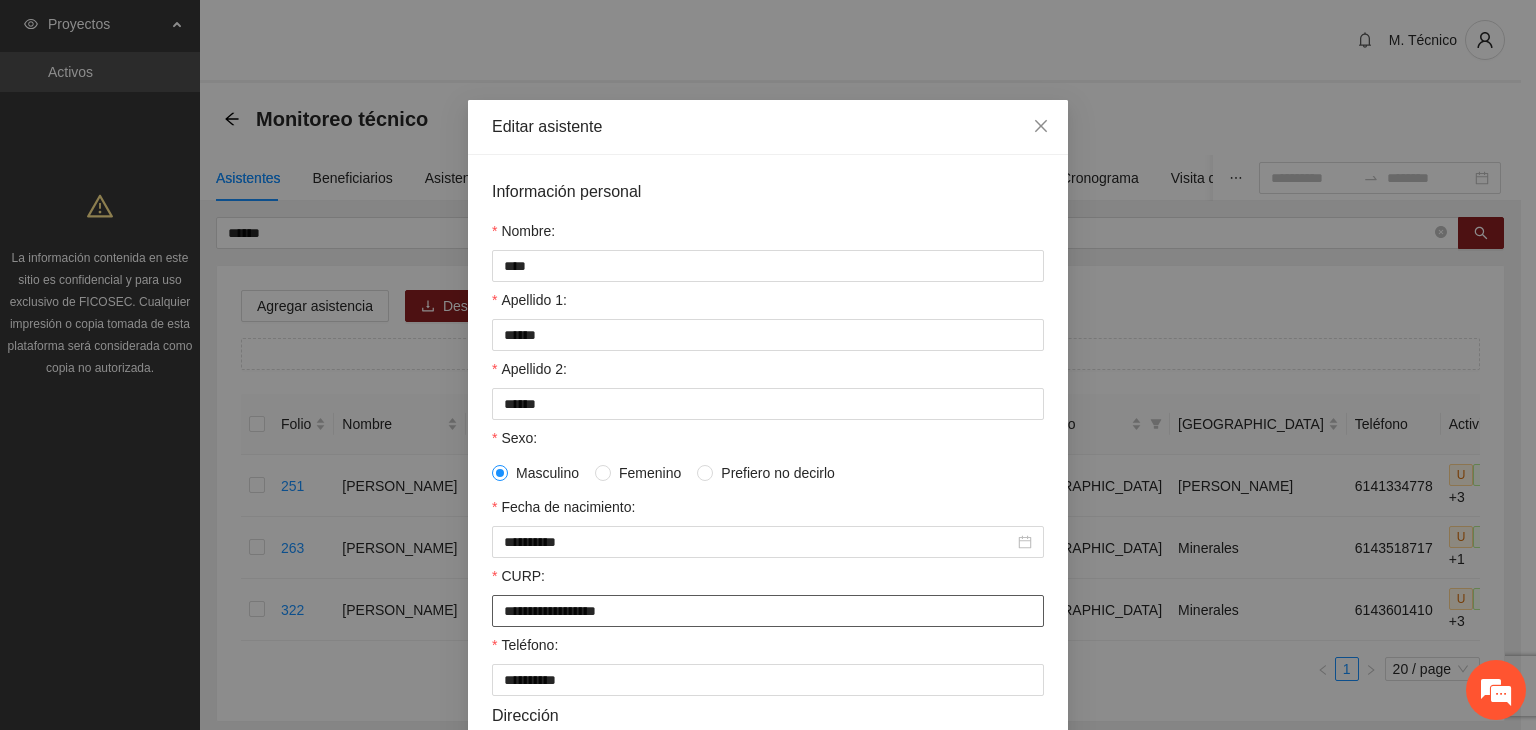 drag, startPoint x: 656, startPoint y: 621, endPoint x: 4, endPoint y: 483, distance: 666.4443 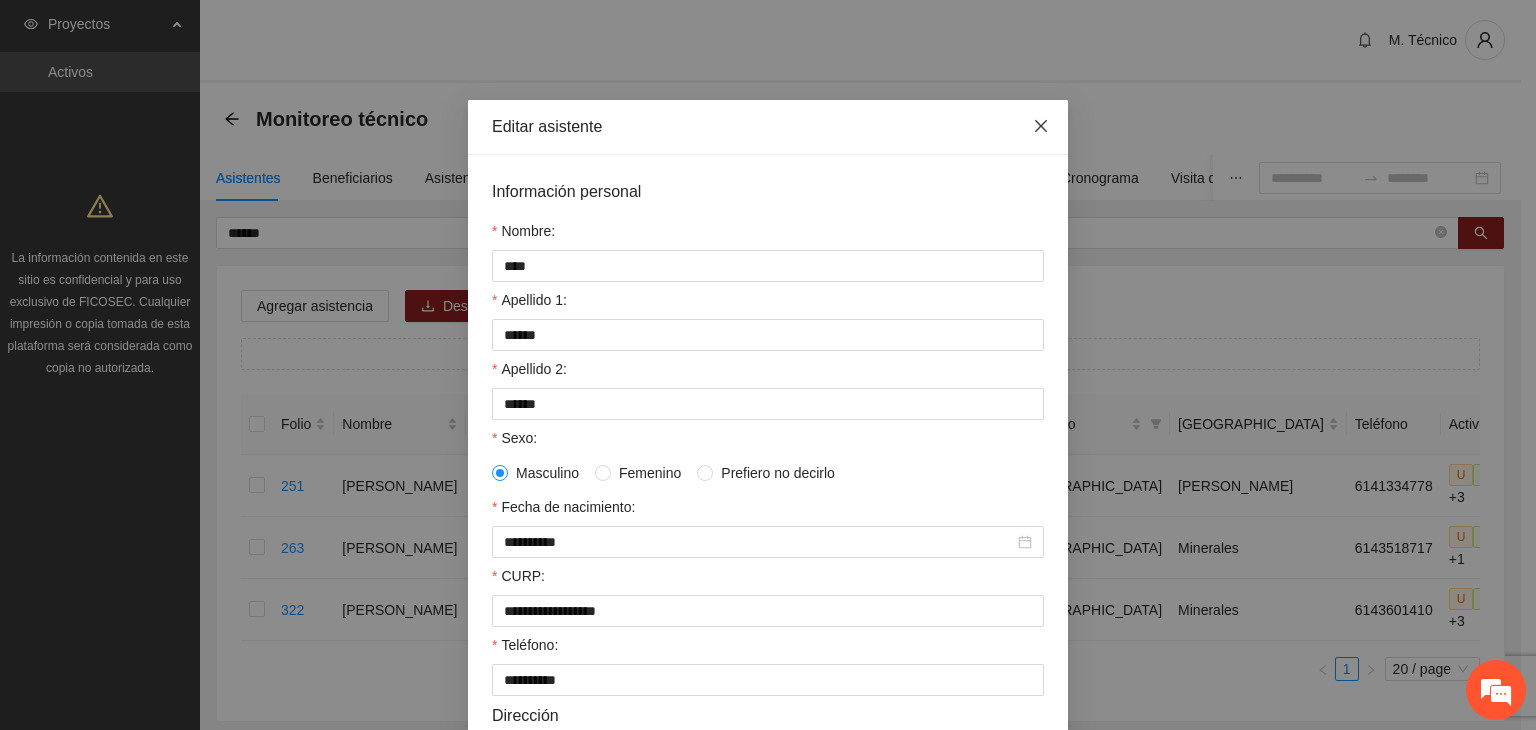 click 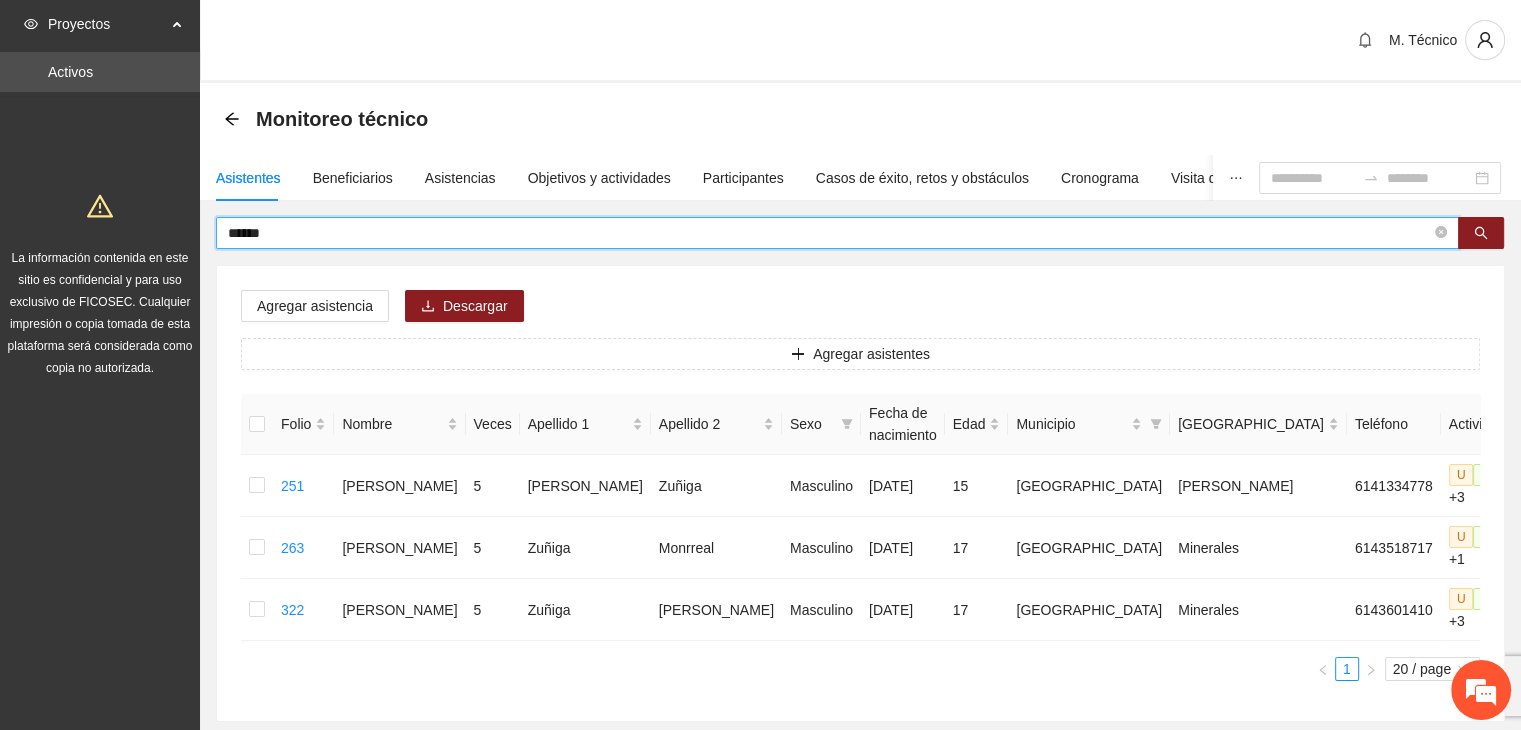click on "******" at bounding box center [829, 233] 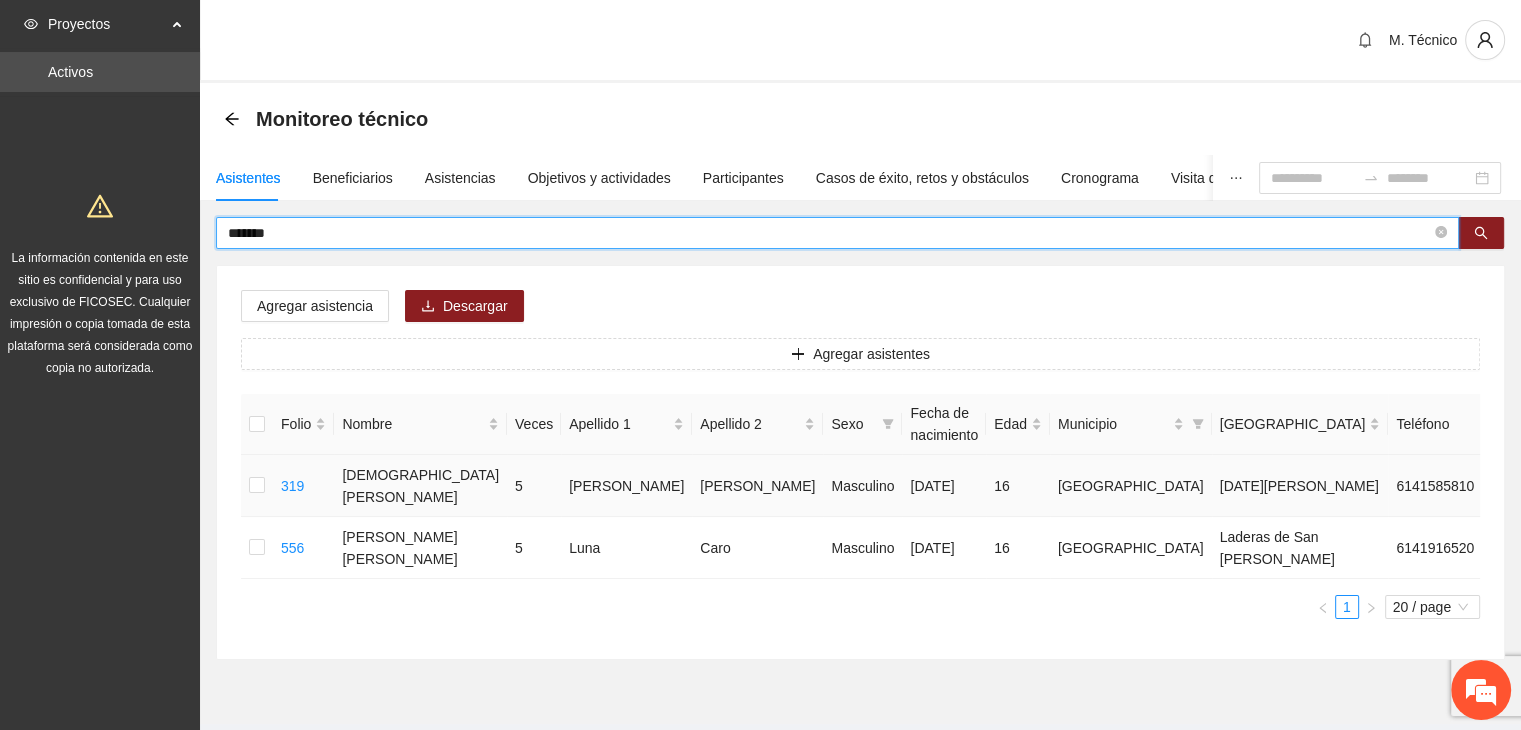 click 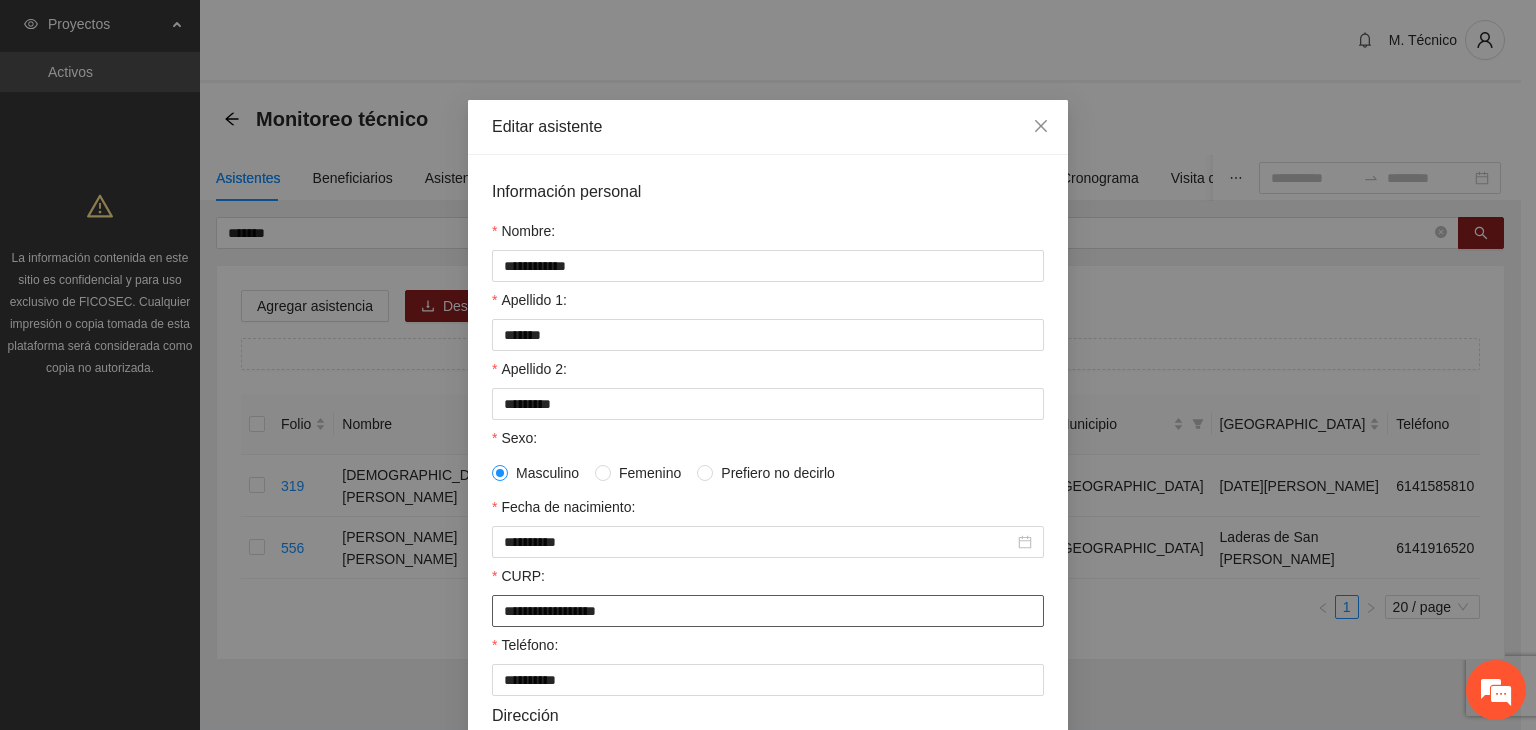 drag, startPoint x: 692, startPoint y: 615, endPoint x: 364, endPoint y: 602, distance: 328.2575 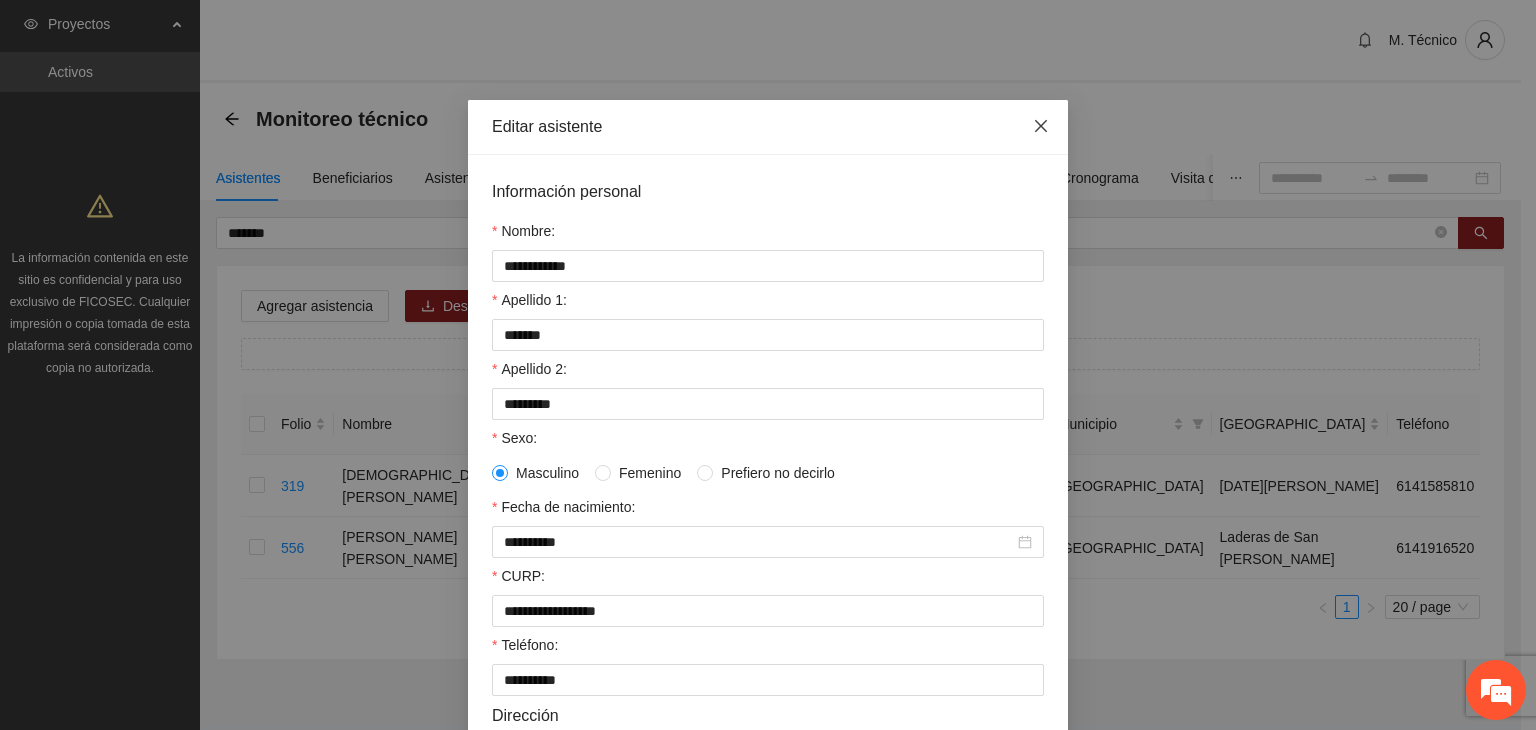 click 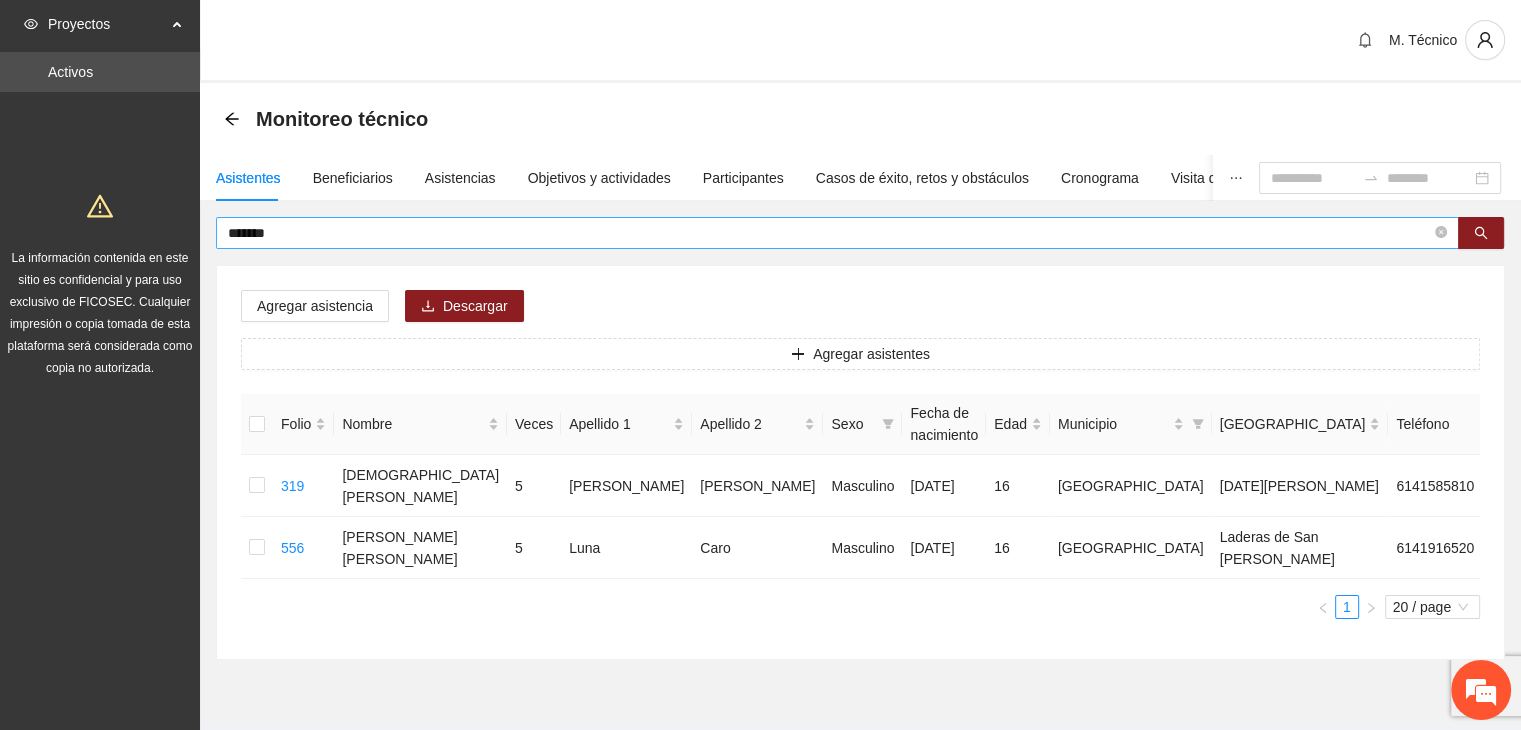 click on "*******" at bounding box center (829, 233) 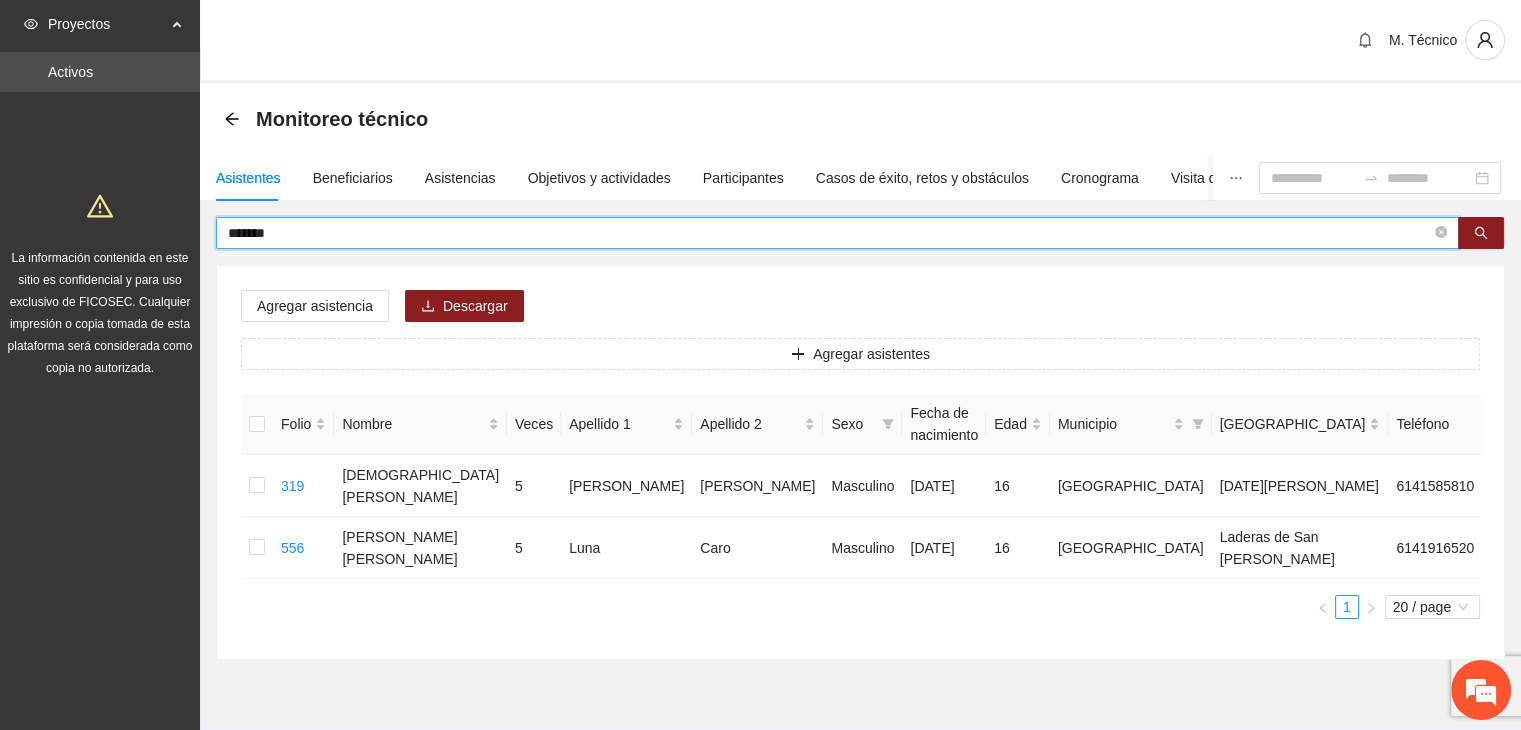 click on "*******" at bounding box center [829, 233] 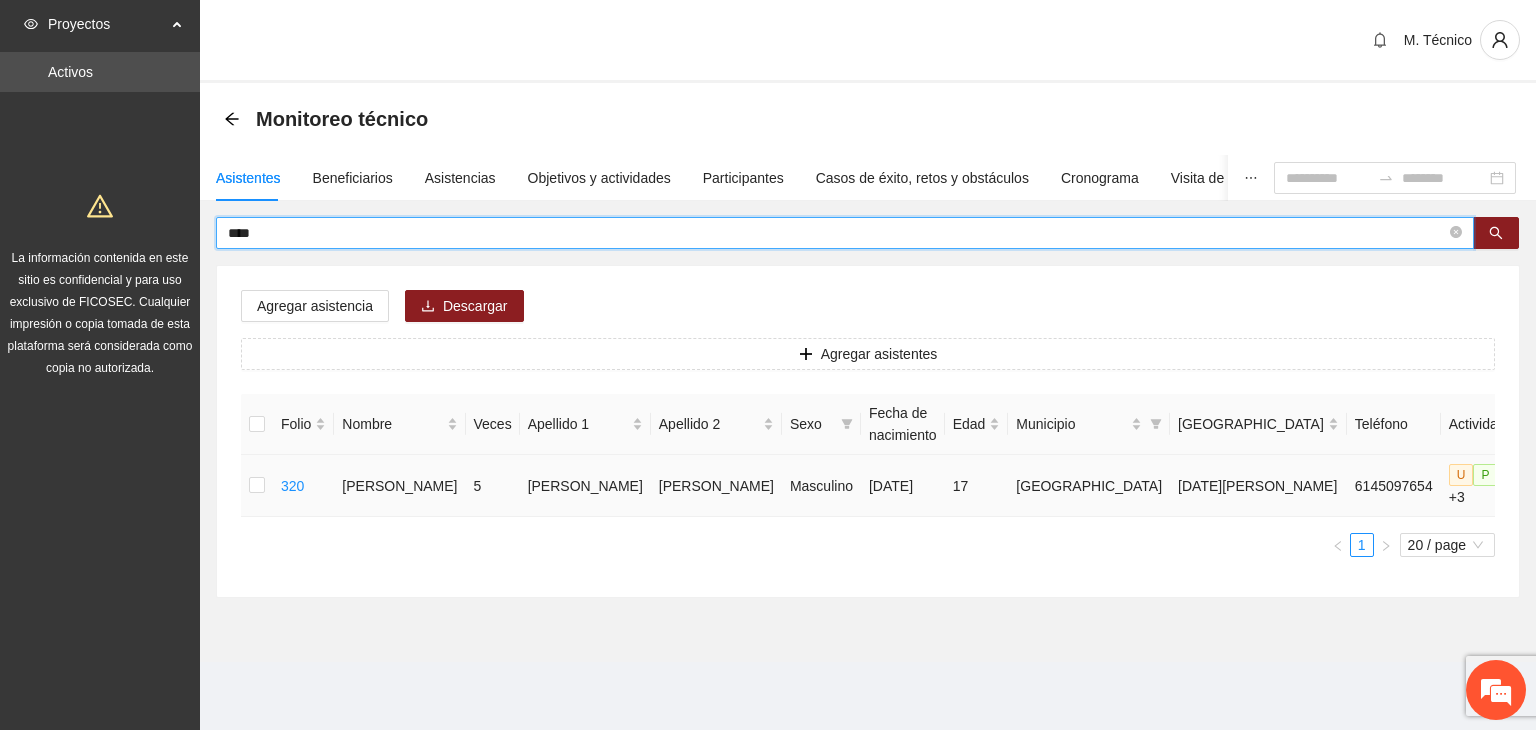 click 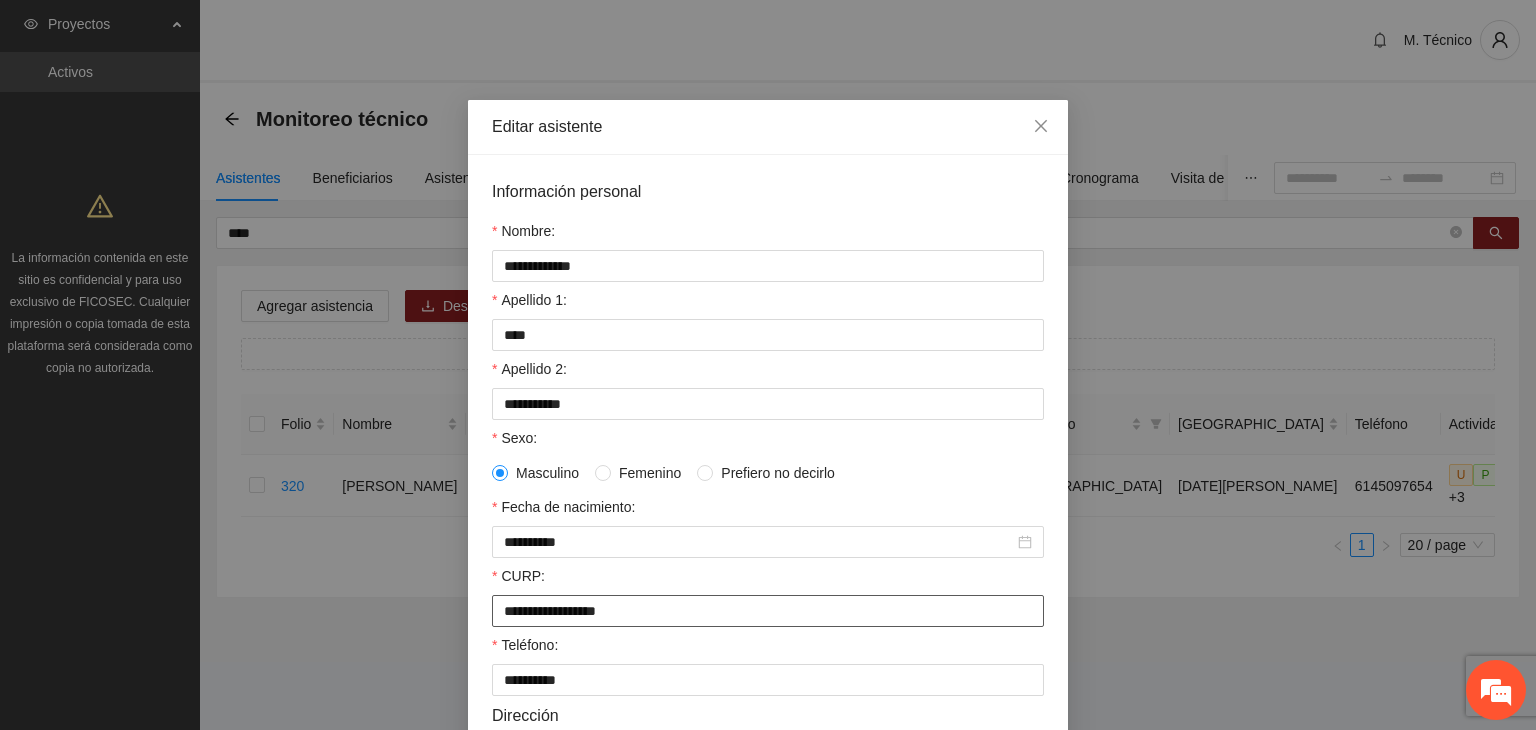 drag, startPoint x: 668, startPoint y: 605, endPoint x: 1, endPoint y: 595, distance: 667.07495 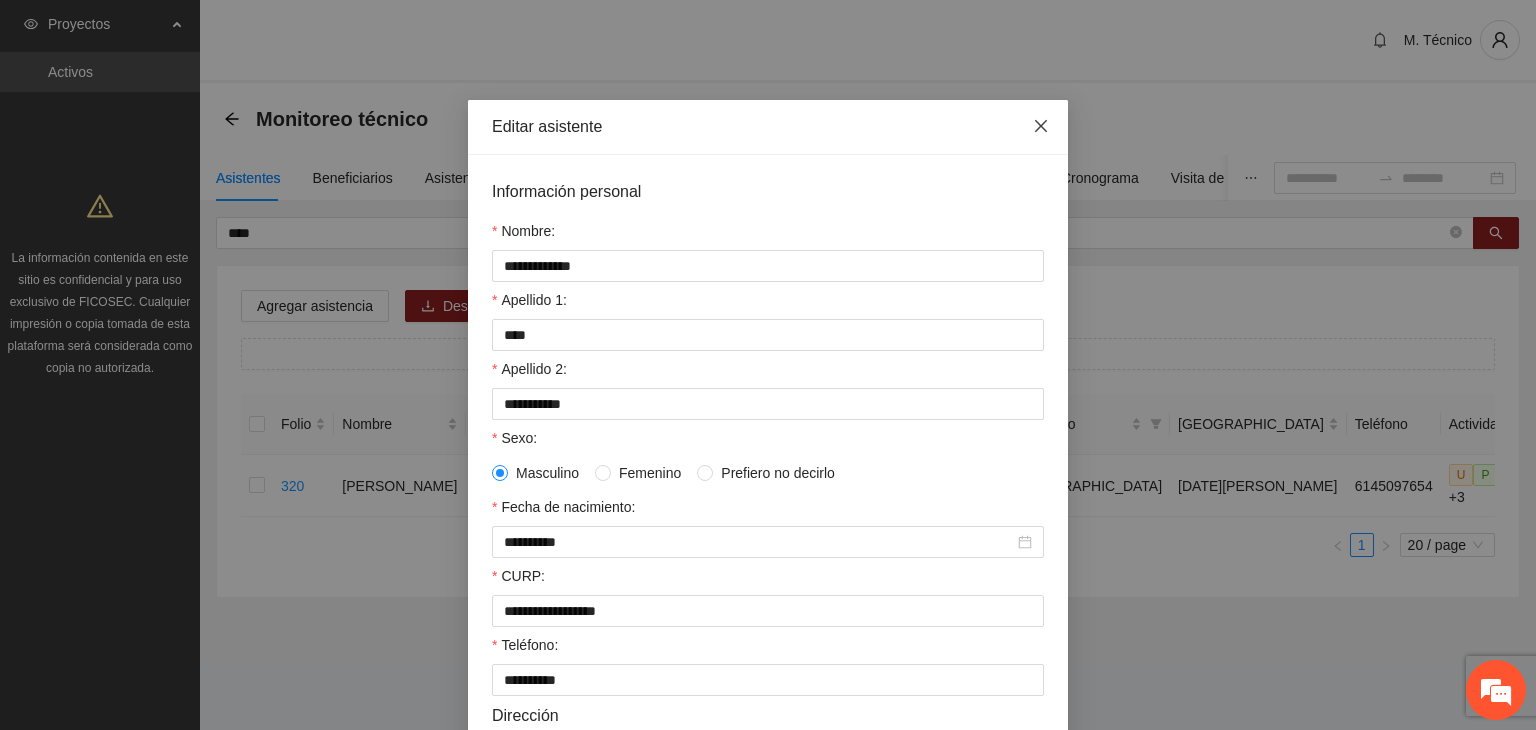 click 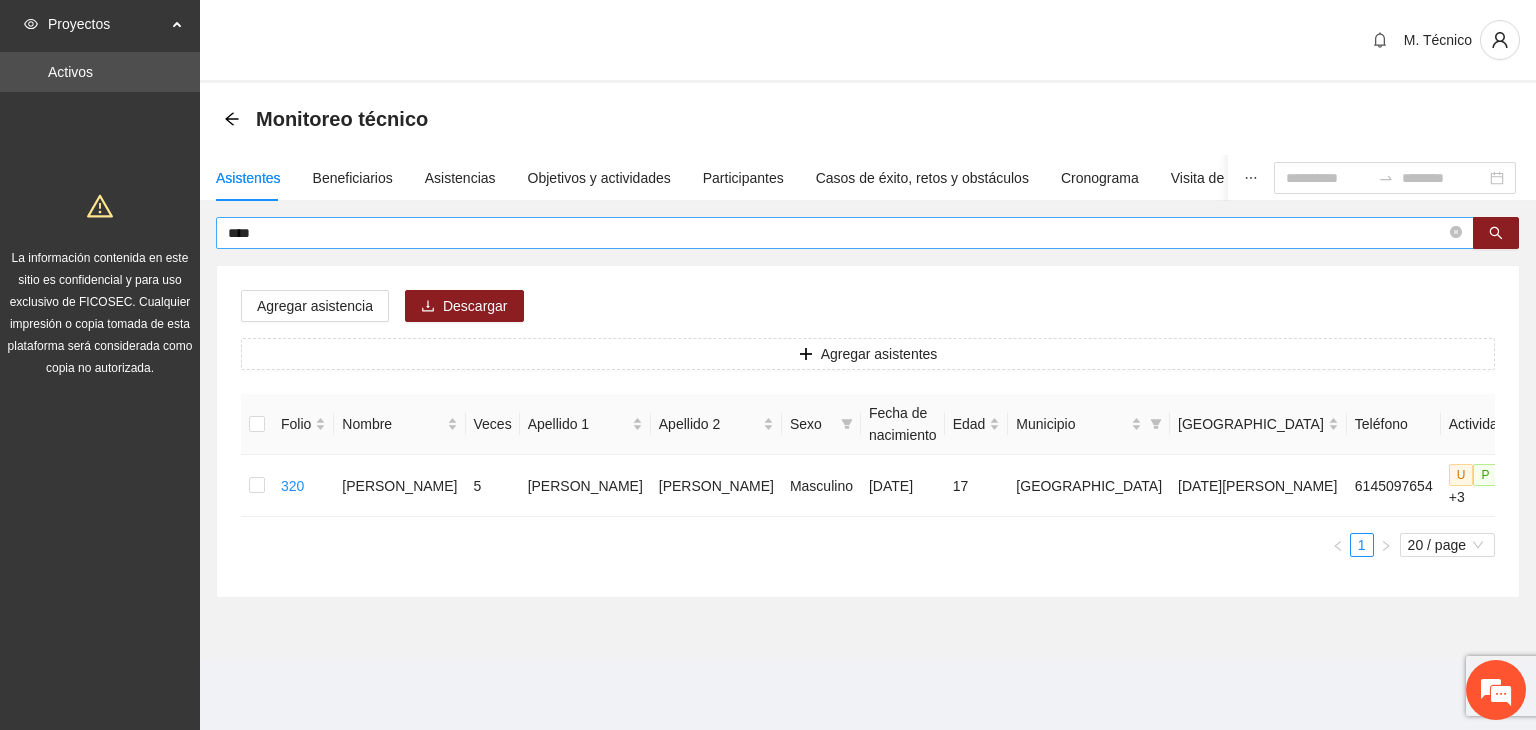click on "****" at bounding box center [845, 233] 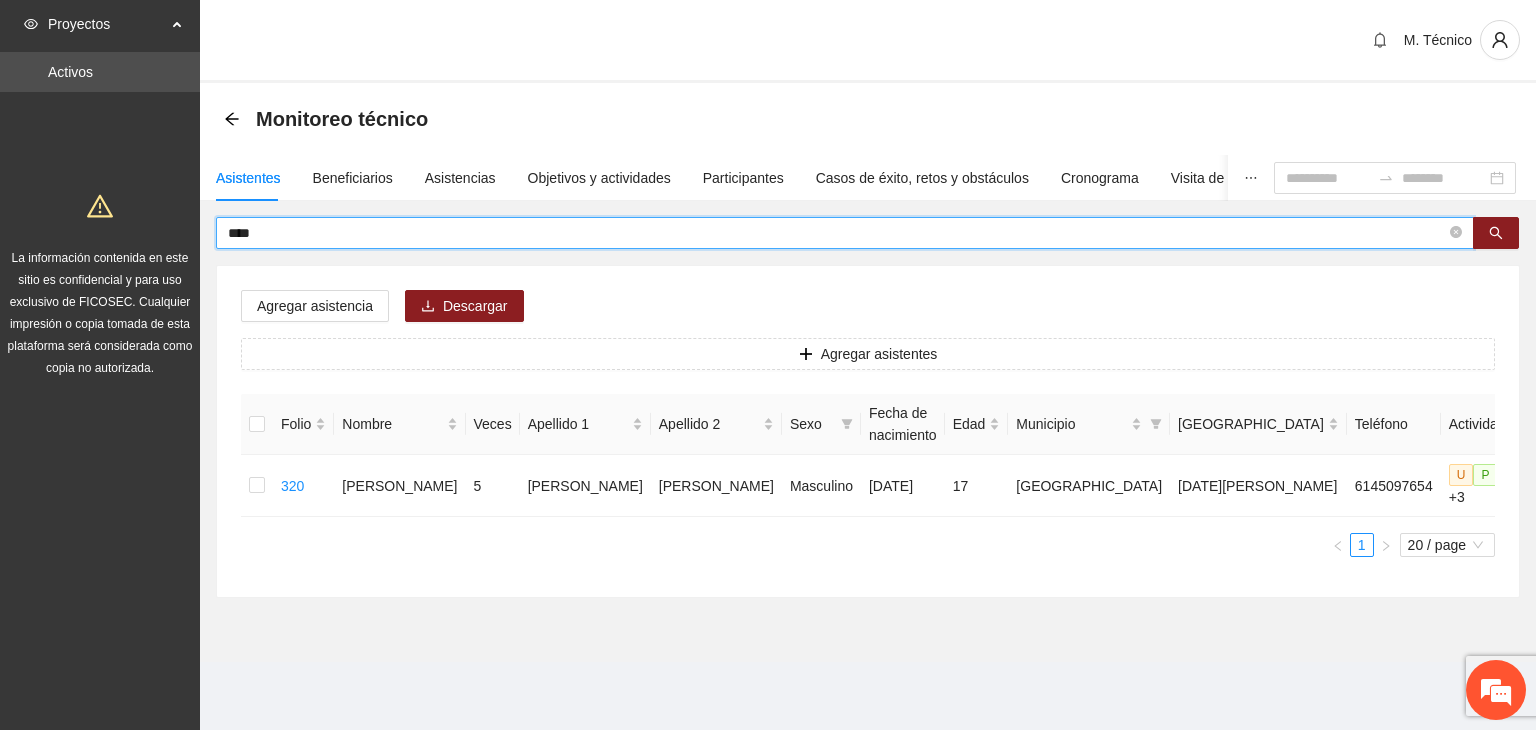 click on "****" at bounding box center (837, 233) 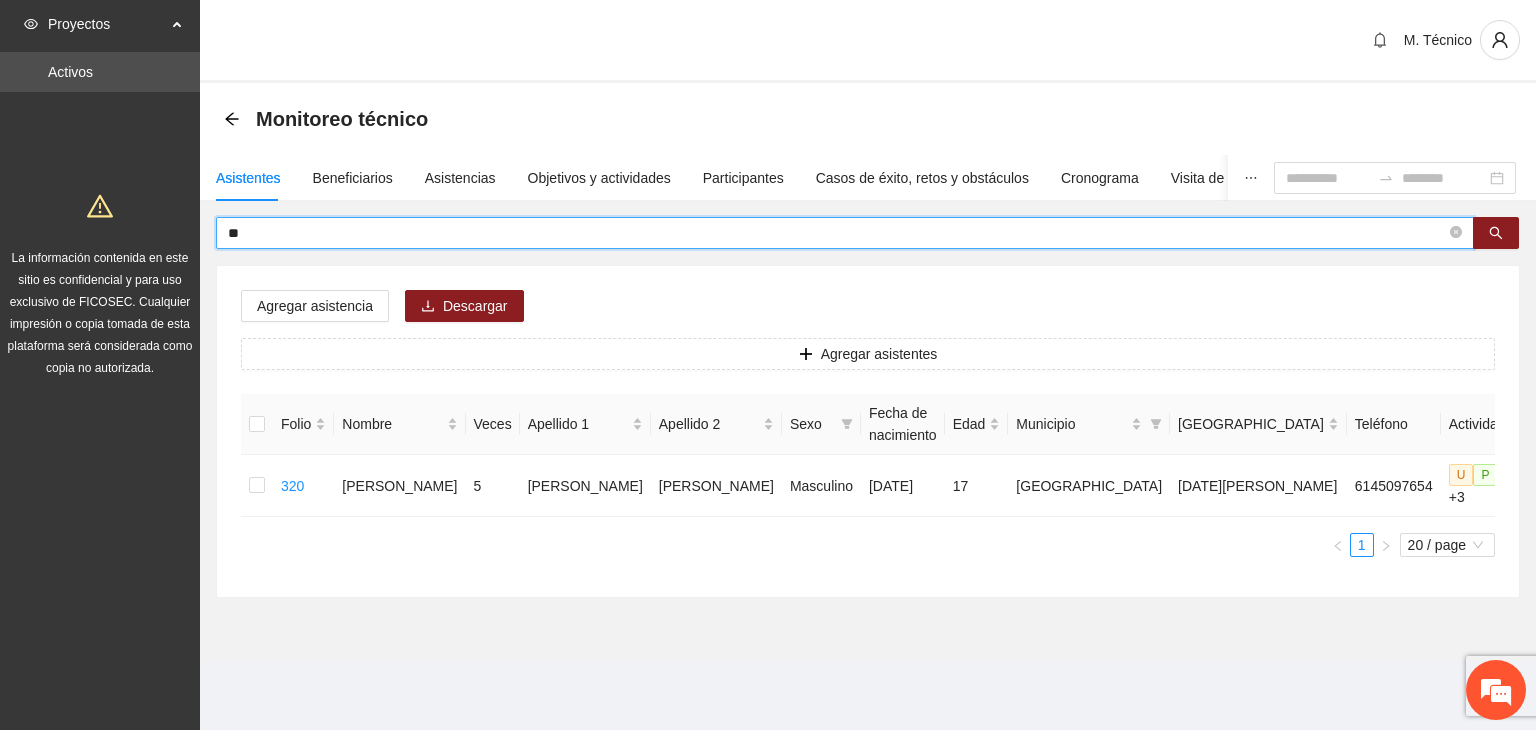 type on "*" 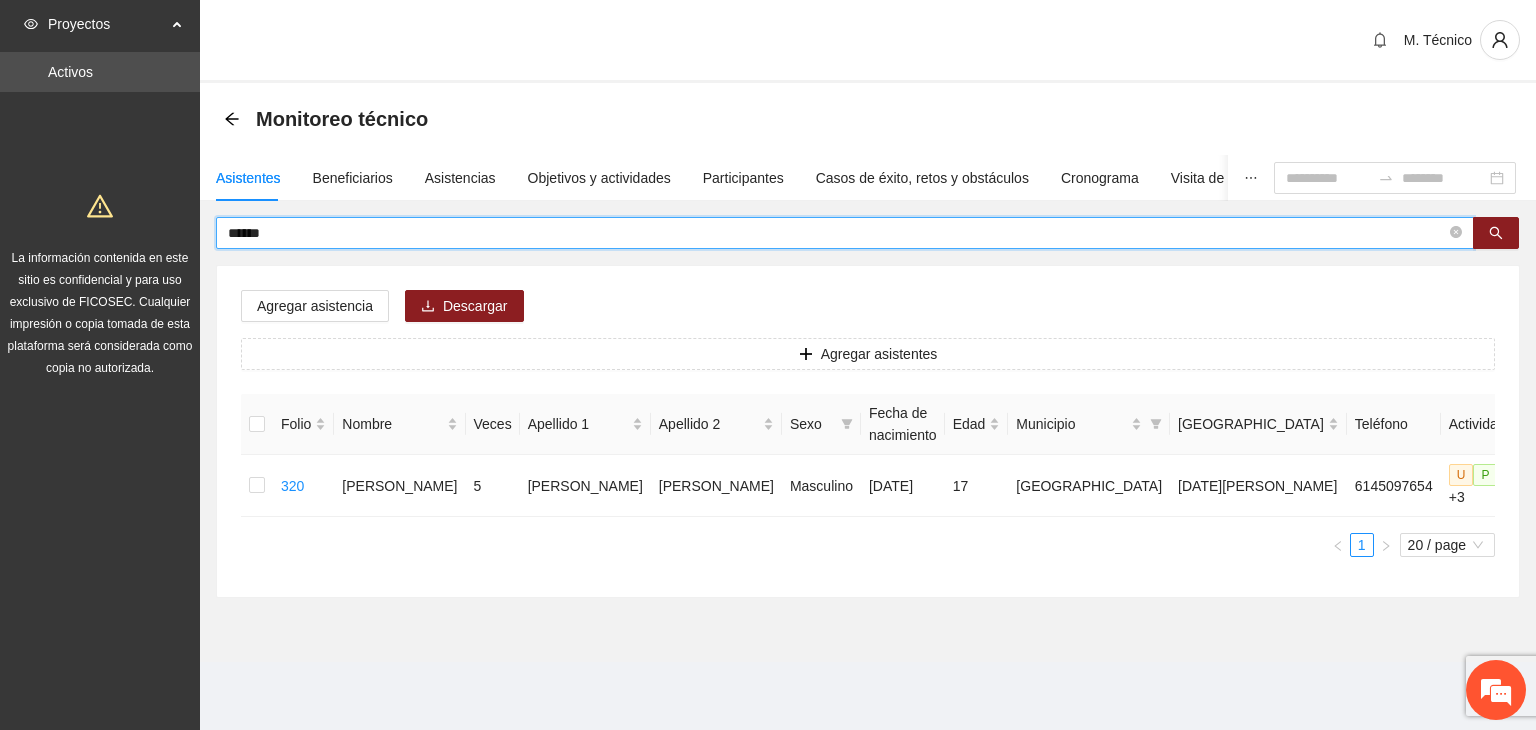type on "******" 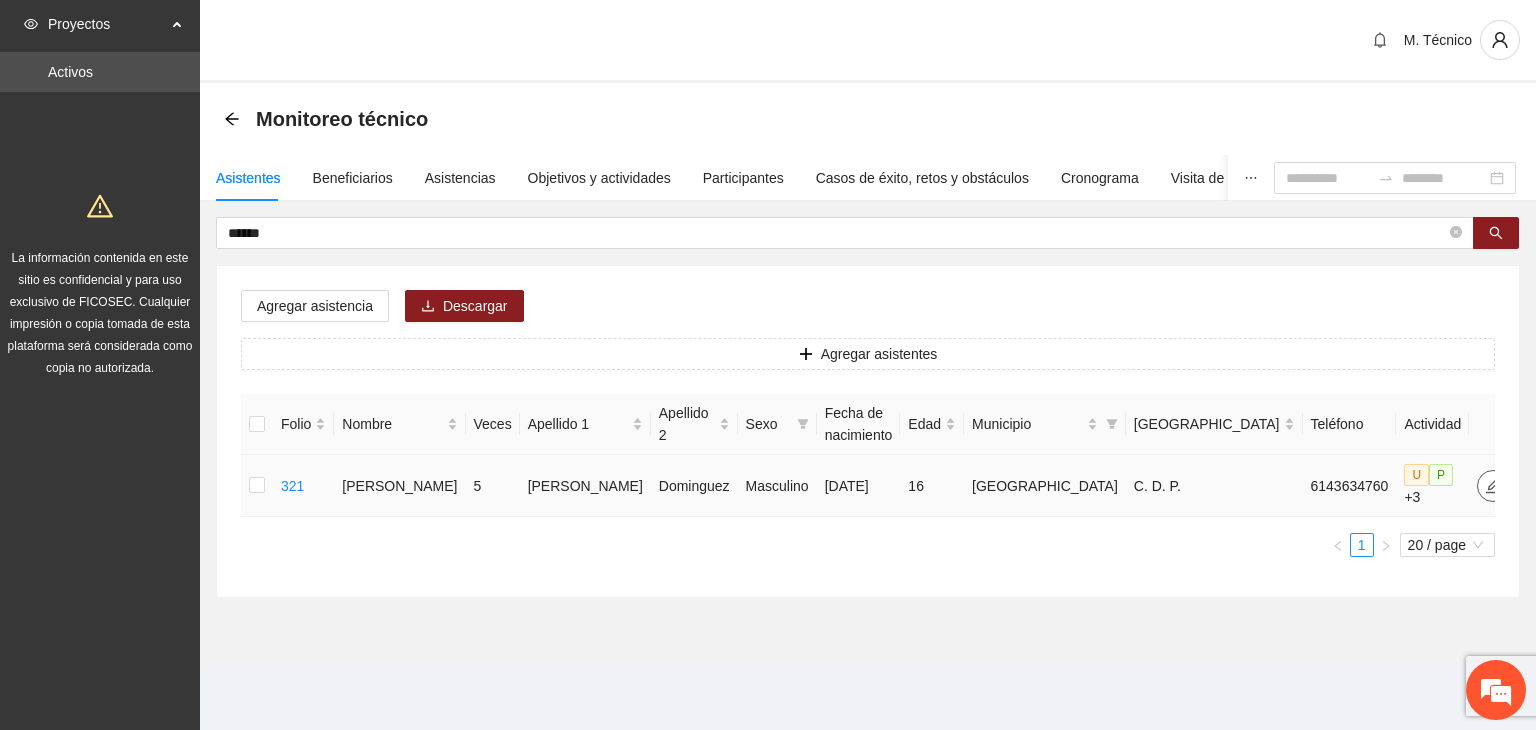 click 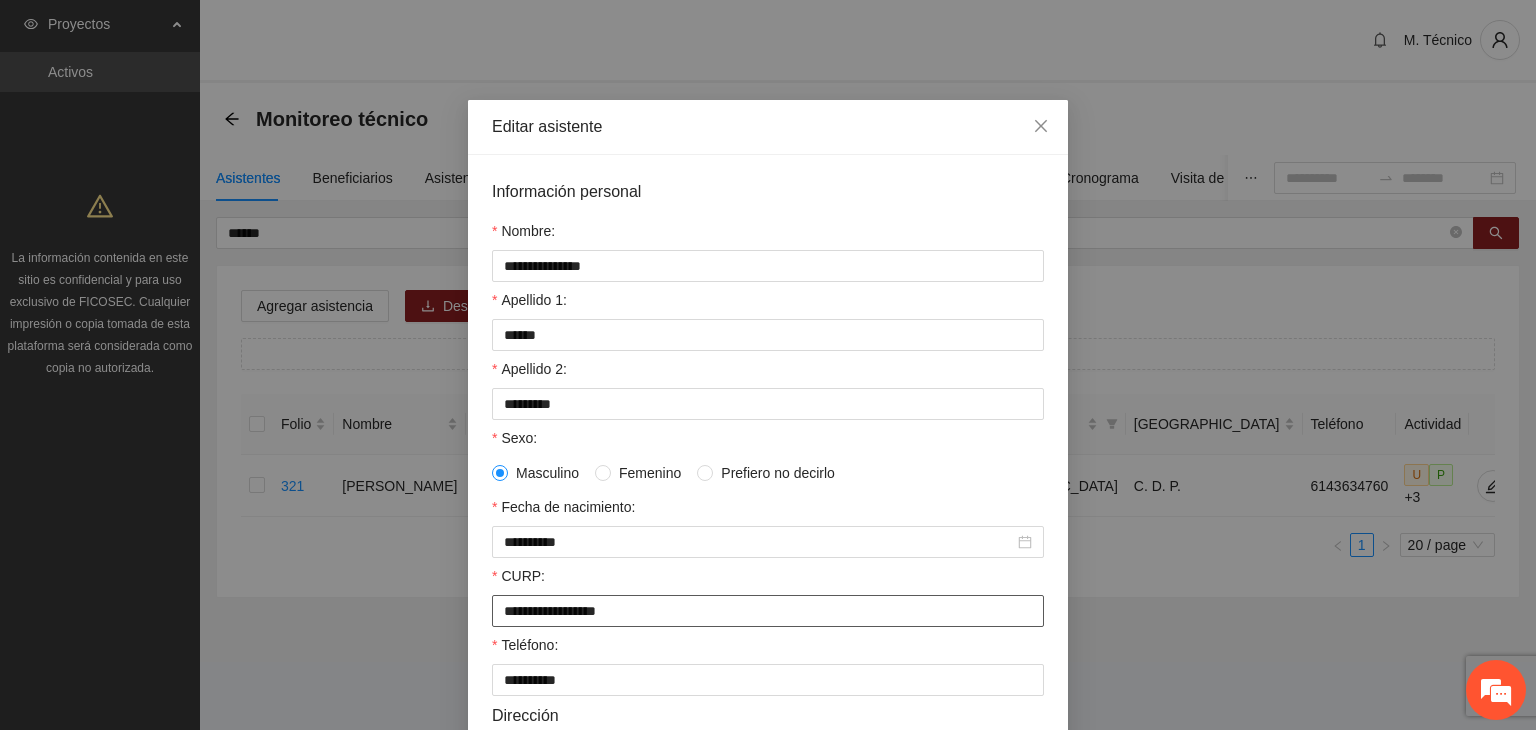 drag, startPoint x: 696, startPoint y: 621, endPoint x: 0, endPoint y: 249, distance: 789.17676 